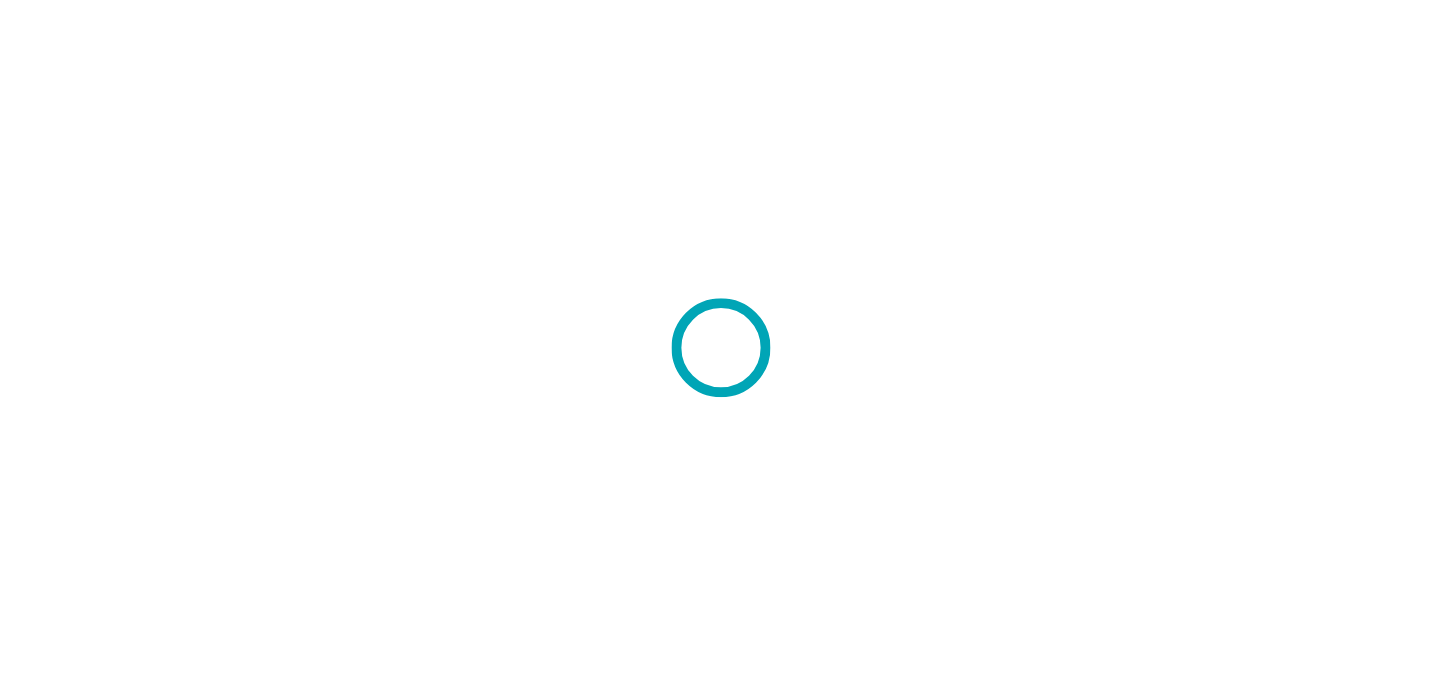 scroll, scrollTop: 0, scrollLeft: 0, axis: both 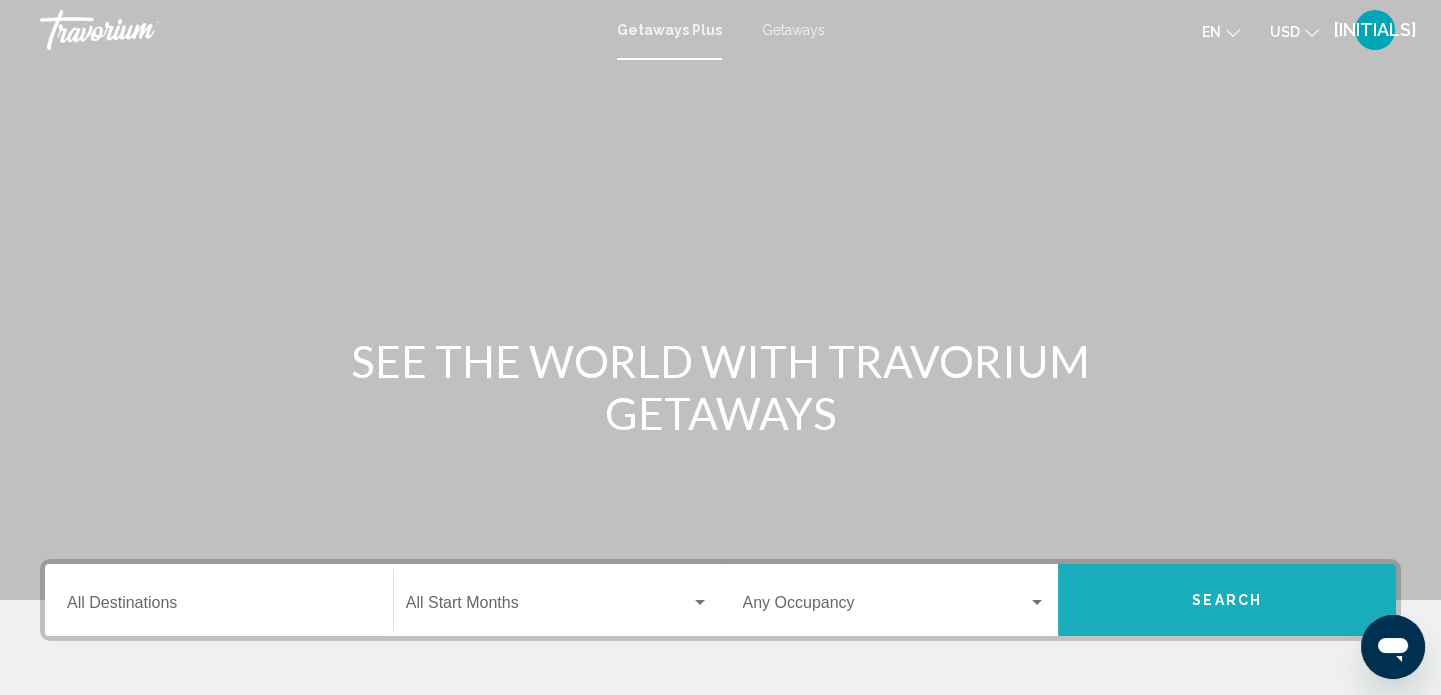 click on "Search" at bounding box center [1227, 600] 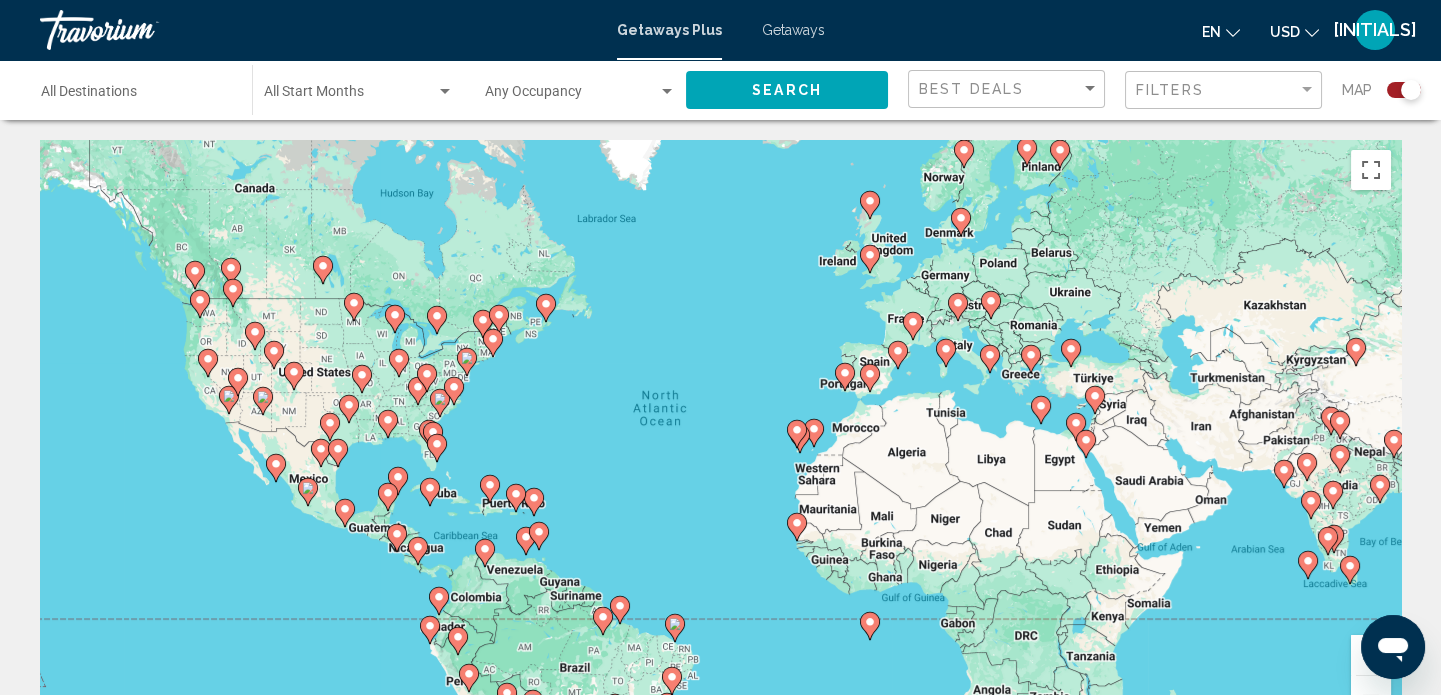 click 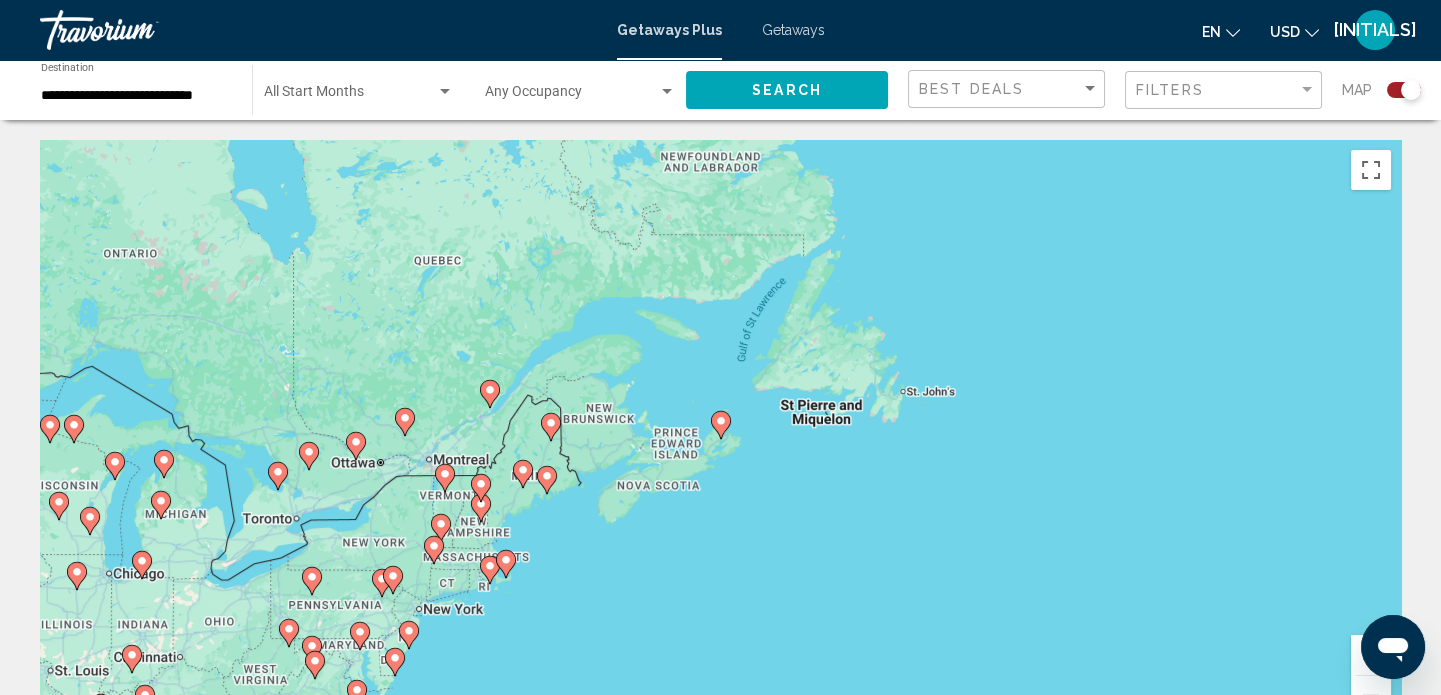 click at bounding box center (445, 478) 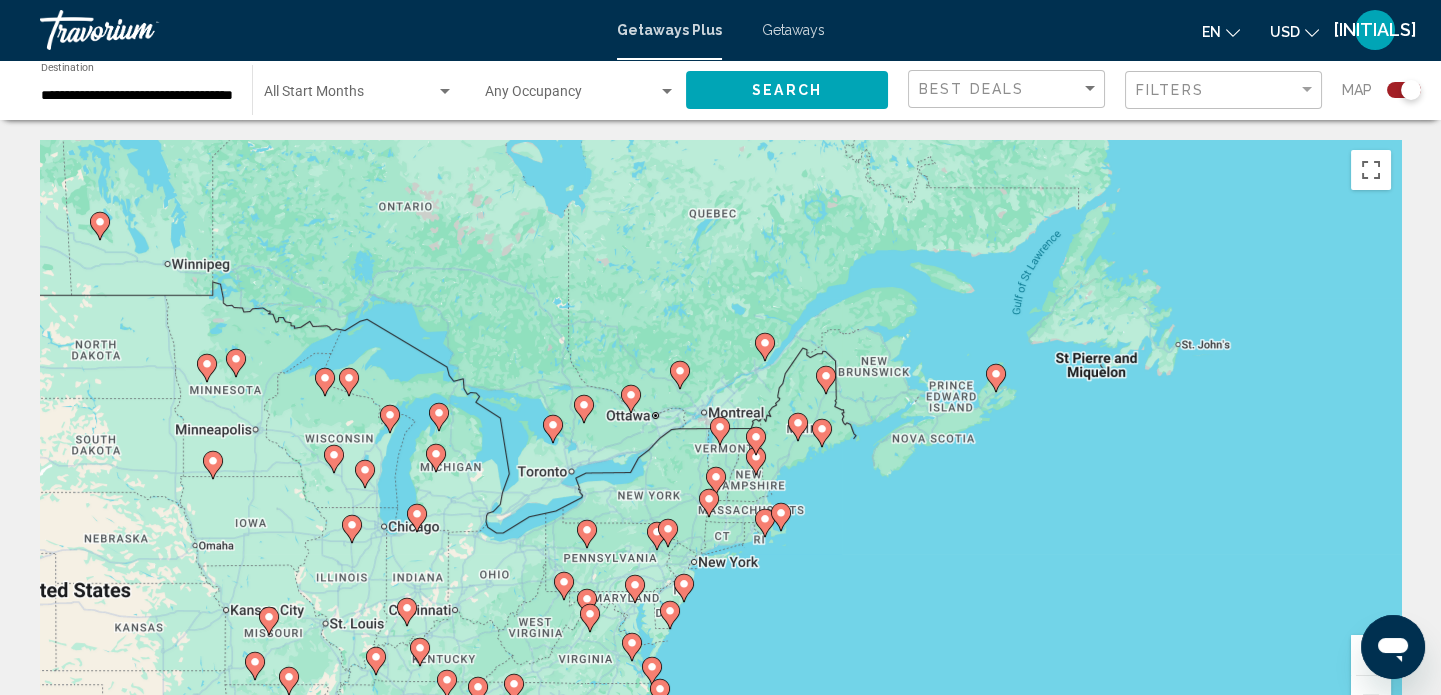 click 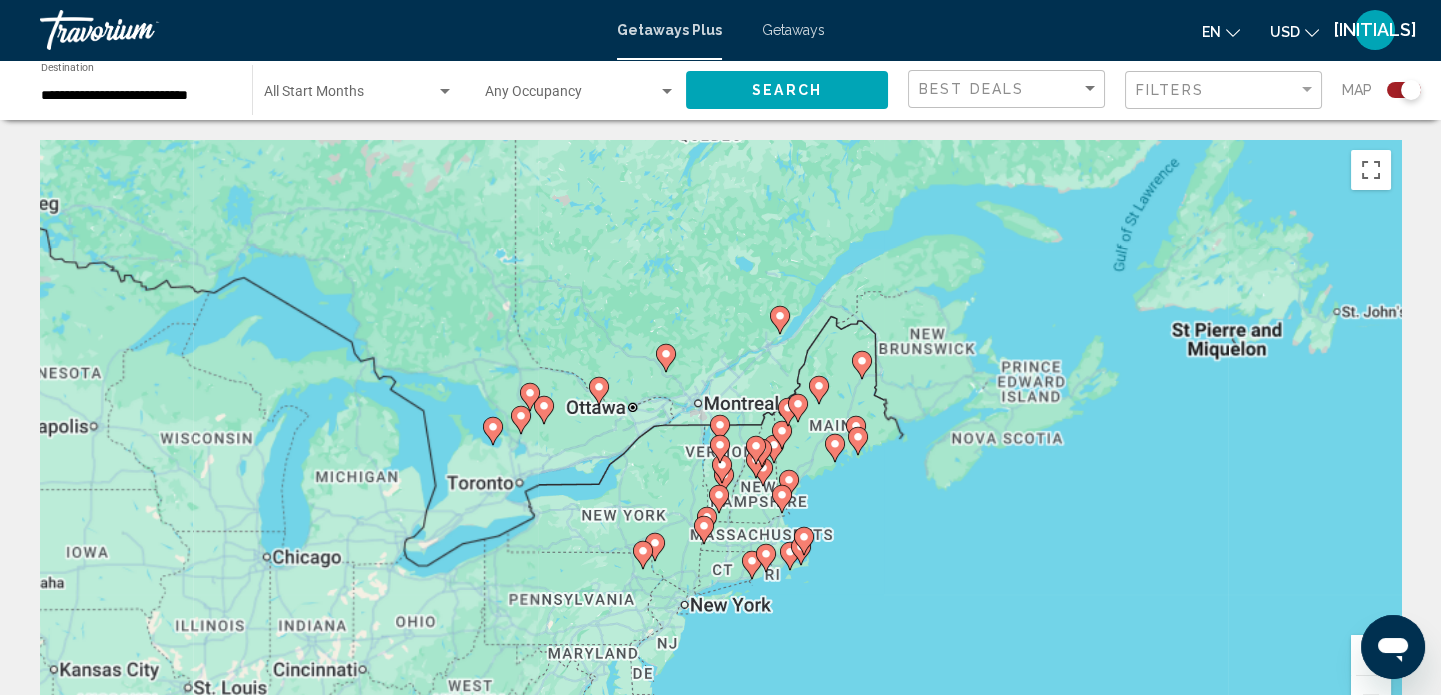 click 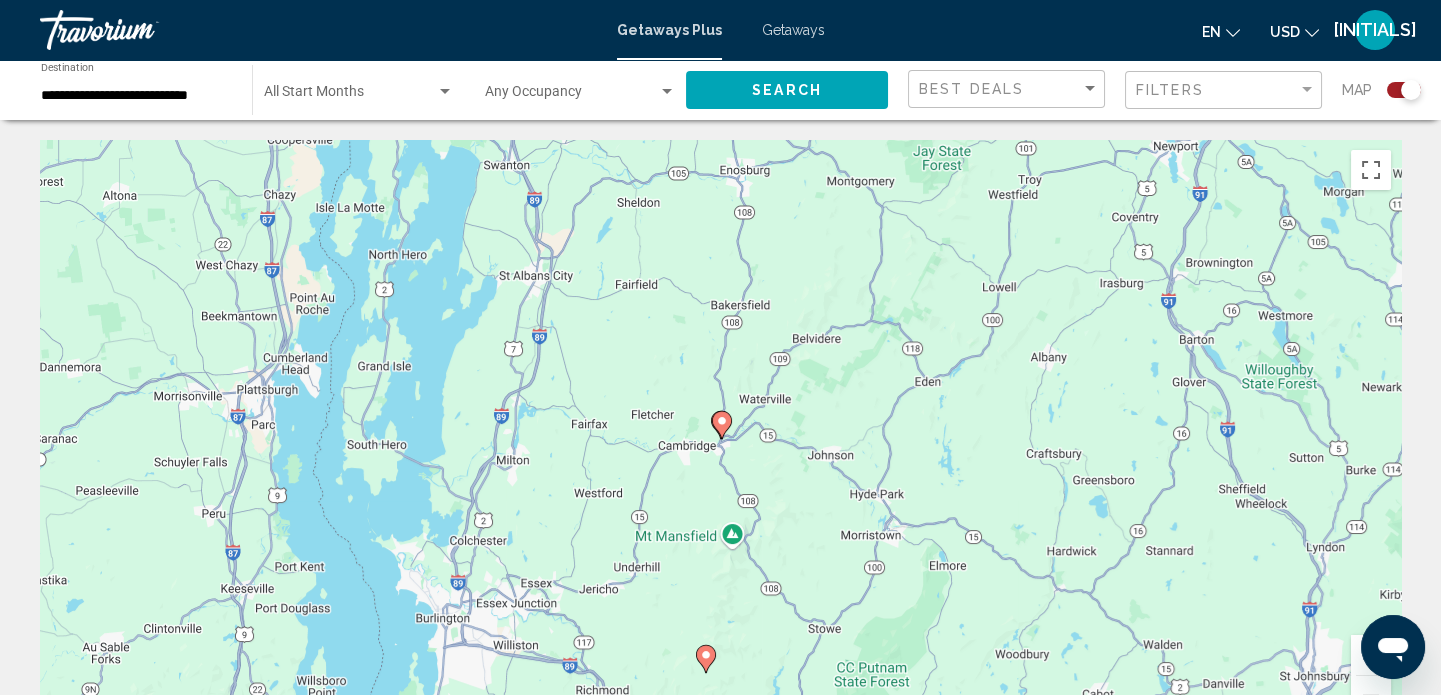 click on "Search" 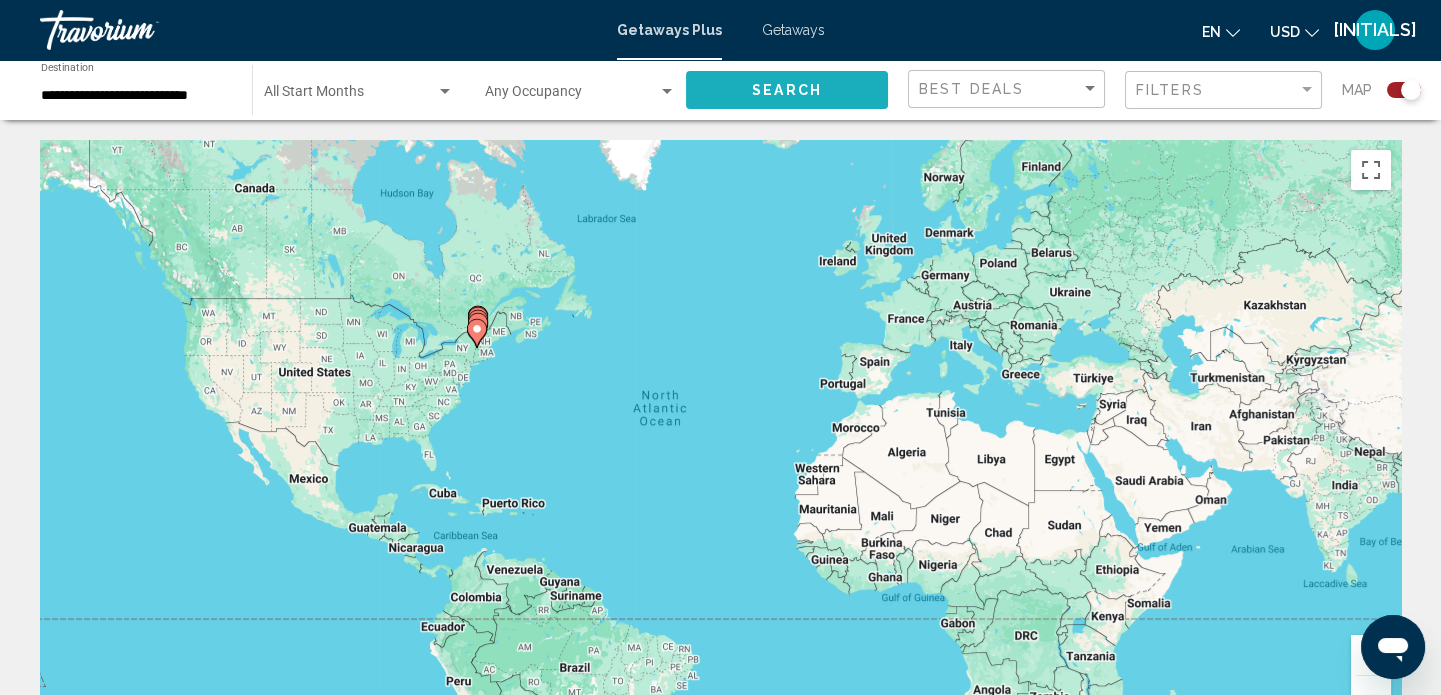 click on "Search" 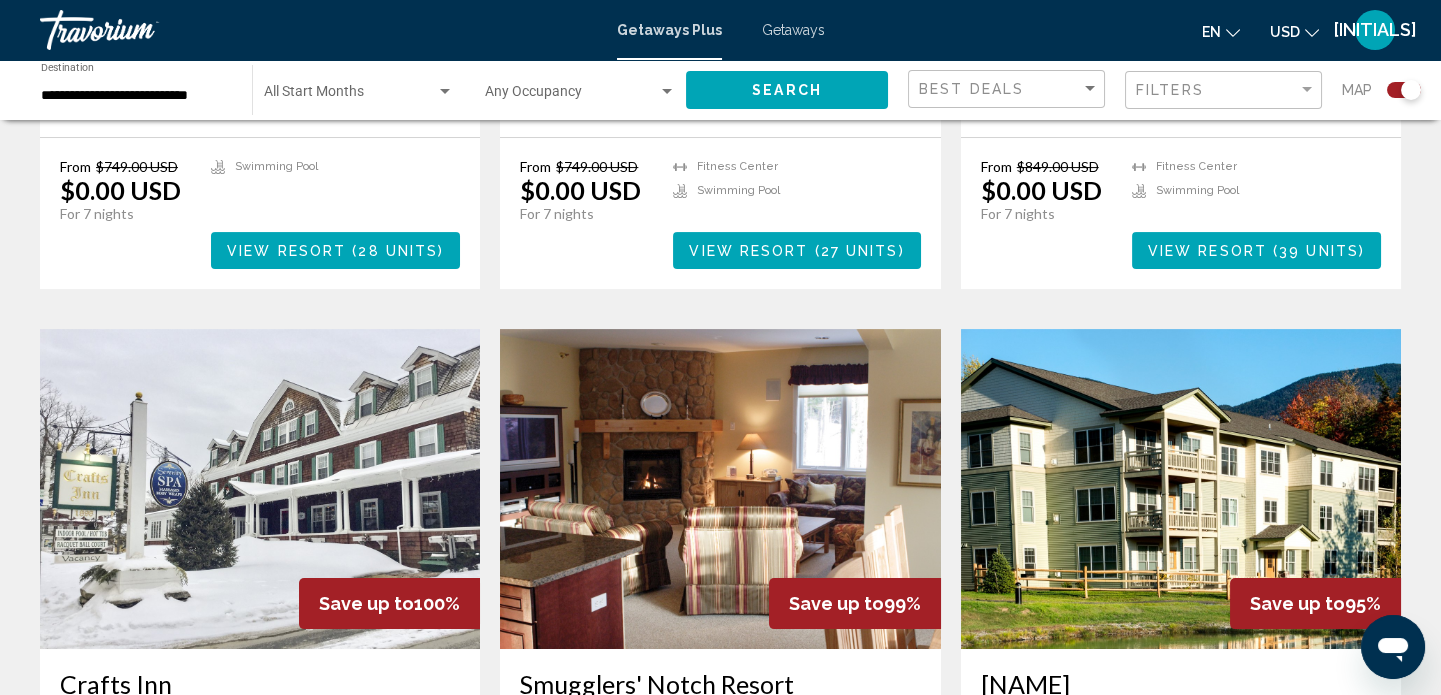 scroll, scrollTop: 1167, scrollLeft: 0, axis: vertical 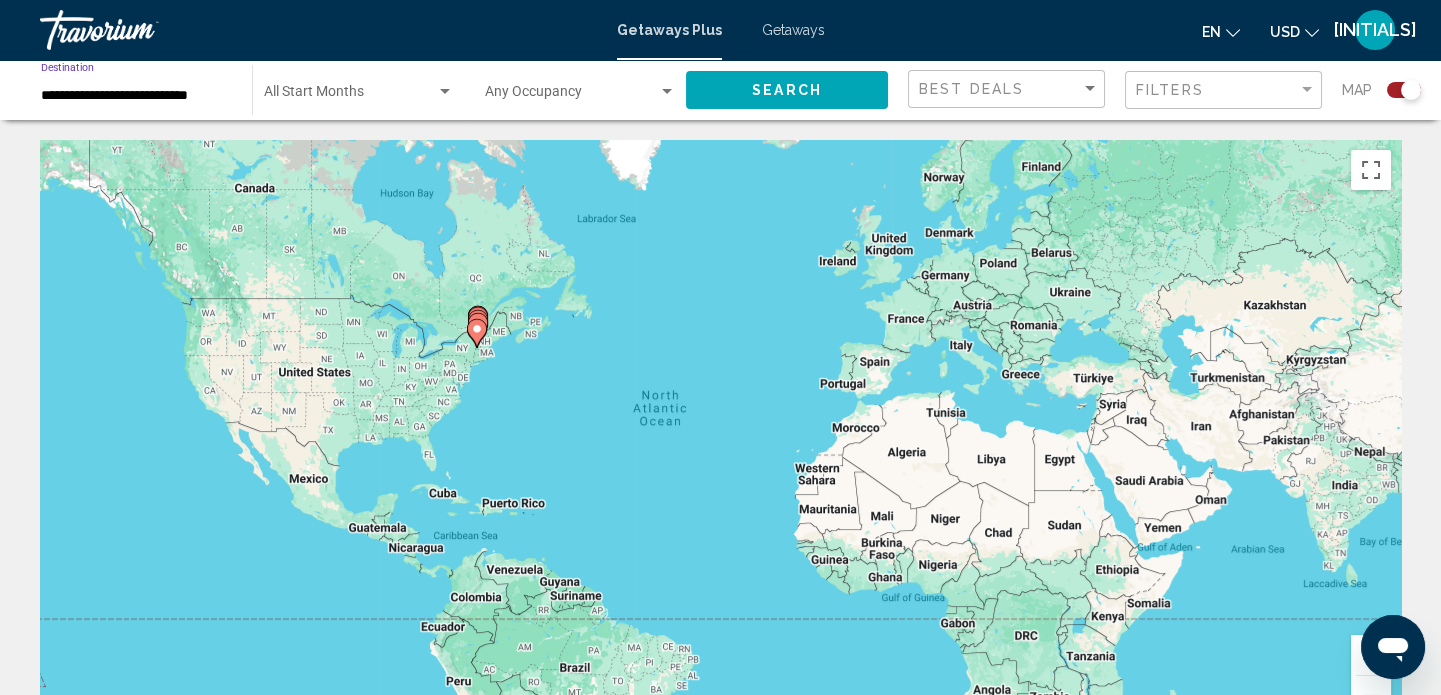 click on "**********" at bounding box center (136, 96) 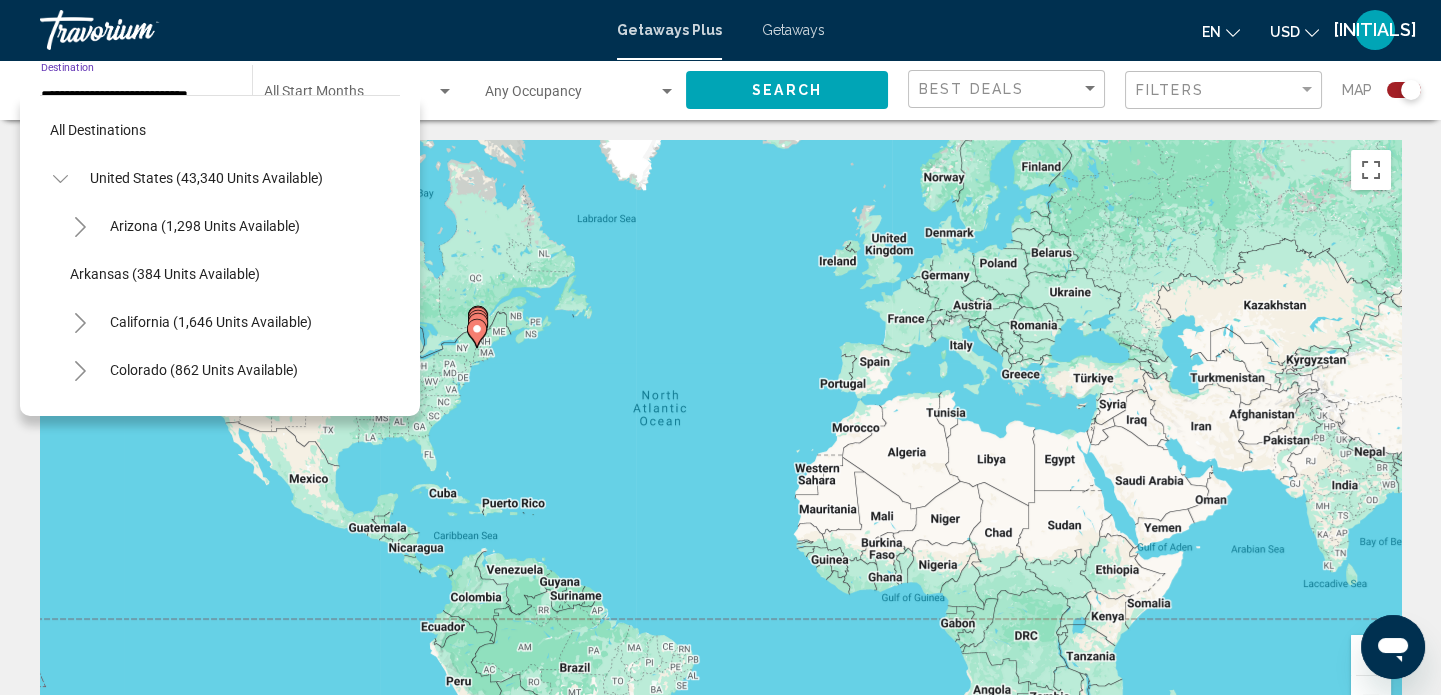 scroll, scrollTop: 1613, scrollLeft: 0, axis: vertical 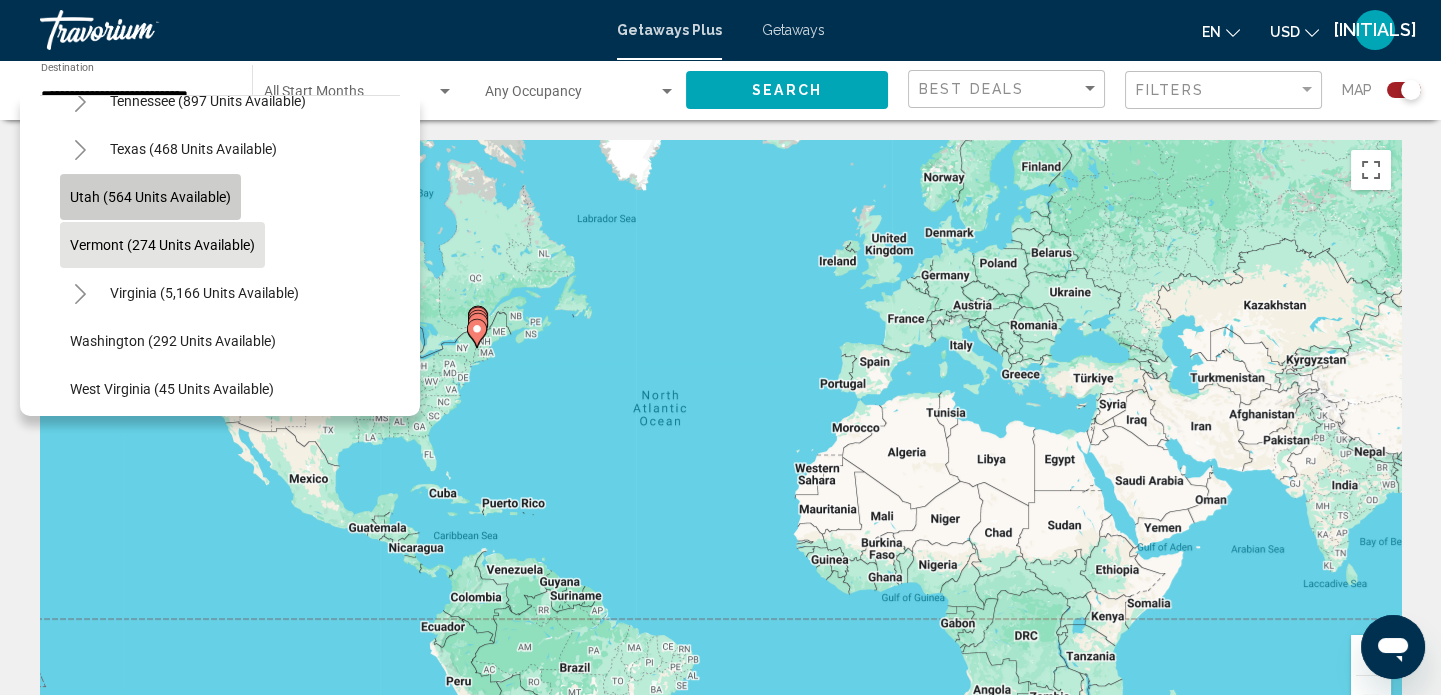 click on "Utah (564 units available)" 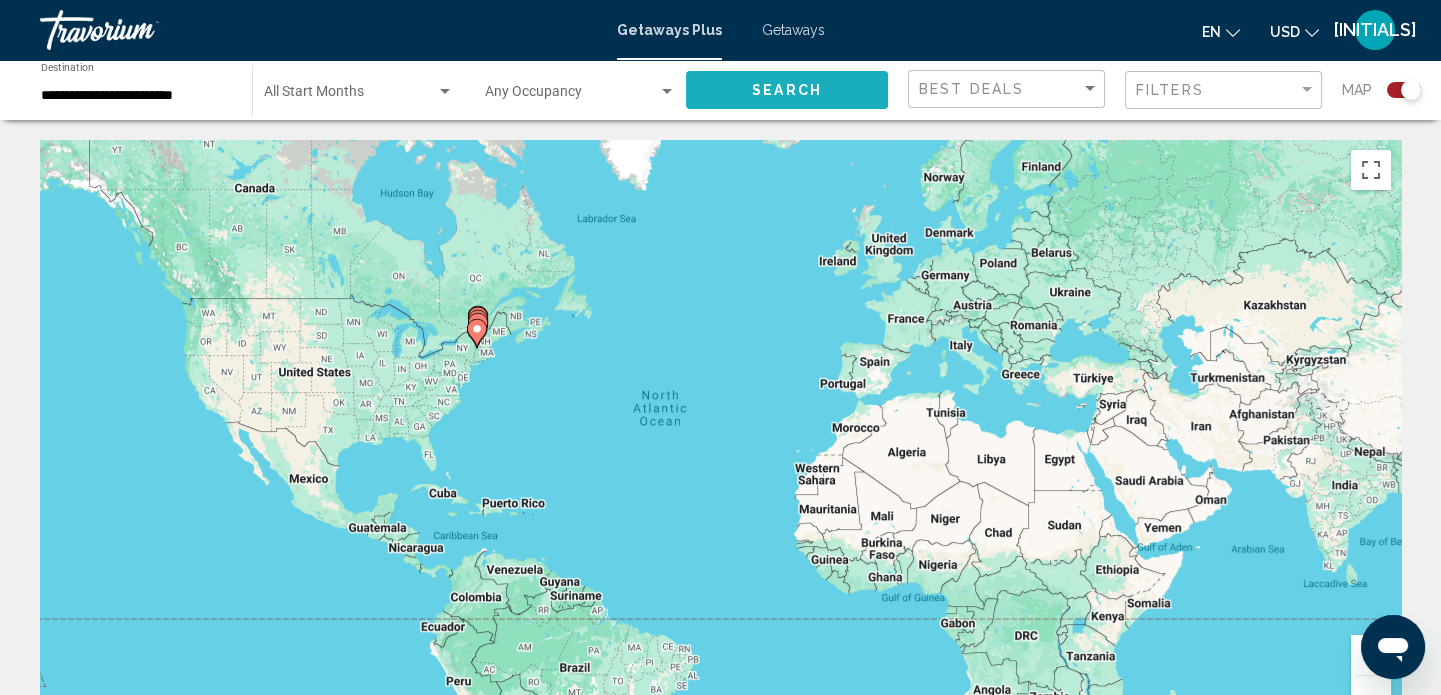click on "Search" 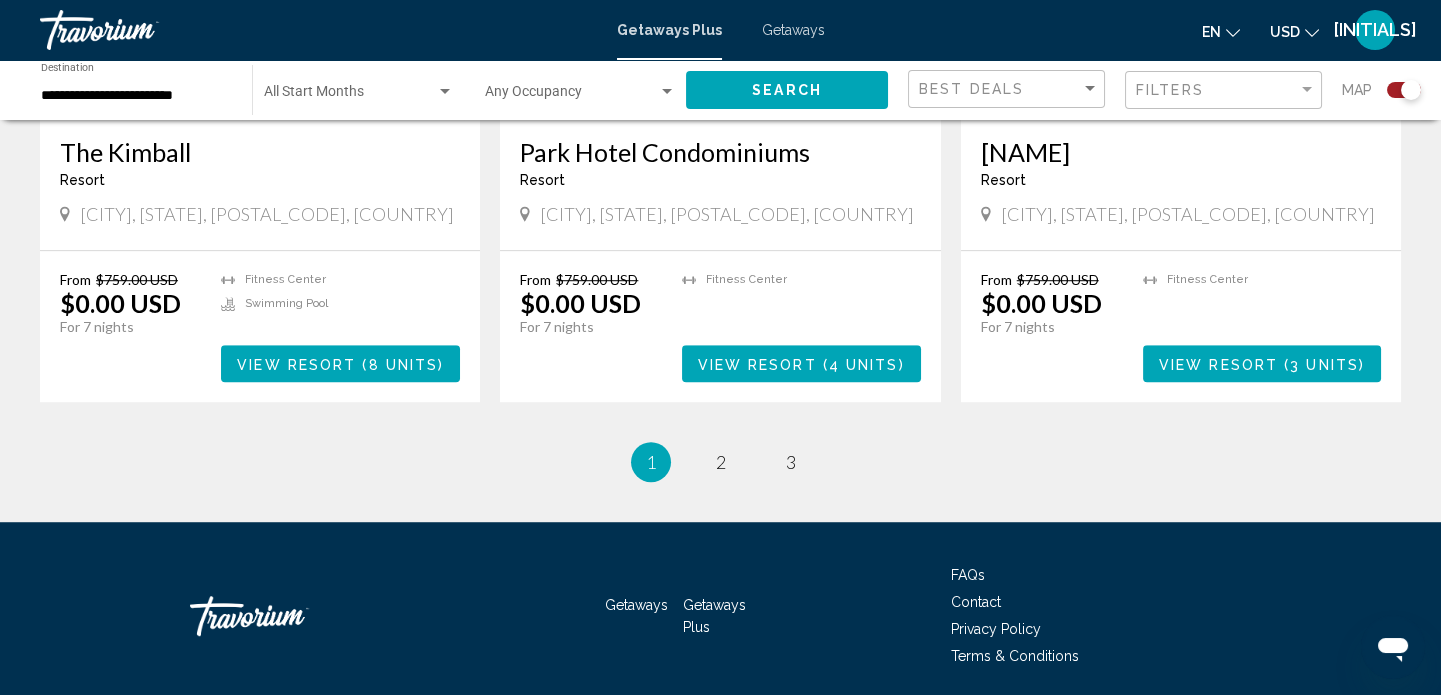 scroll, scrollTop: 3007, scrollLeft: 0, axis: vertical 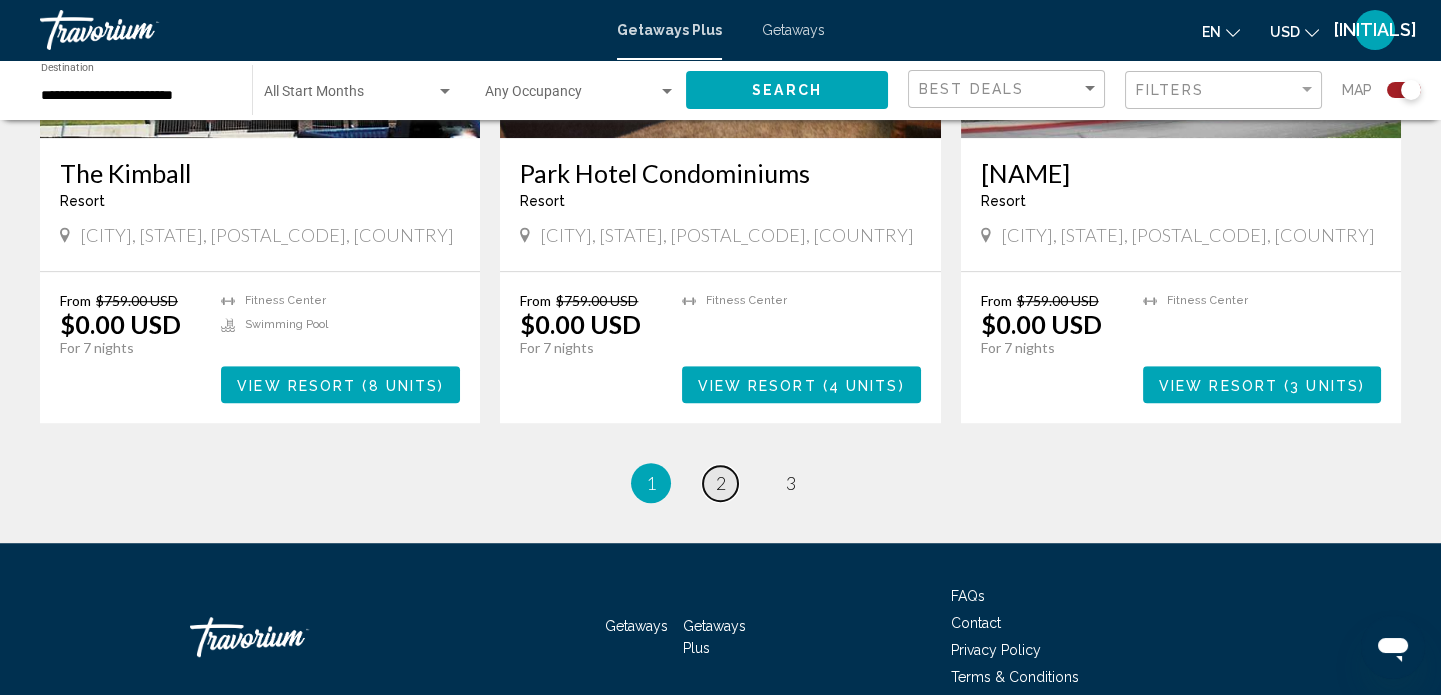 click on "2" at bounding box center (721, 483) 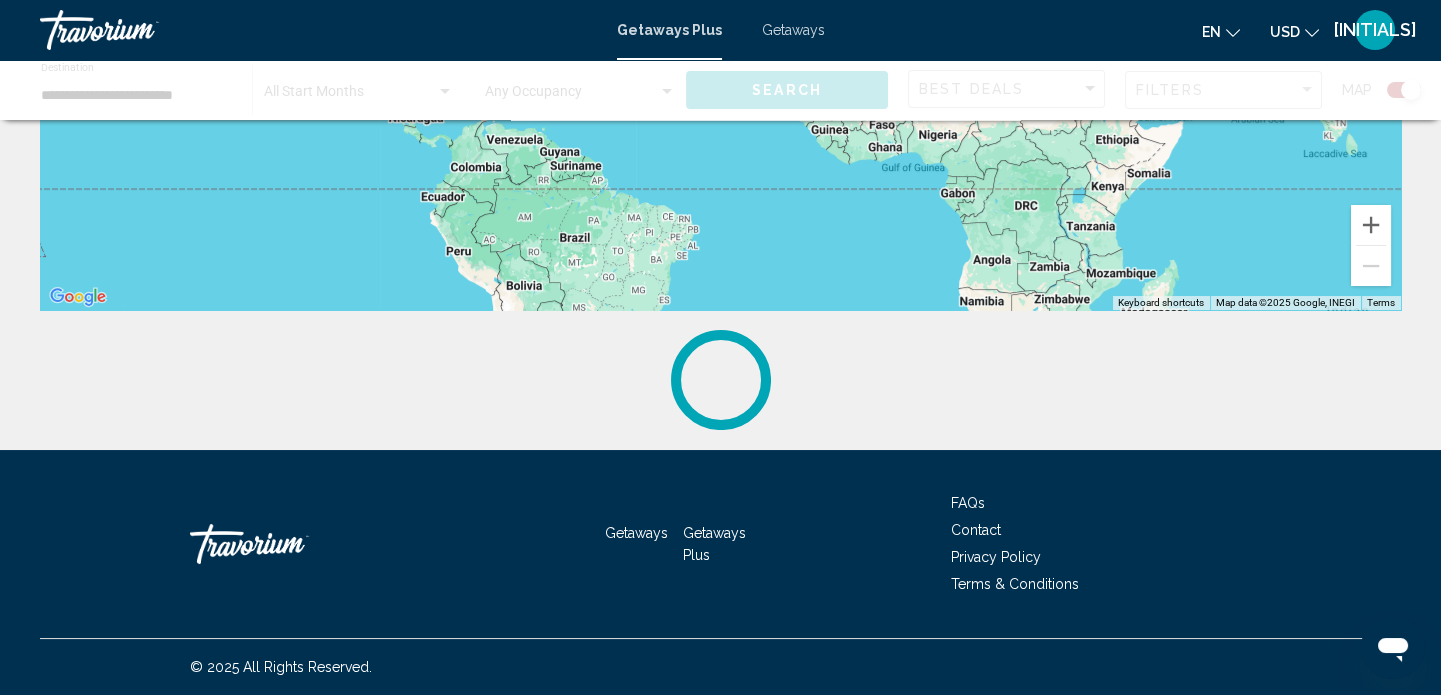 scroll, scrollTop: 0, scrollLeft: 0, axis: both 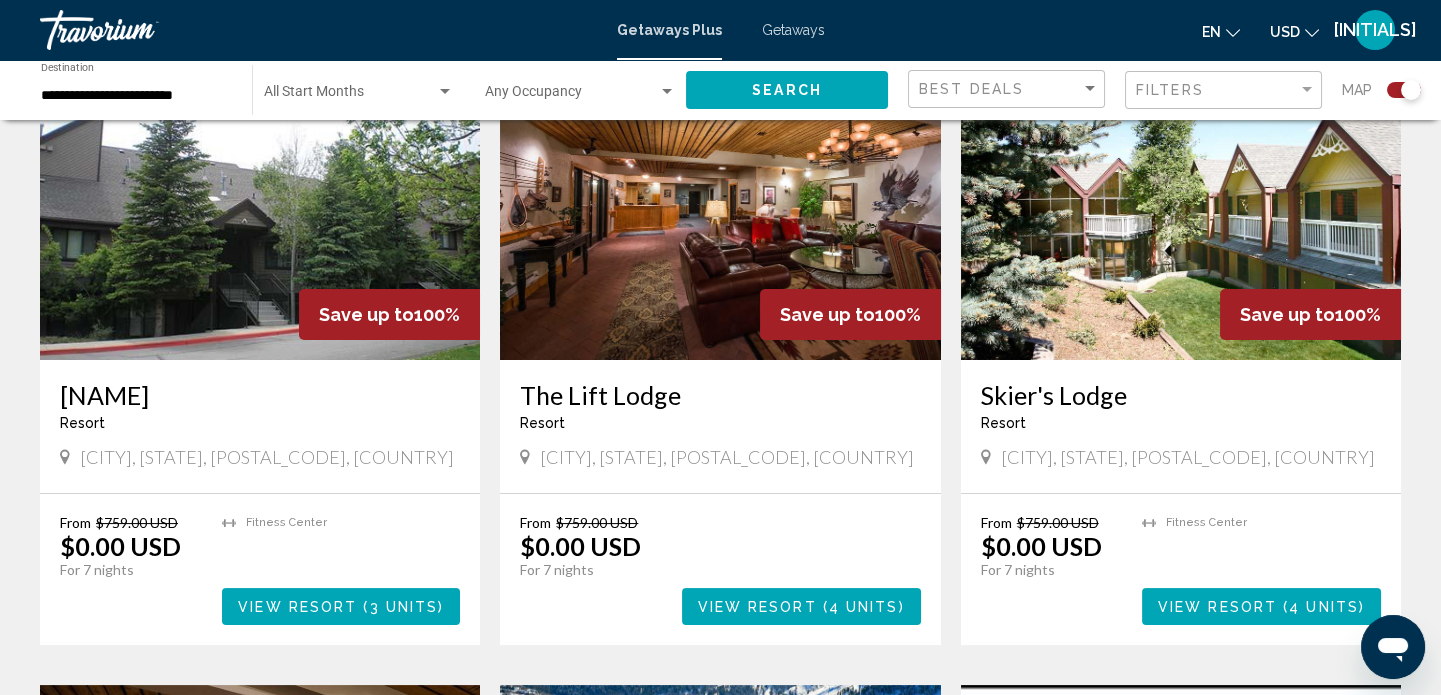 click on "View Resort" at bounding box center (757, 607) 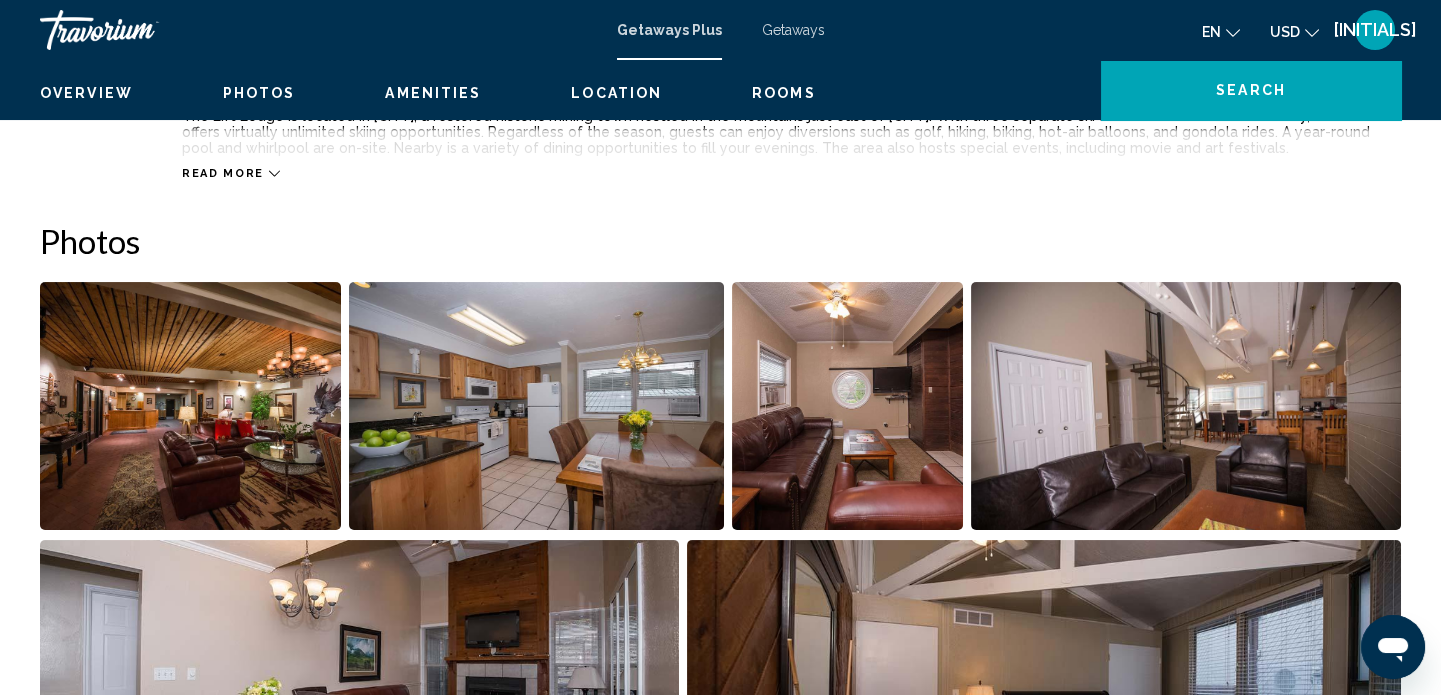 scroll, scrollTop: 74, scrollLeft: 0, axis: vertical 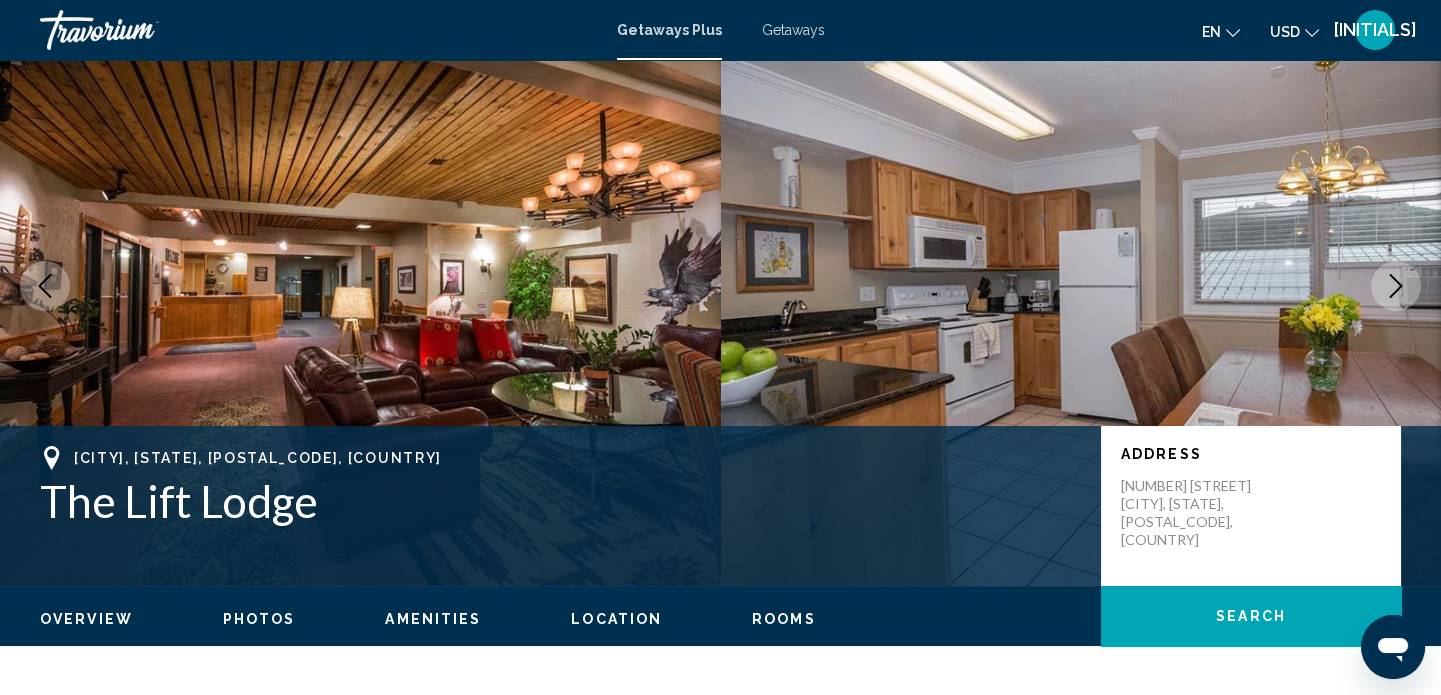 click at bounding box center [1081, 286] 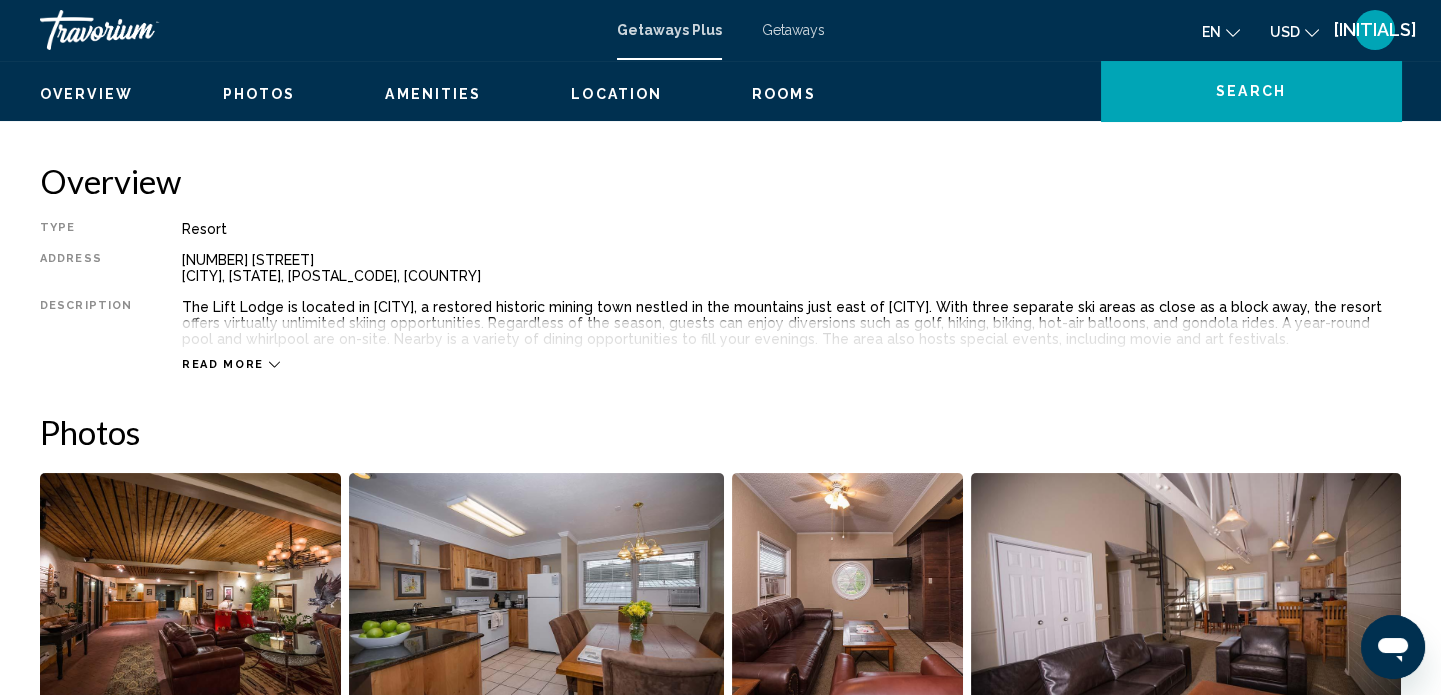 scroll, scrollTop: 474, scrollLeft: 0, axis: vertical 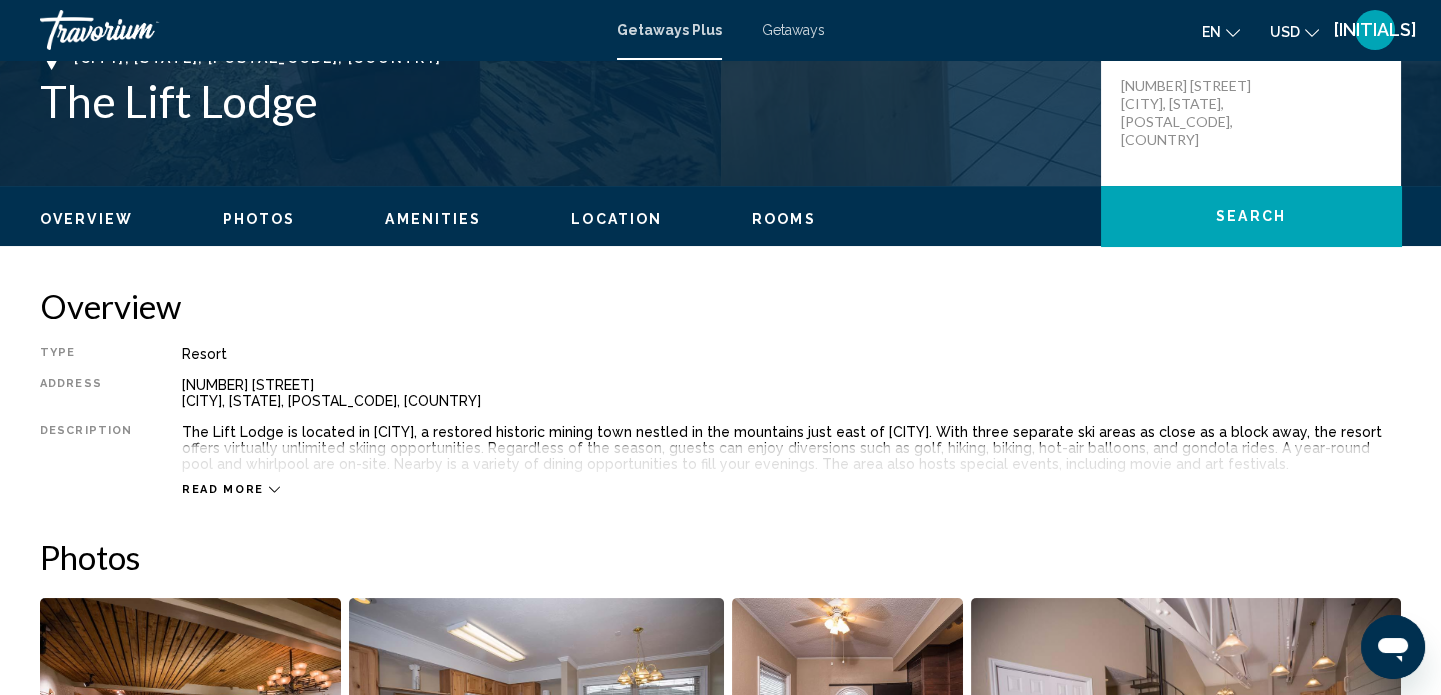 click on "Amenities" at bounding box center [433, 219] 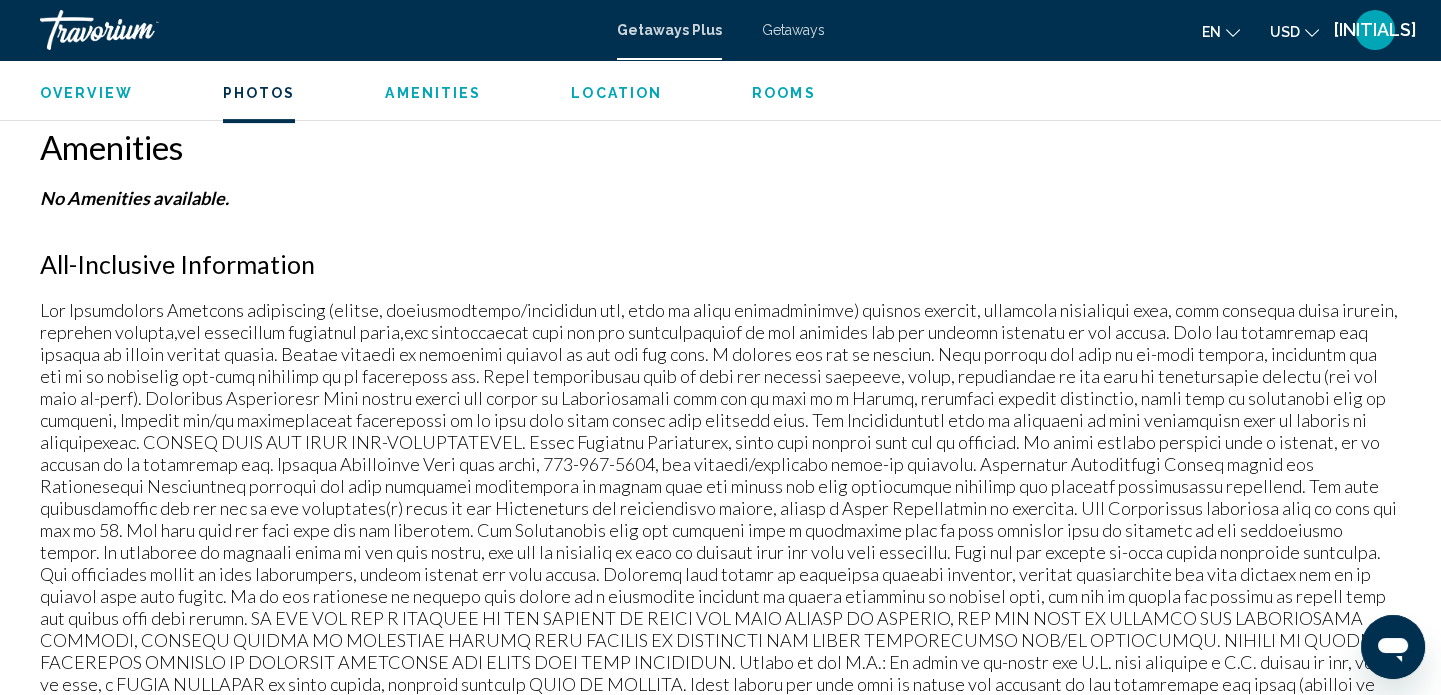 scroll, scrollTop: 1507, scrollLeft: 0, axis: vertical 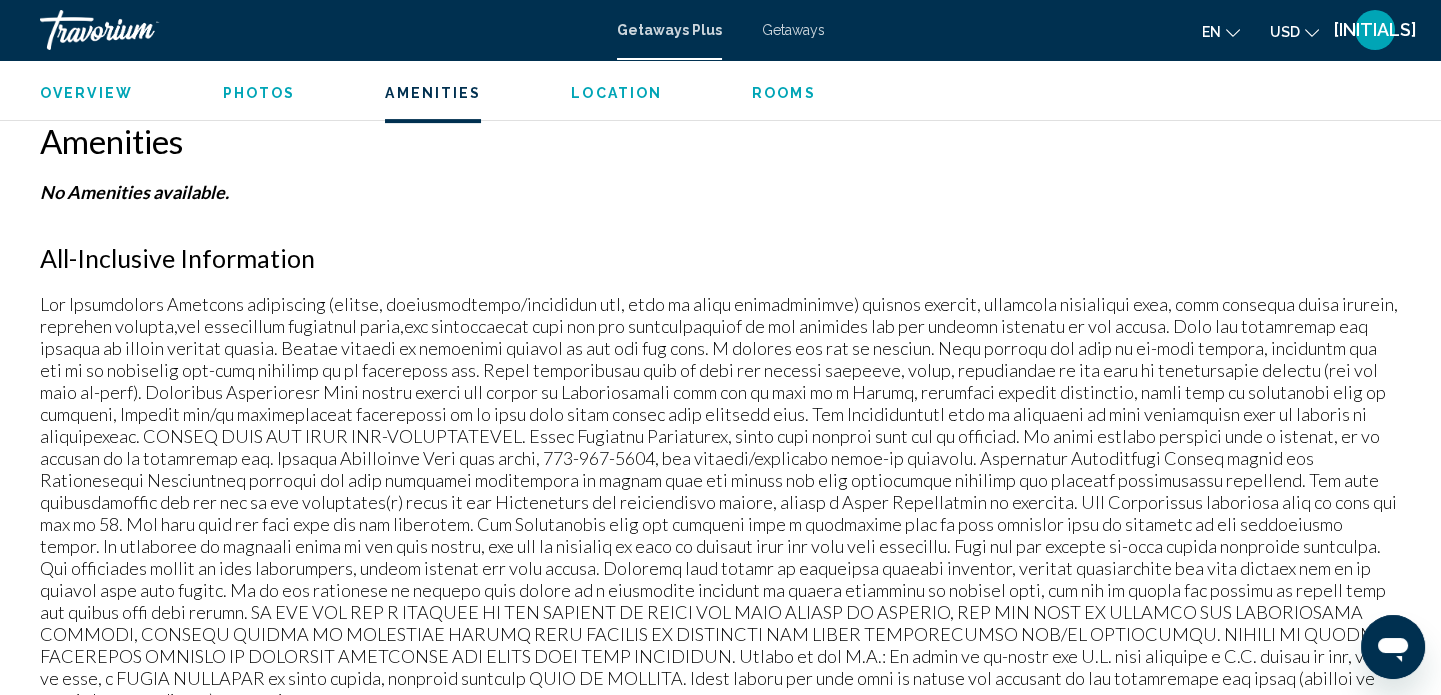 click on "Photos" at bounding box center (259, 93) 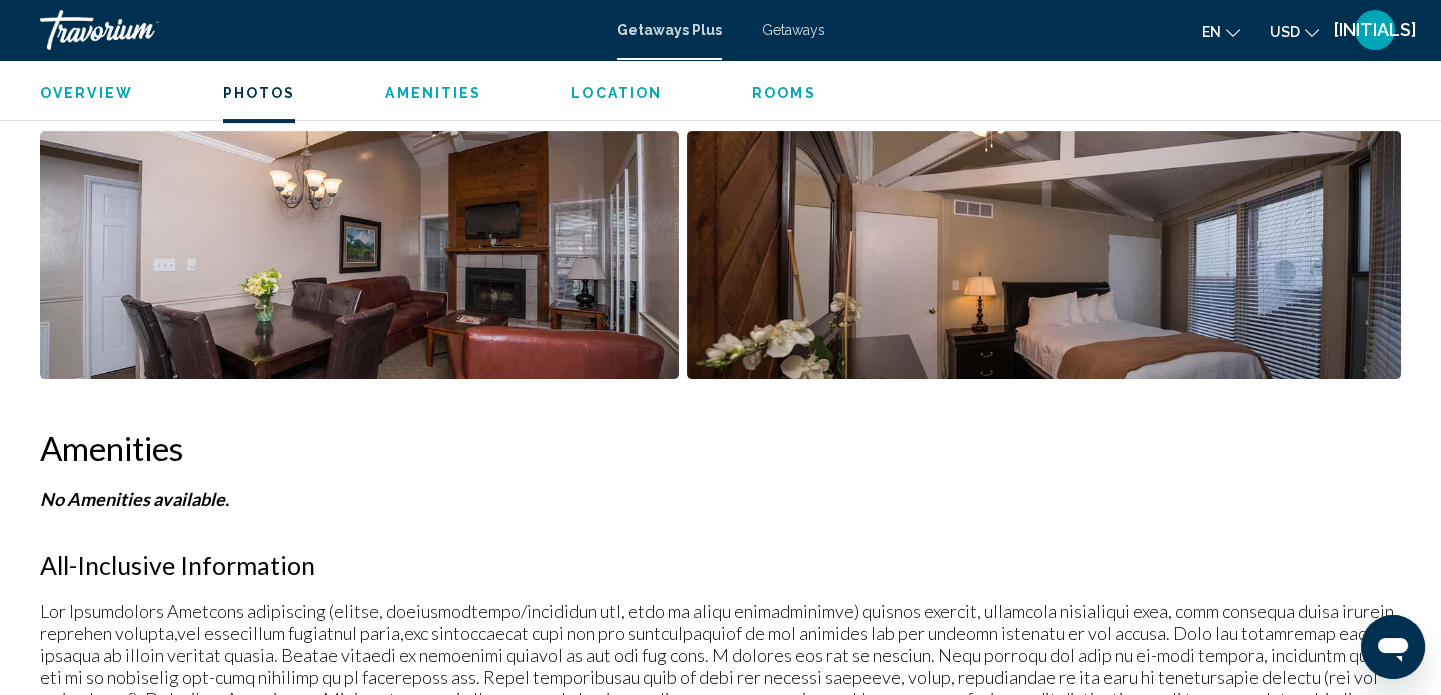 scroll, scrollTop: 891, scrollLeft: 0, axis: vertical 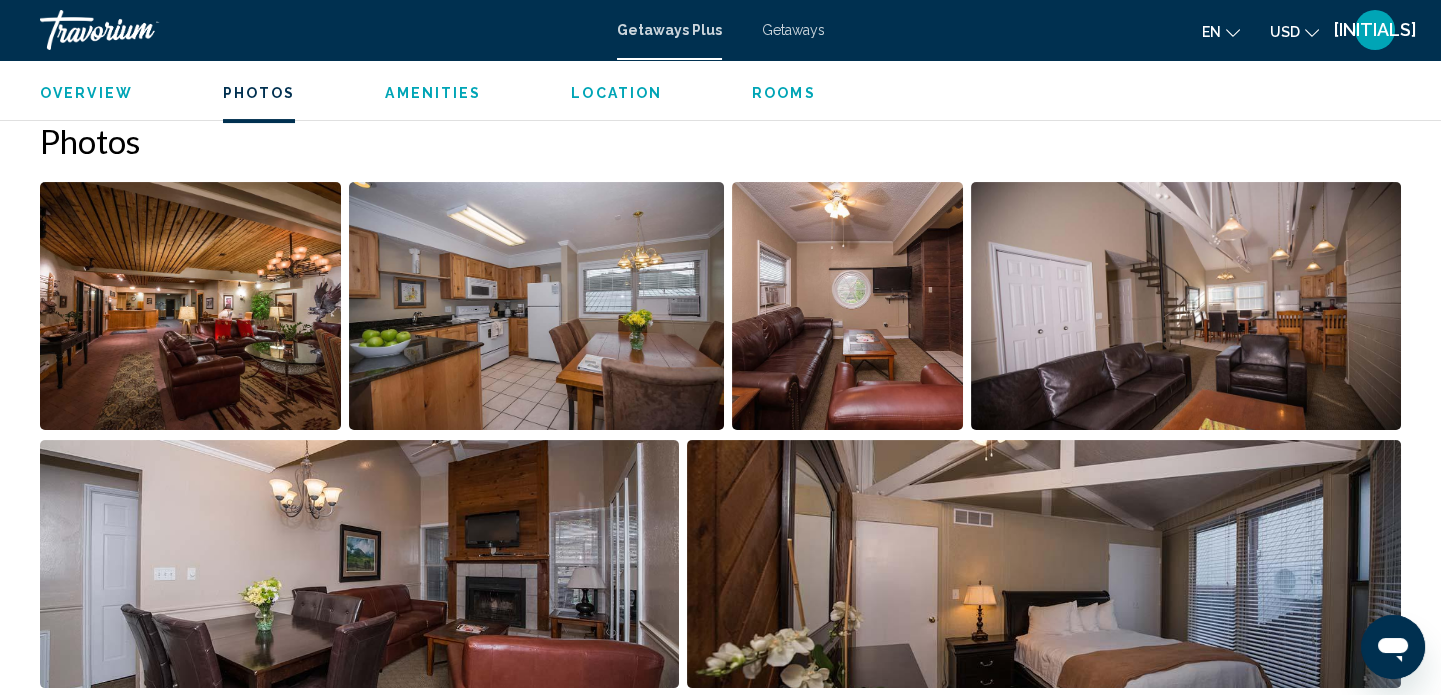 click on "Rooms" at bounding box center [784, 93] 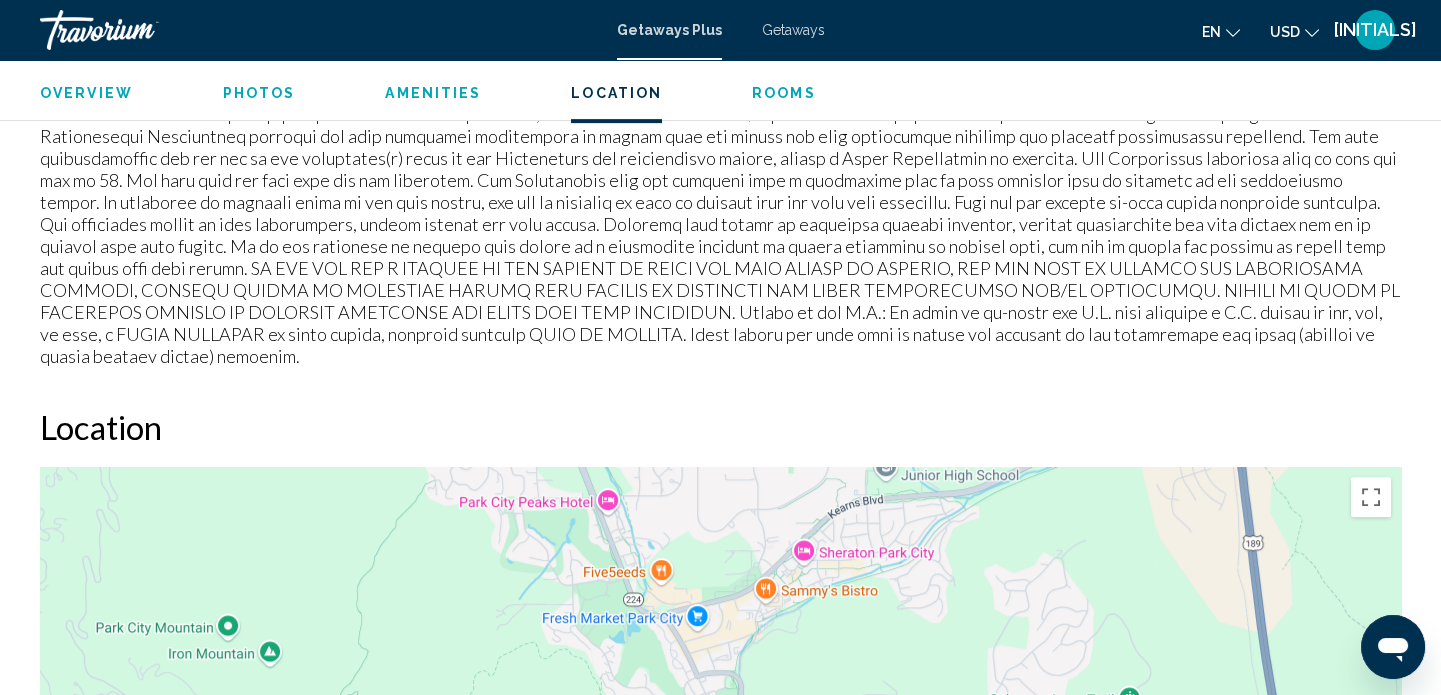 scroll, scrollTop: 2816, scrollLeft: 0, axis: vertical 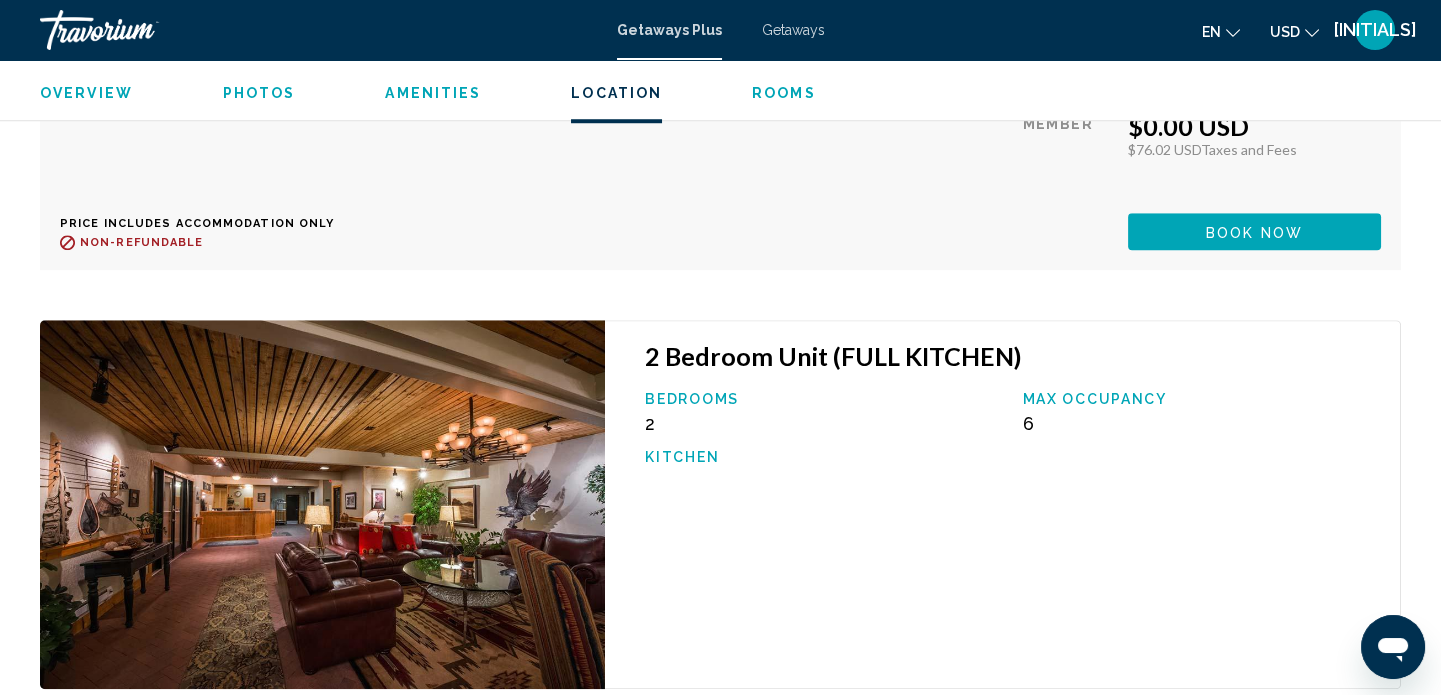 drag, startPoint x: 1066, startPoint y: 284, endPoint x: 1034, endPoint y: 417, distance: 136.79547 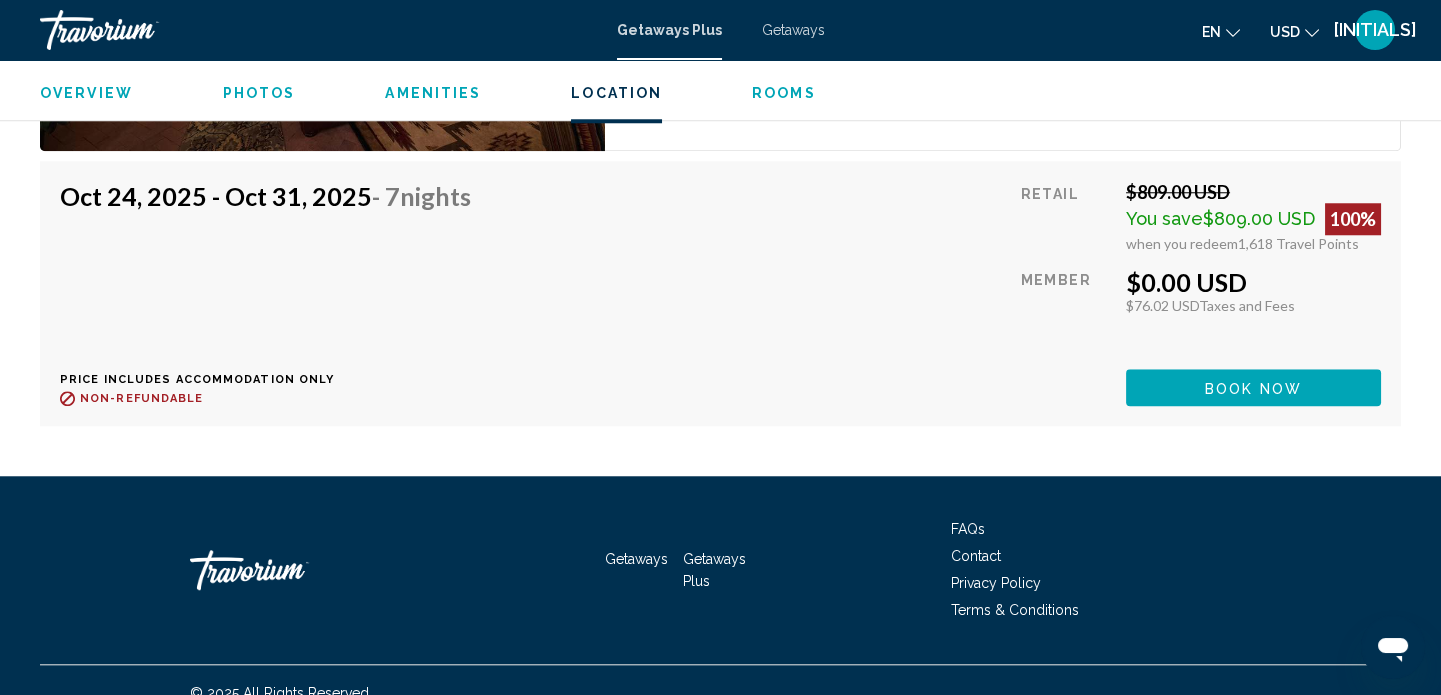 scroll, scrollTop: 4081, scrollLeft: 0, axis: vertical 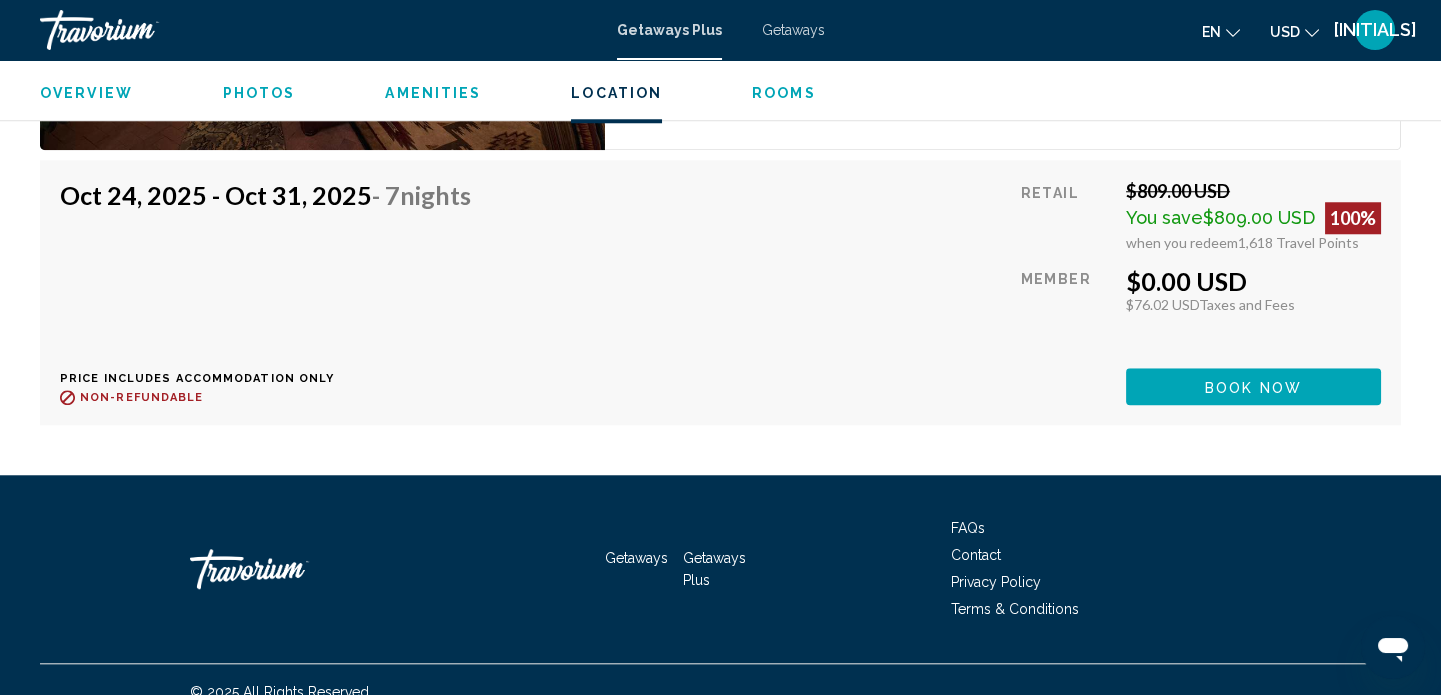 click on "Book now" at bounding box center (1254, -307) 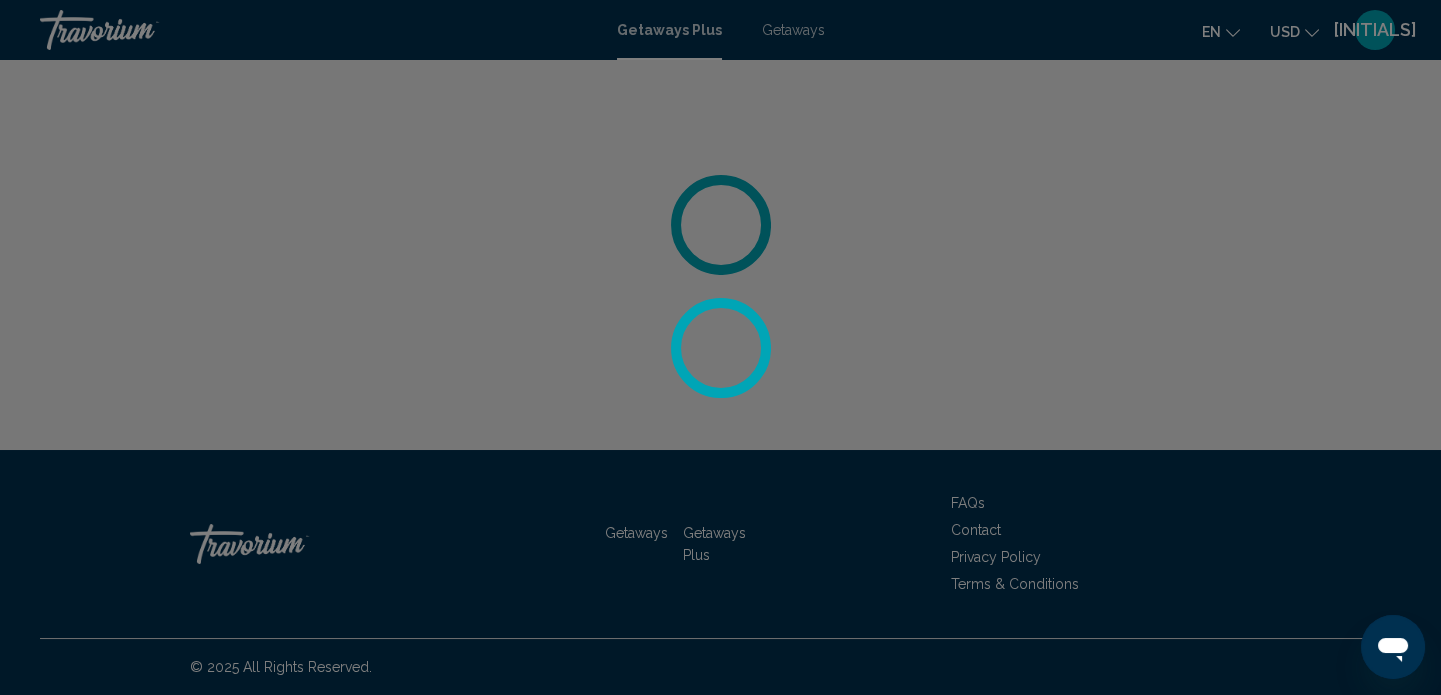 scroll, scrollTop: 0, scrollLeft: 0, axis: both 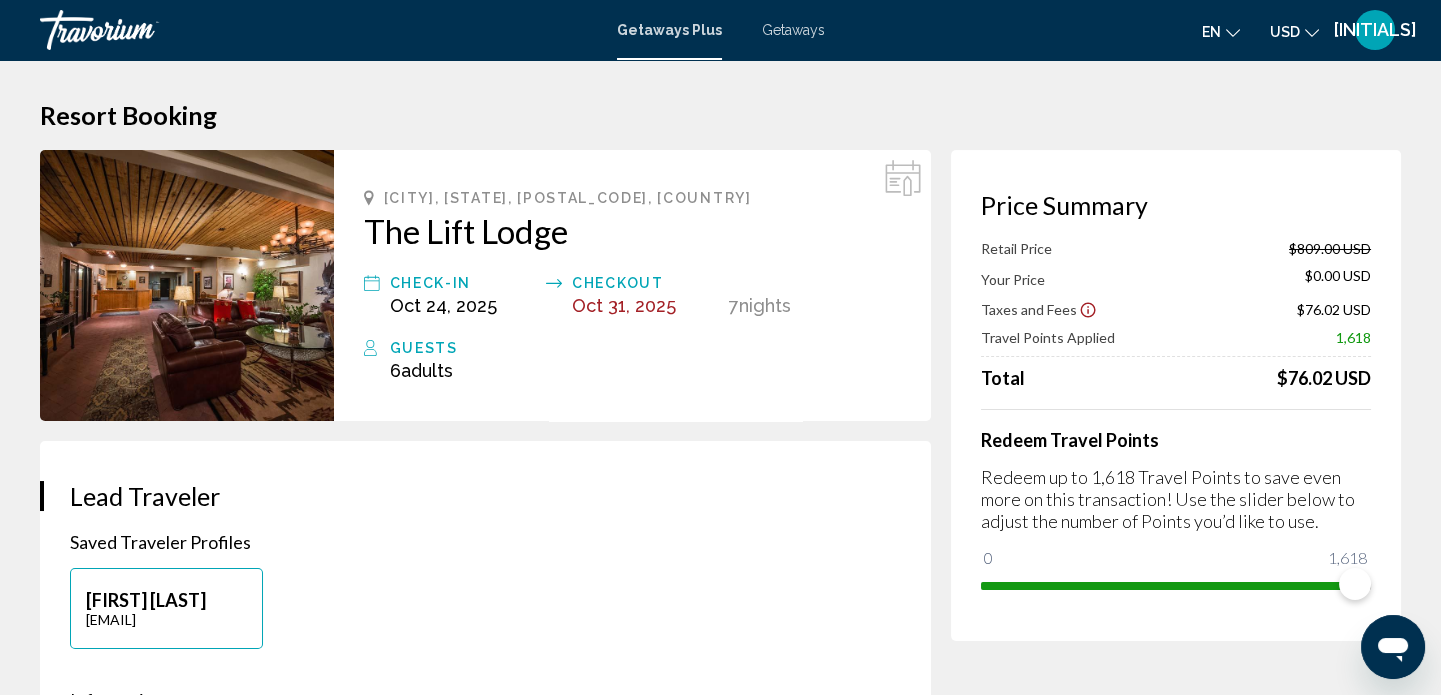 click on "Getaways Plus" at bounding box center [669, 30] 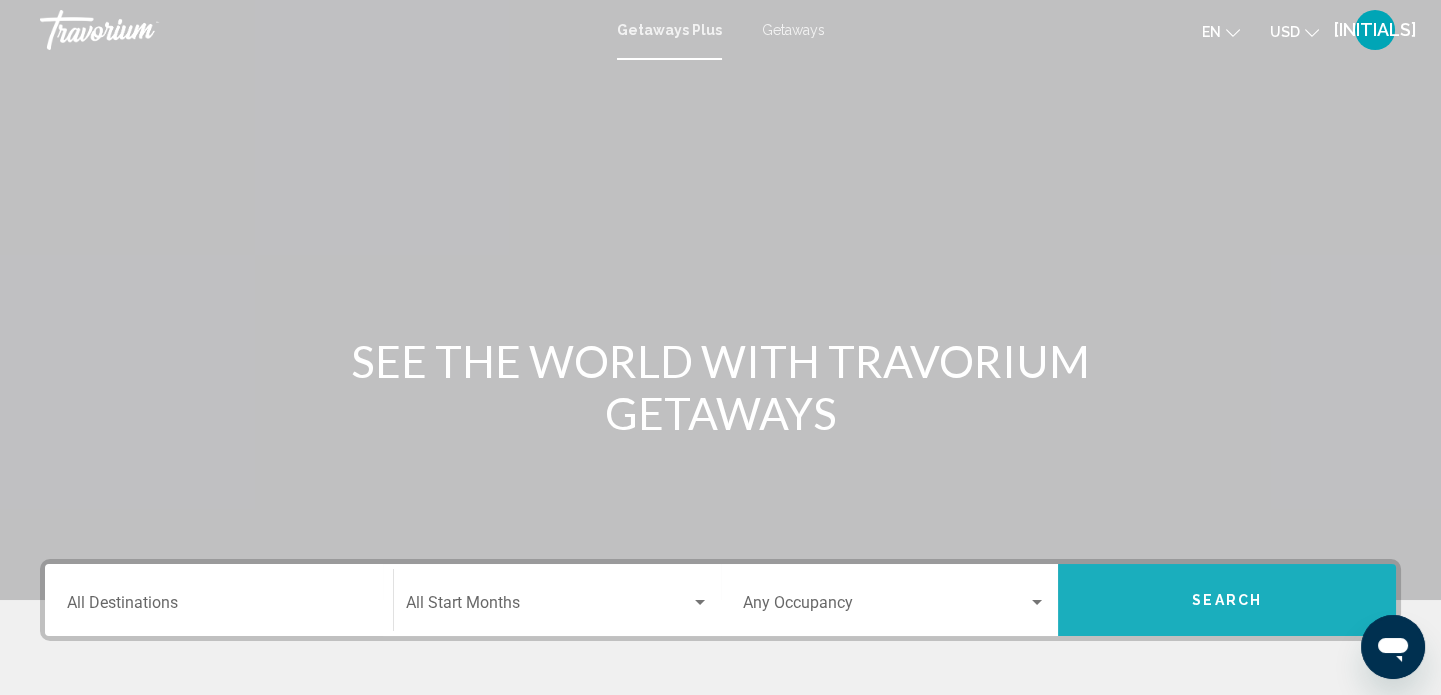 click on "Search" at bounding box center (1227, 600) 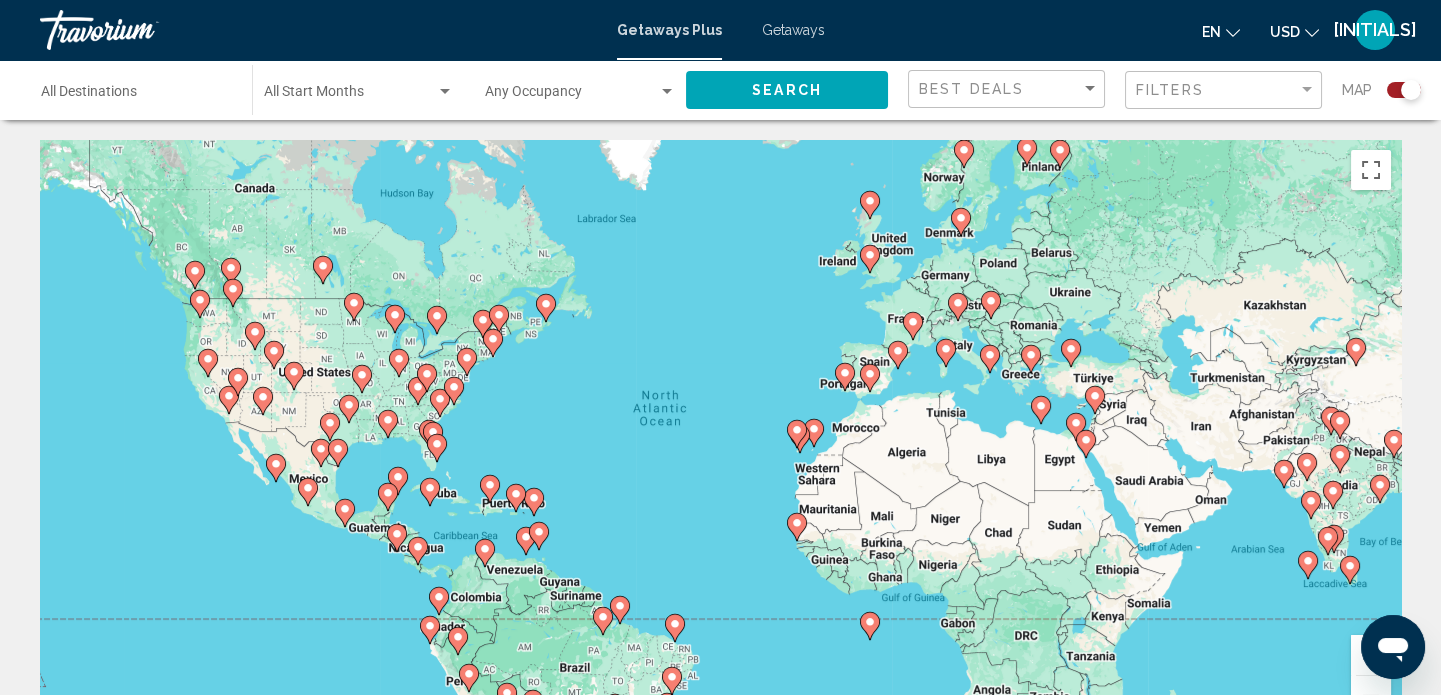 click 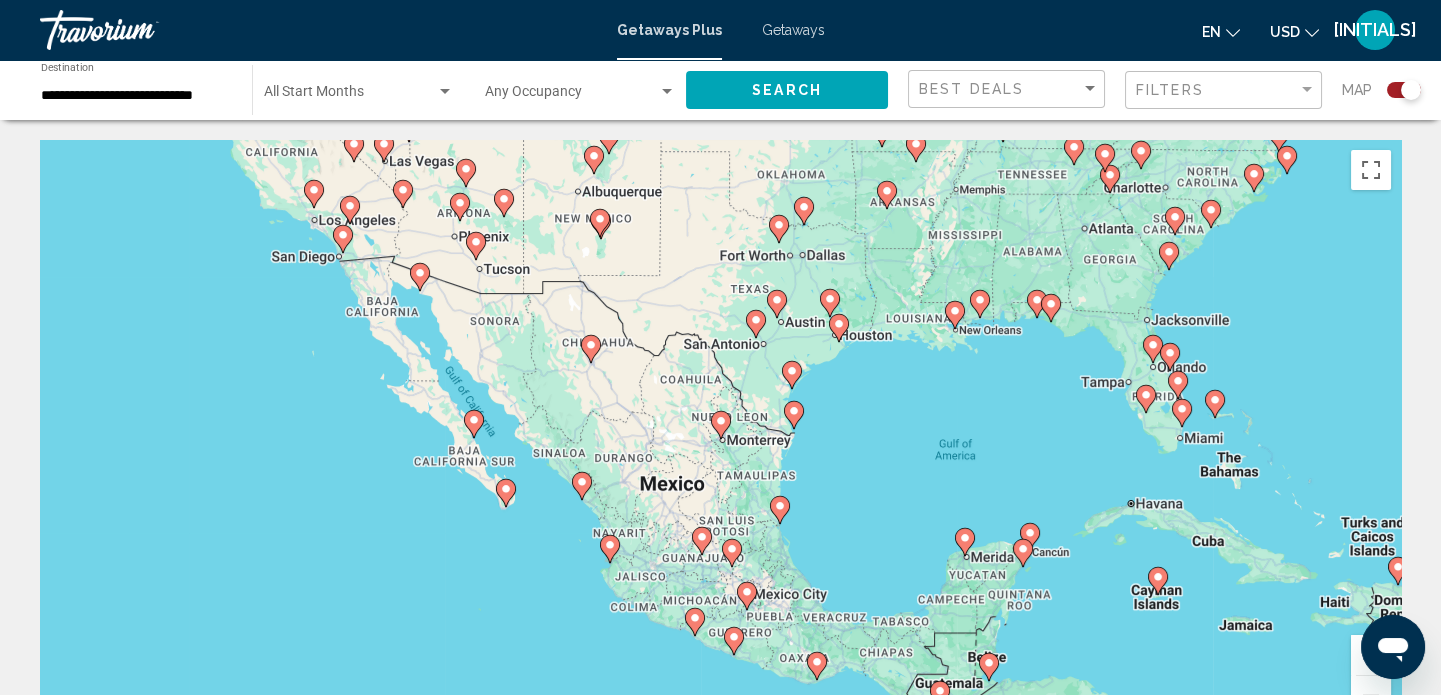 click 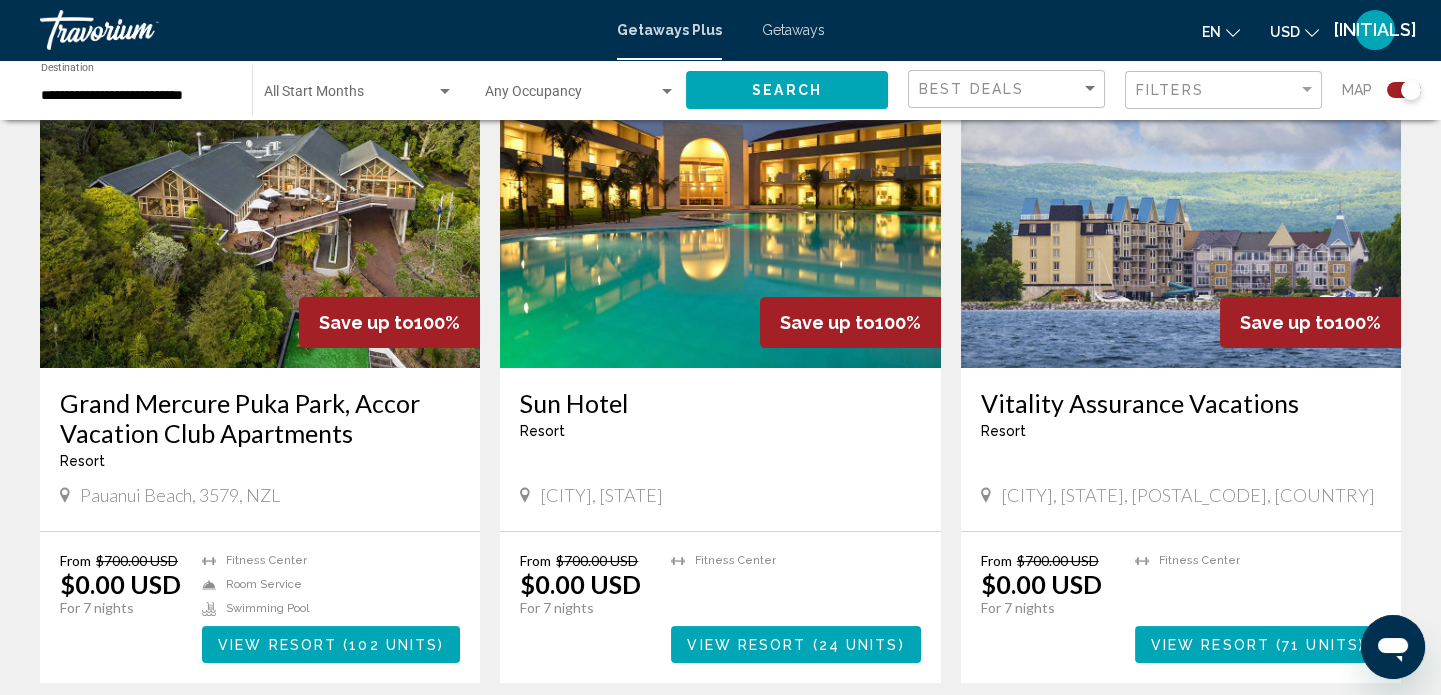 scroll, scrollTop: 766, scrollLeft: 0, axis: vertical 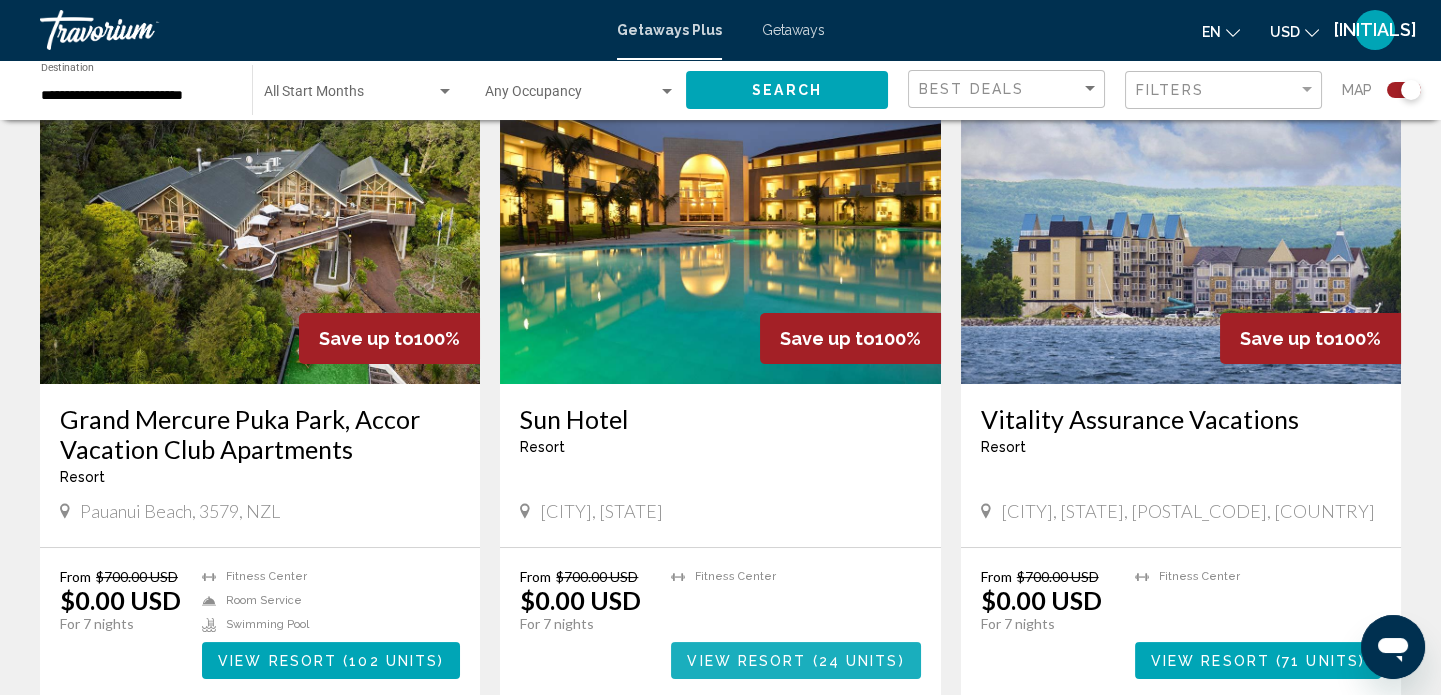 click at bounding box center (810, 661) 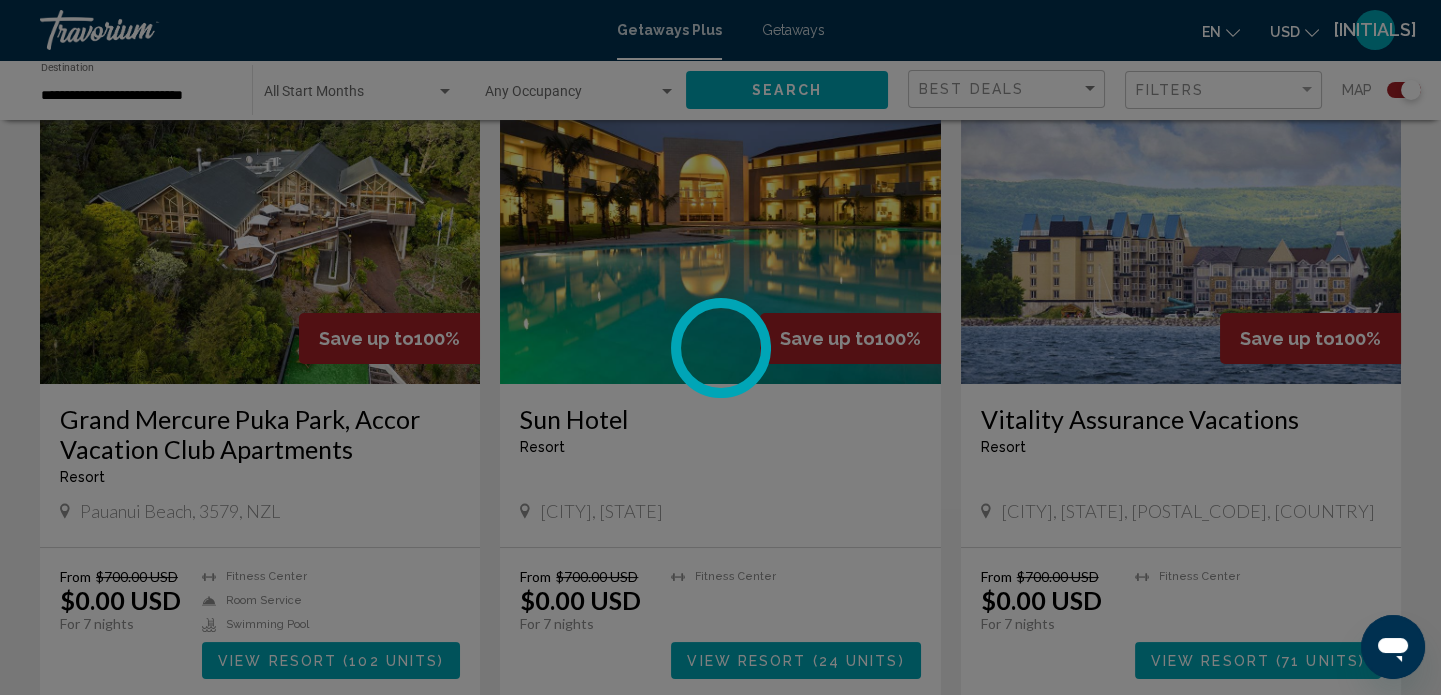 scroll, scrollTop: 12, scrollLeft: 0, axis: vertical 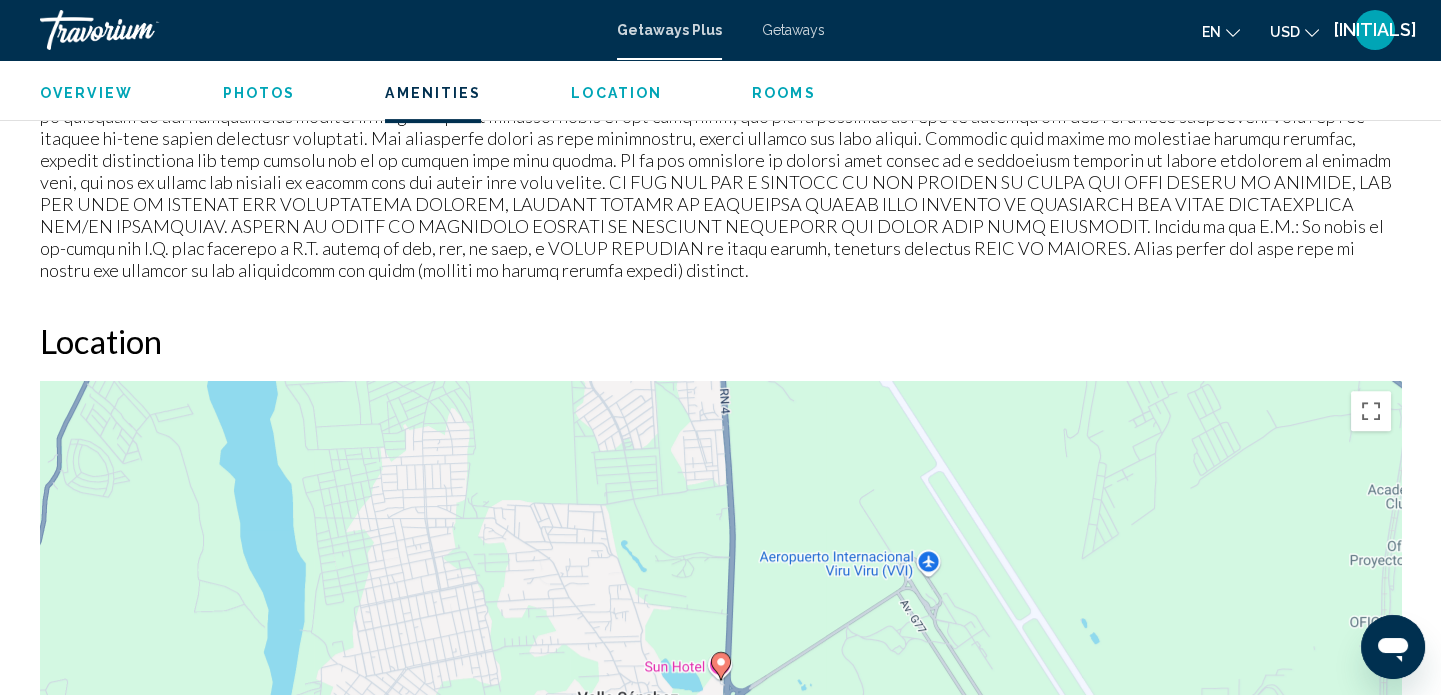 click on "Rooms" at bounding box center [784, 93] 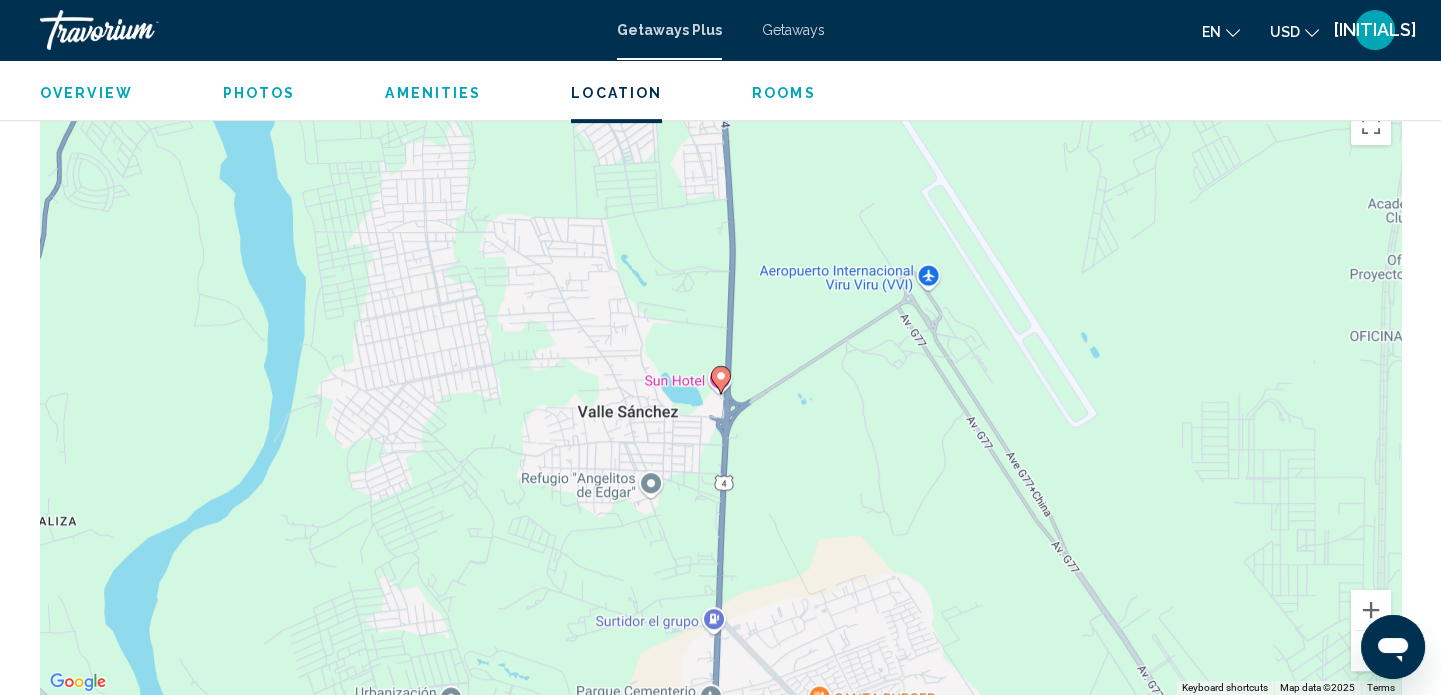 scroll, scrollTop: 2501, scrollLeft: 0, axis: vertical 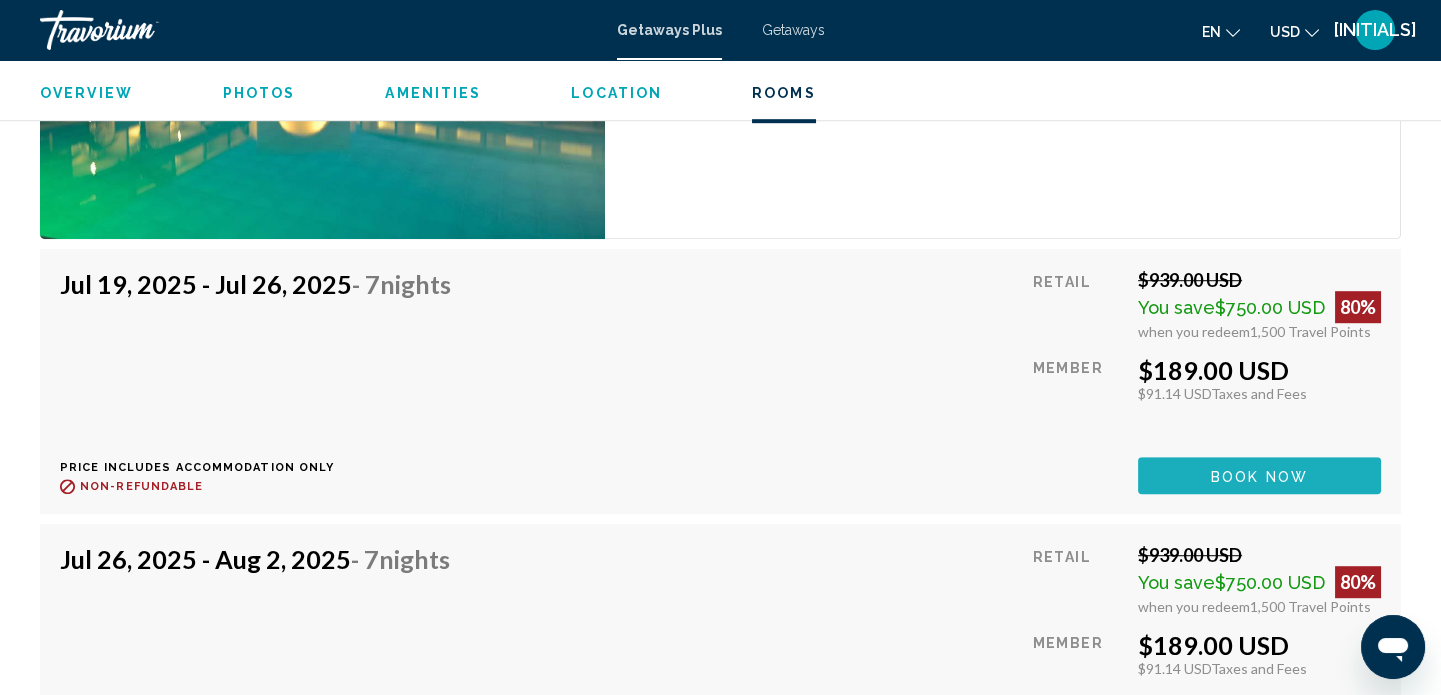 click on "Book now" at bounding box center (1259, 476) 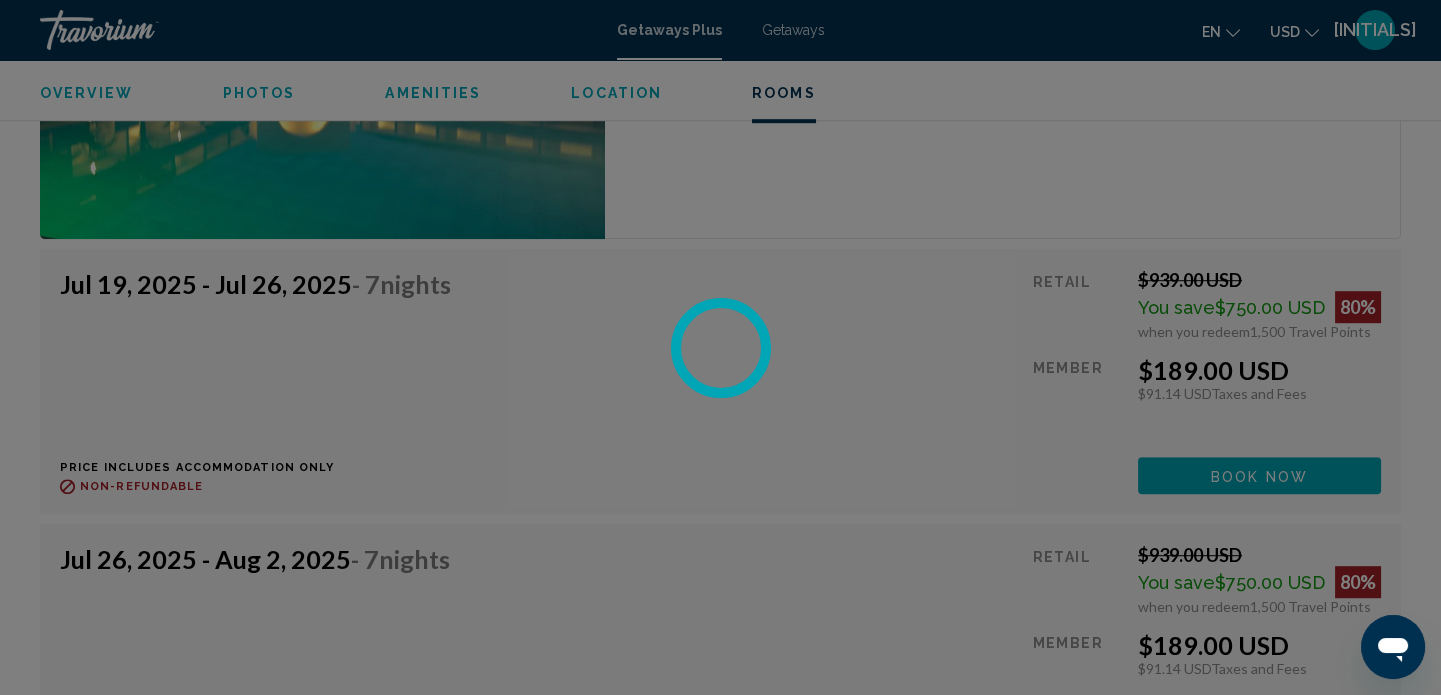 scroll, scrollTop: 0, scrollLeft: 0, axis: both 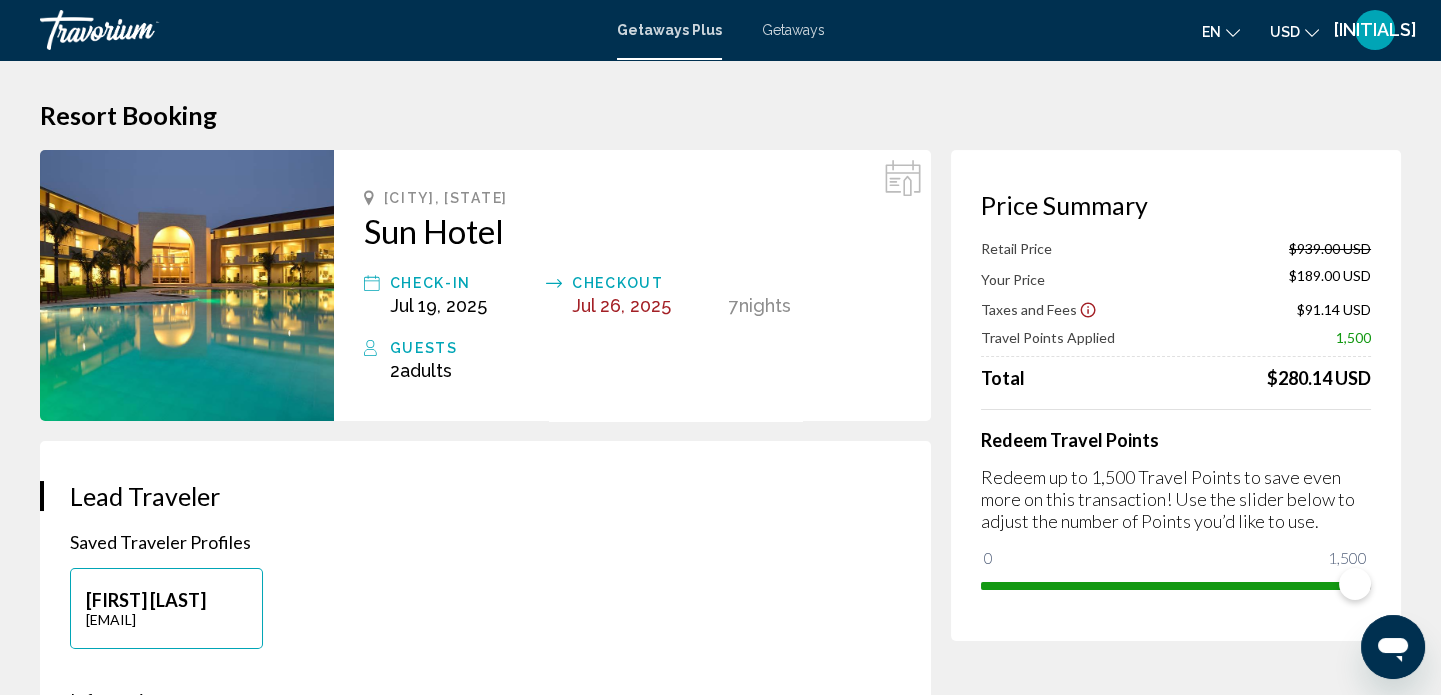 click on "Jul 19, 2025" at bounding box center [438, 305] 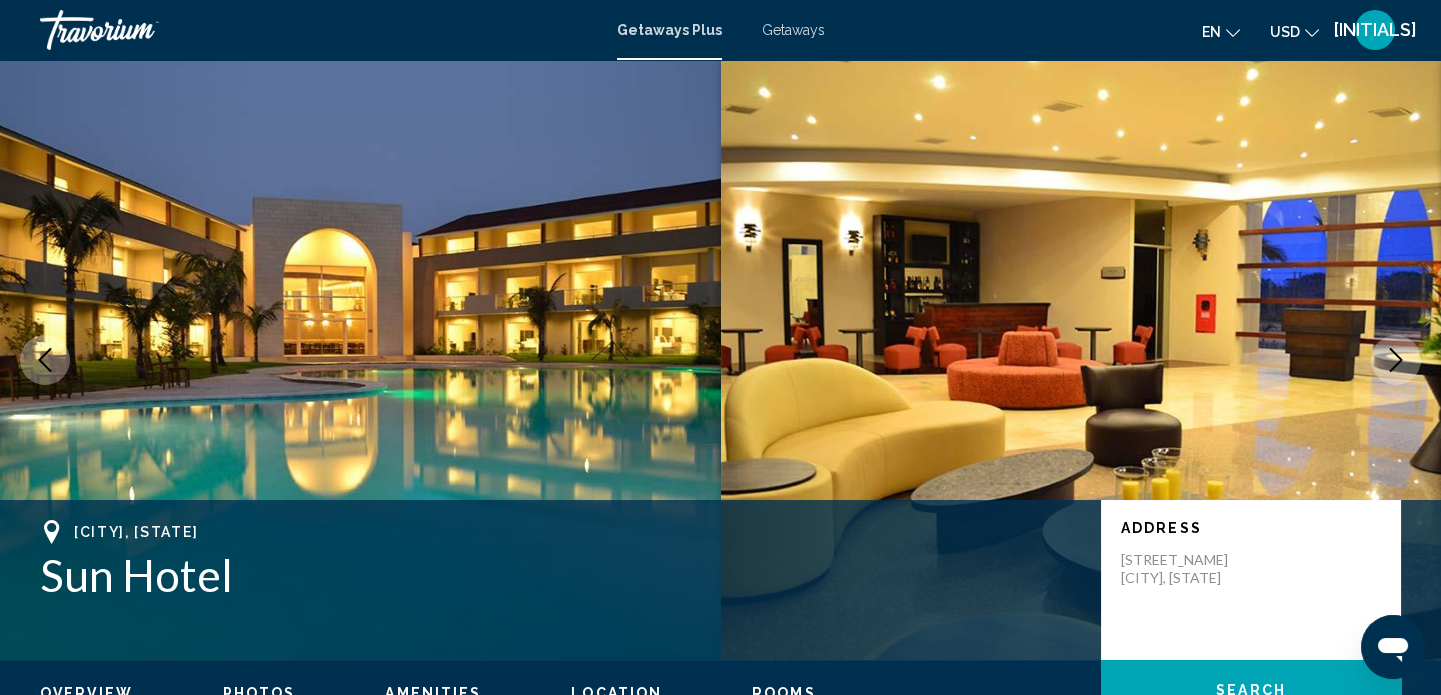 scroll, scrollTop: 11, scrollLeft: 0, axis: vertical 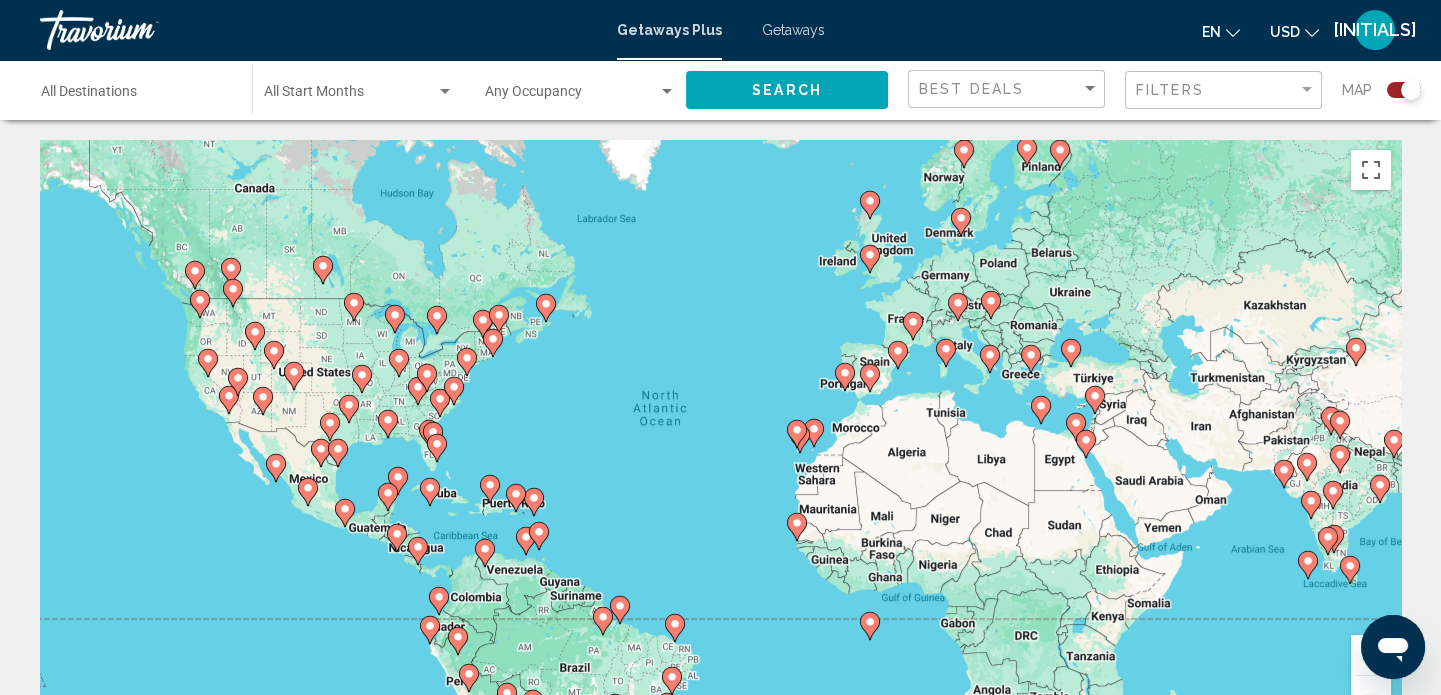 click 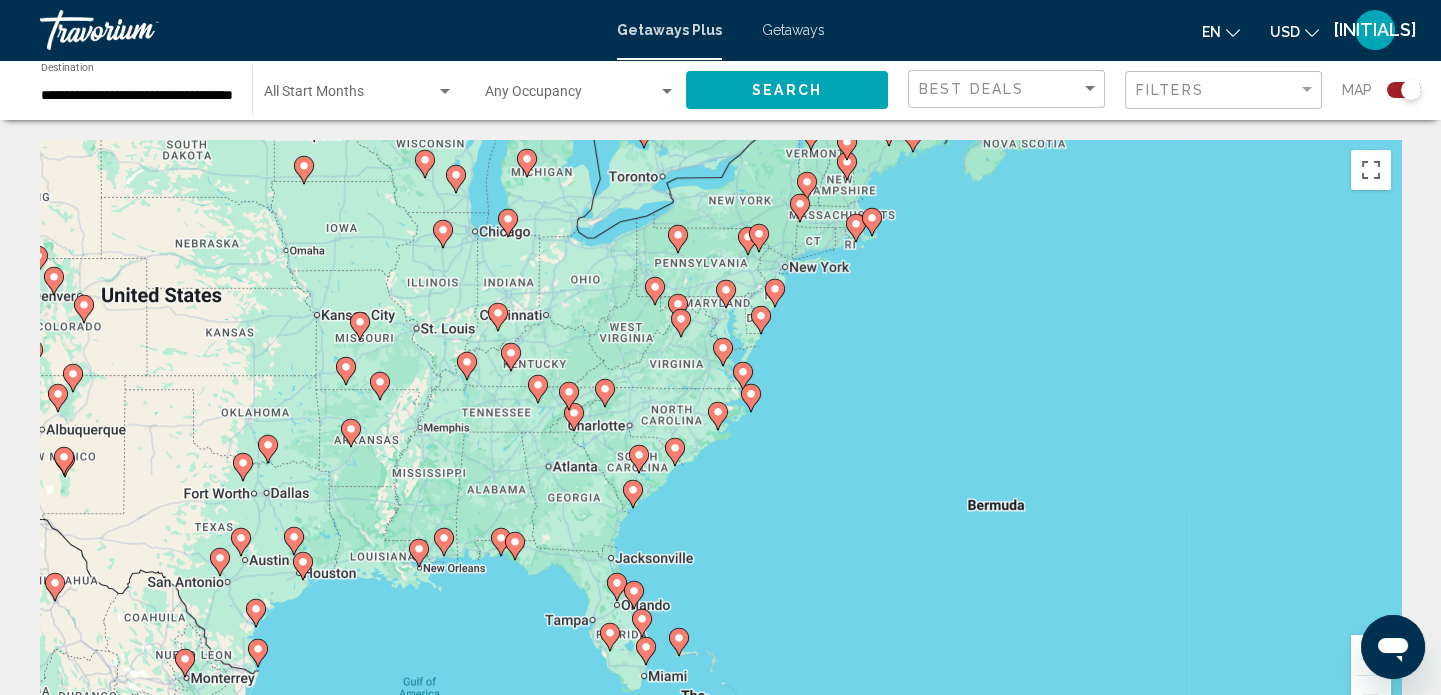 click 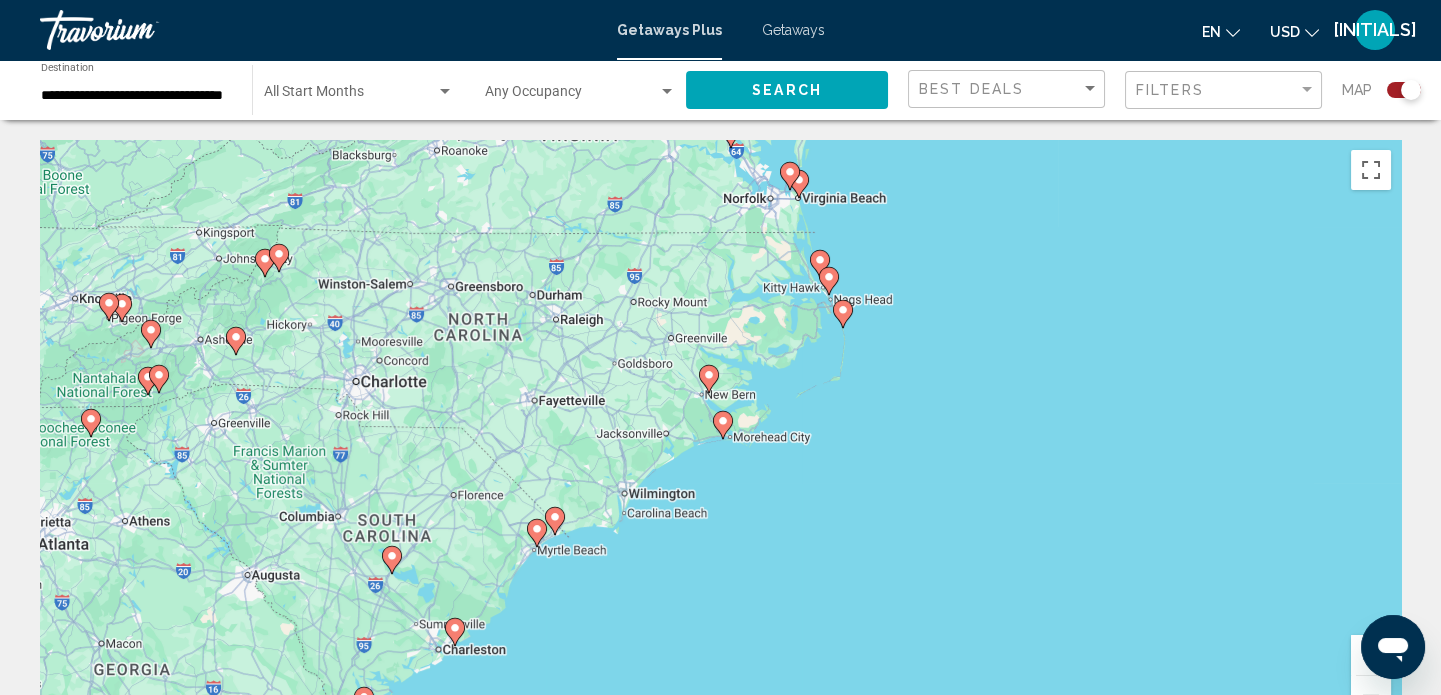 click 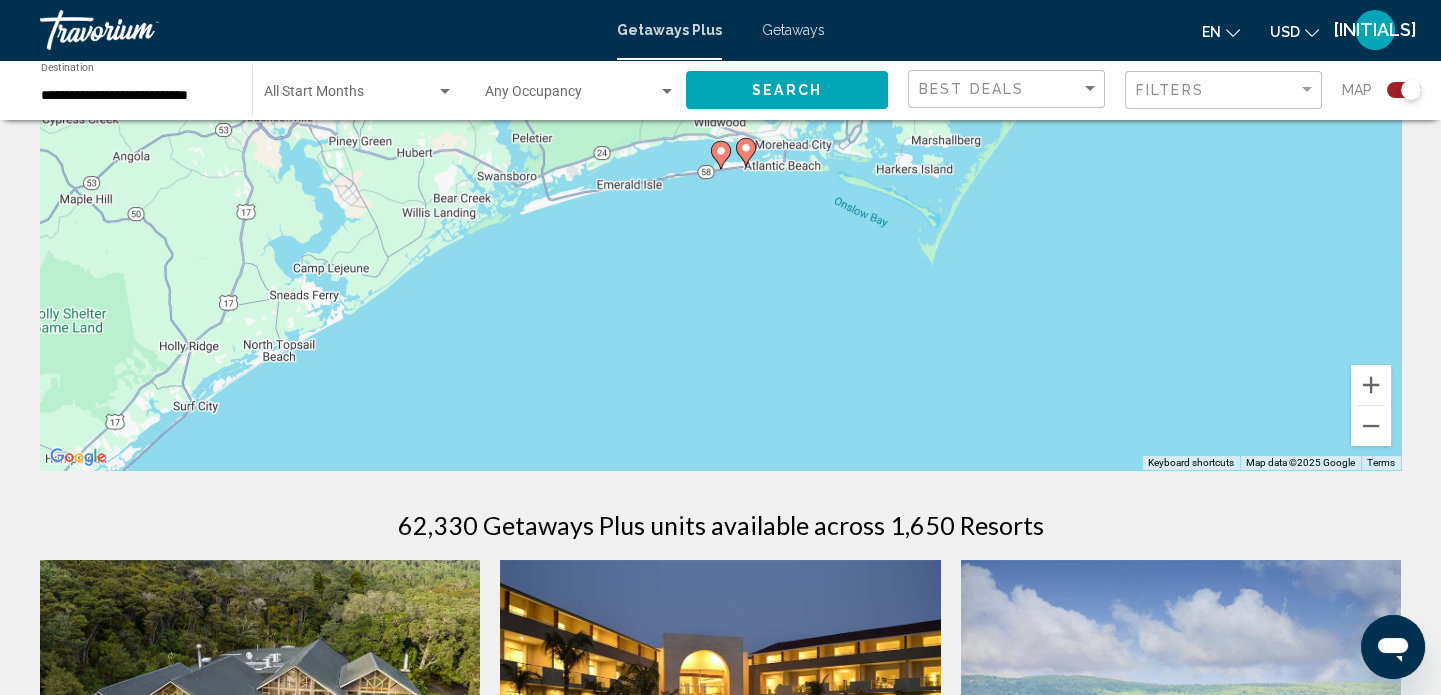 scroll, scrollTop: 0, scrollLeft: 0, axis: both 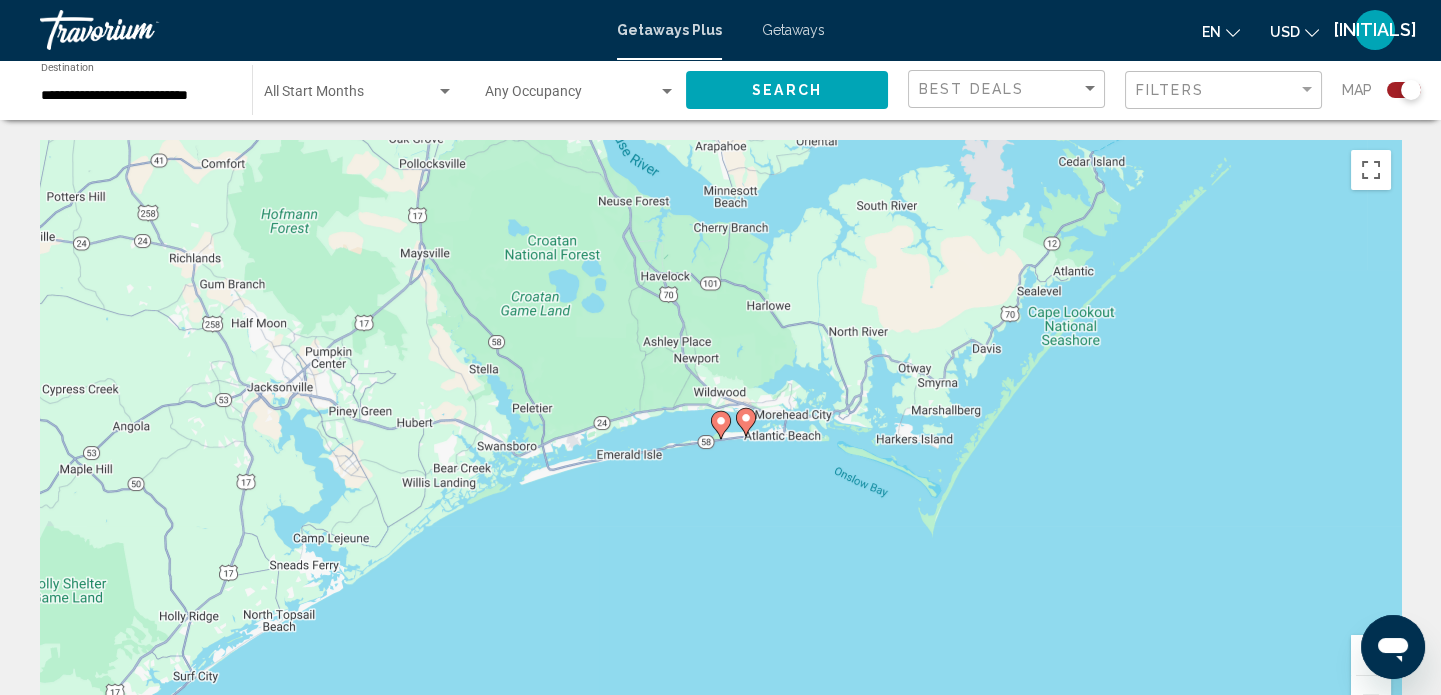 click 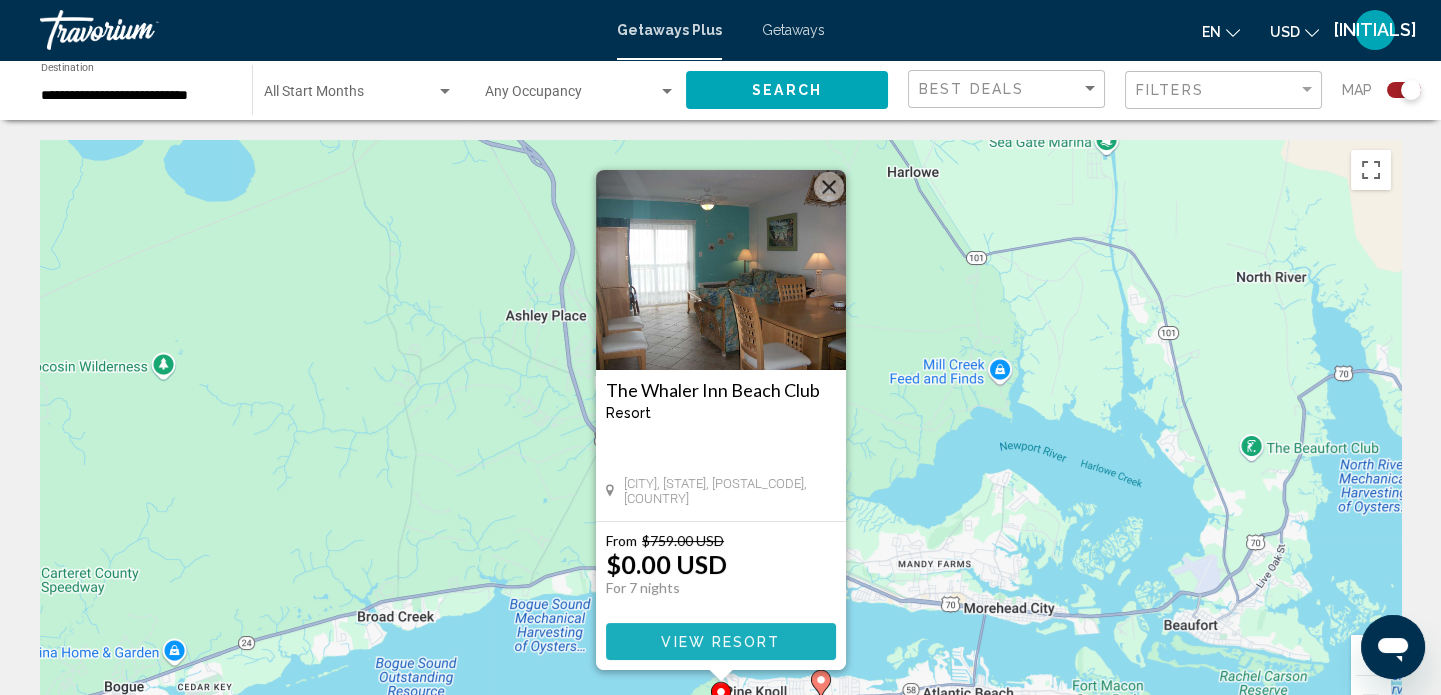 click on "View Resort" at bounding box center (720, 642) 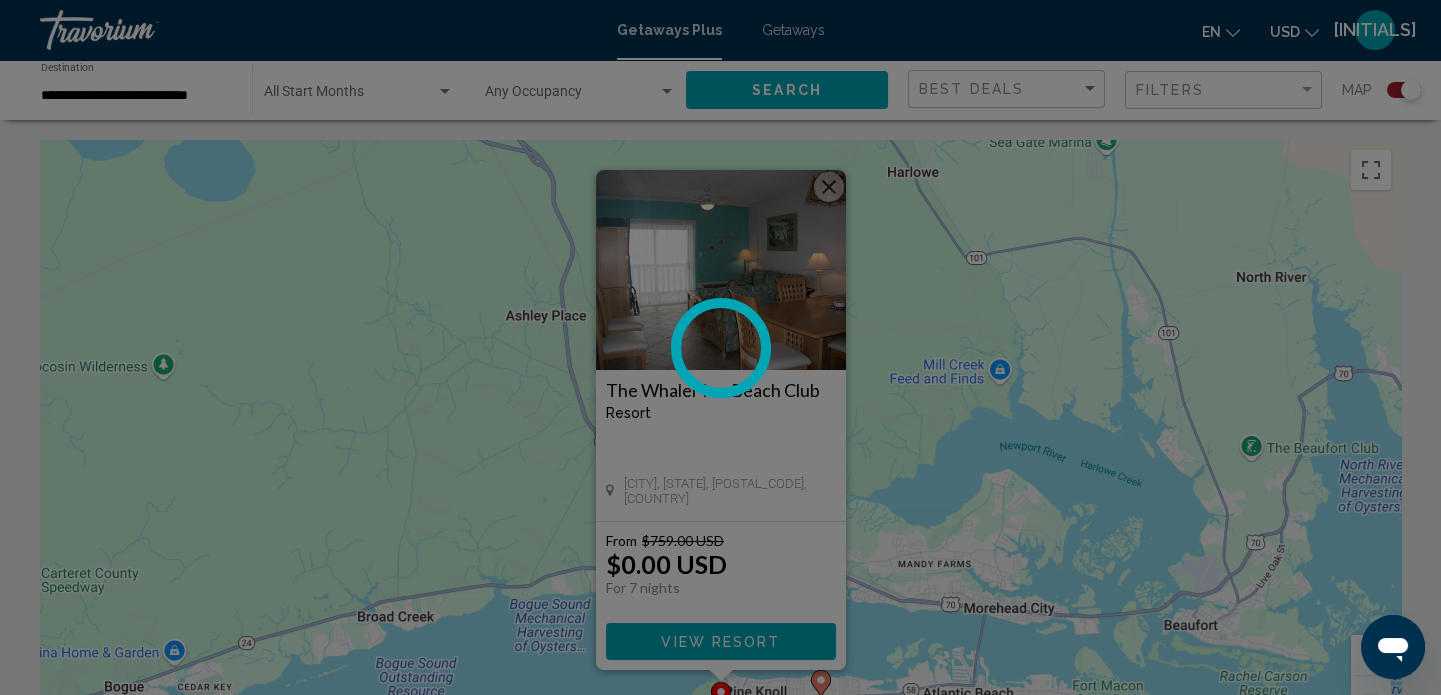 scroll, scrollTop: 12, scrollLeft: 0, axis: vertical 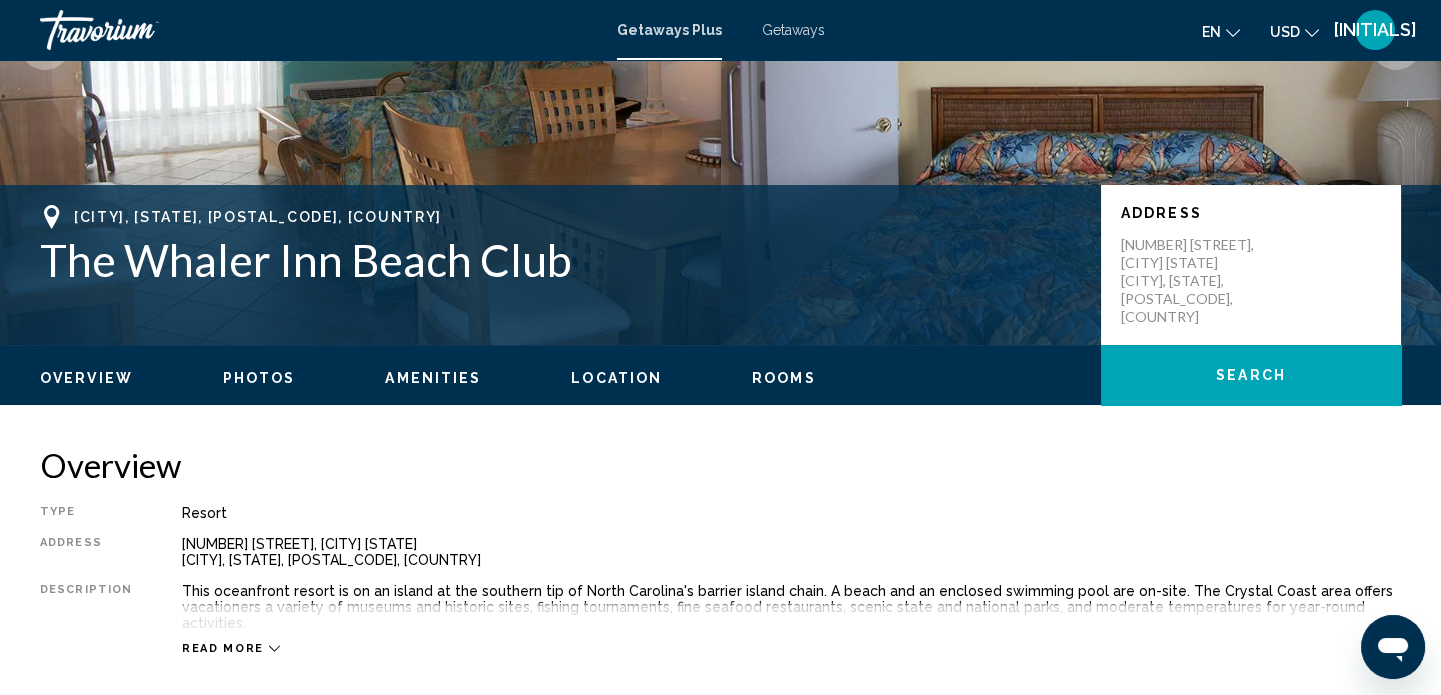 click on "Rooms" at bounding box center (784, 378) 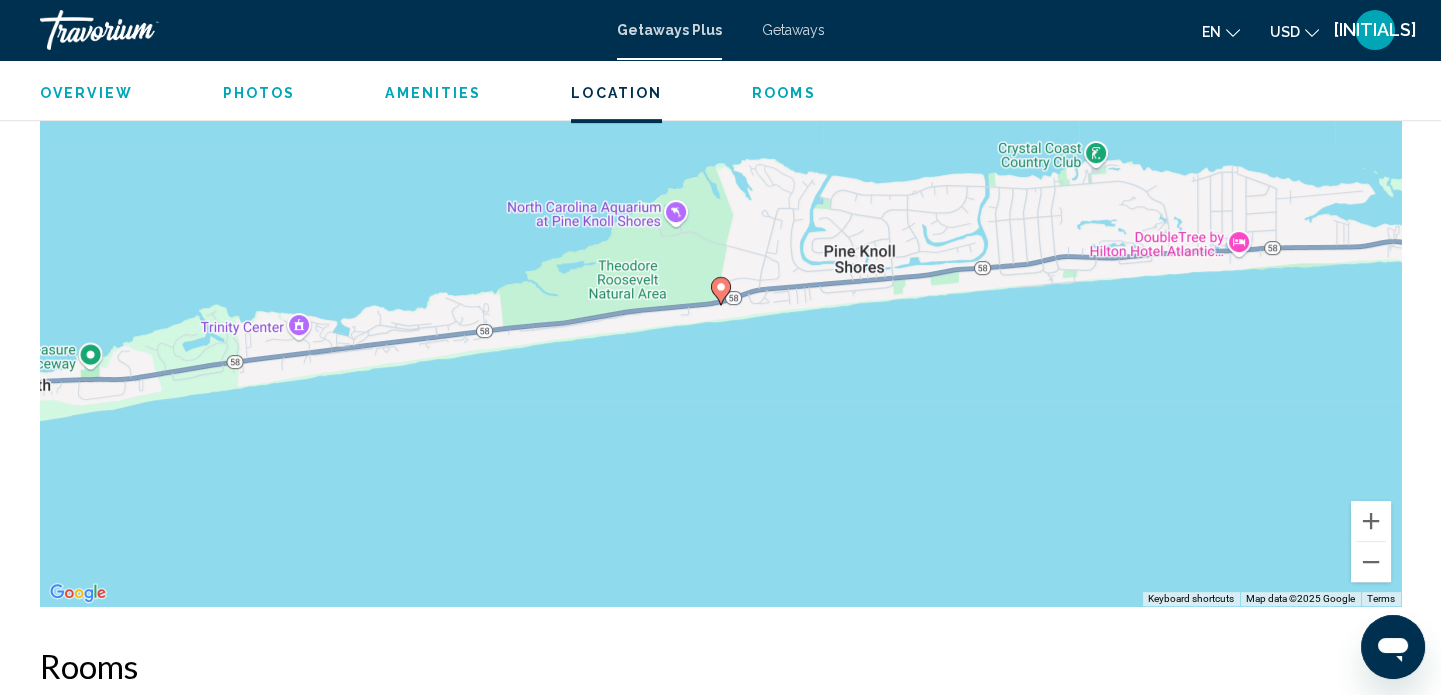 scroll, scrollTop: 2497, scrollLeft: 0, axis: vertical 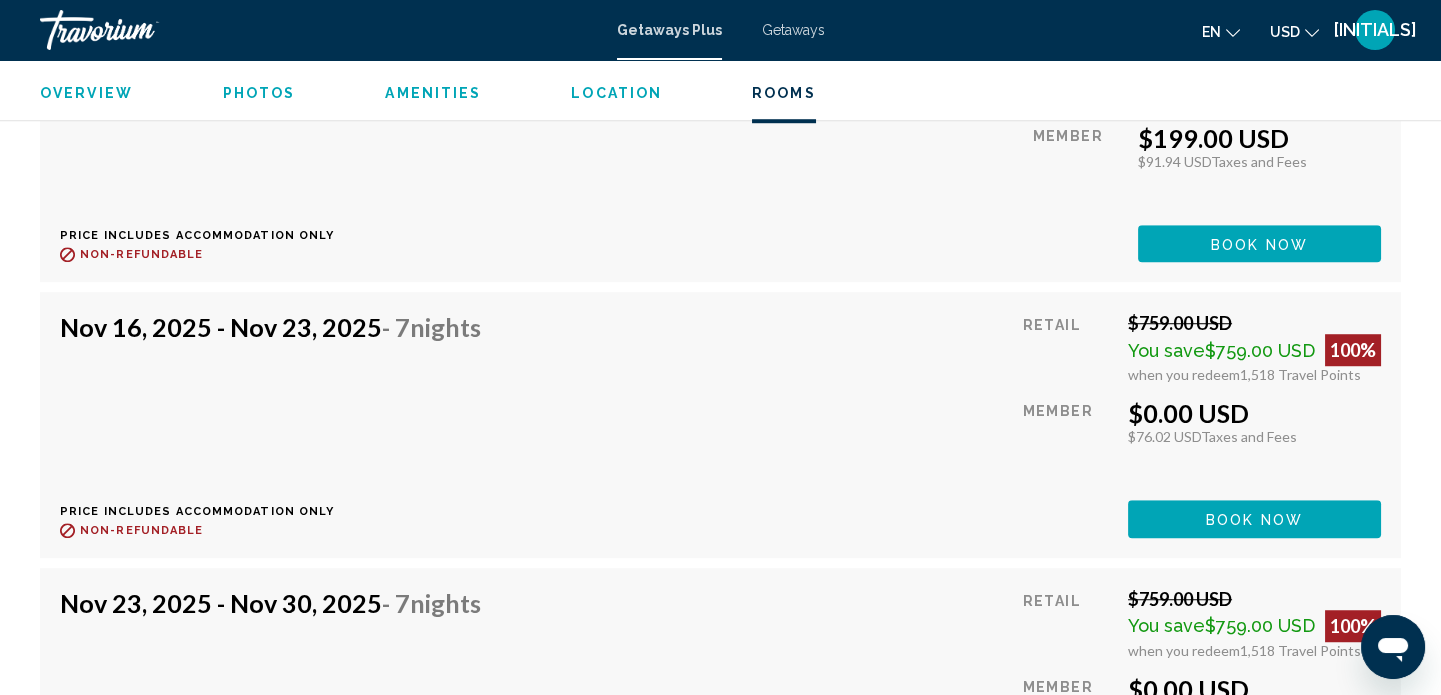 click on "Book now" at bounding box center [1259, 243] 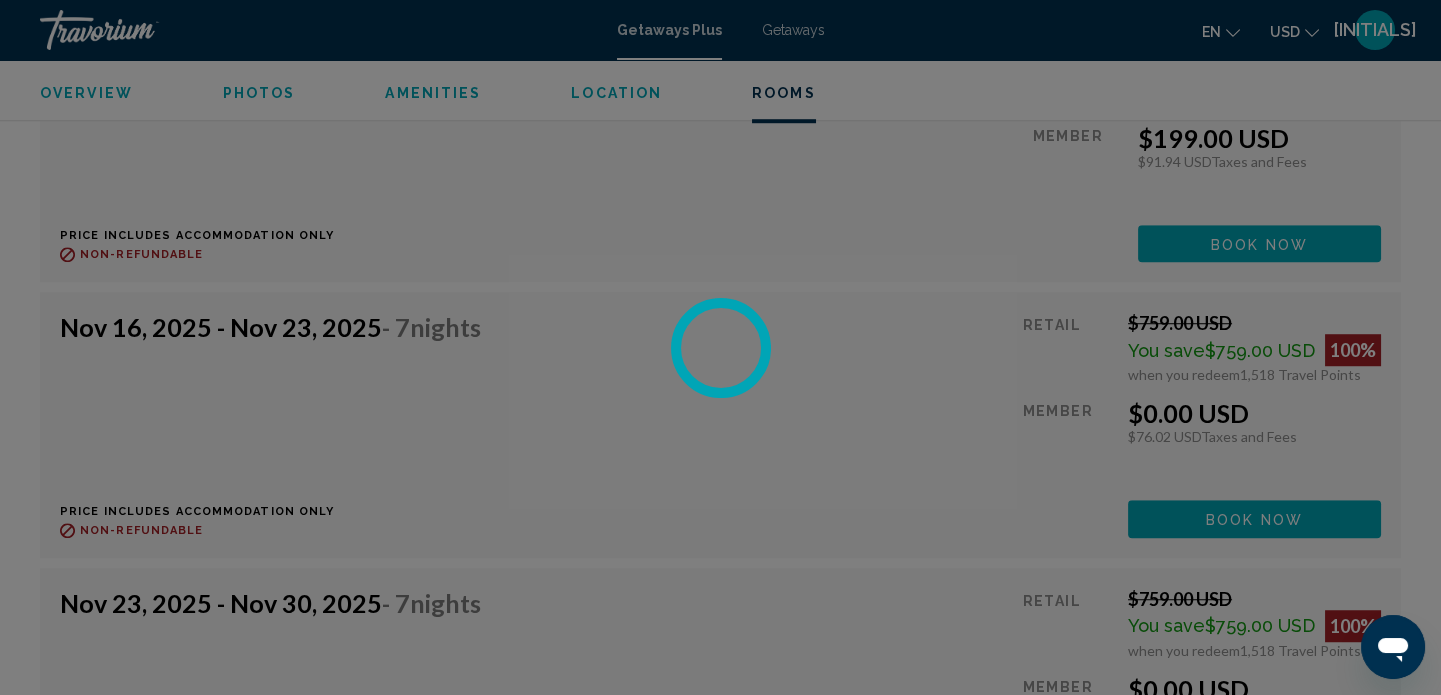 scroll, scrollTop: 0, scrollLeft: 0, axis: both 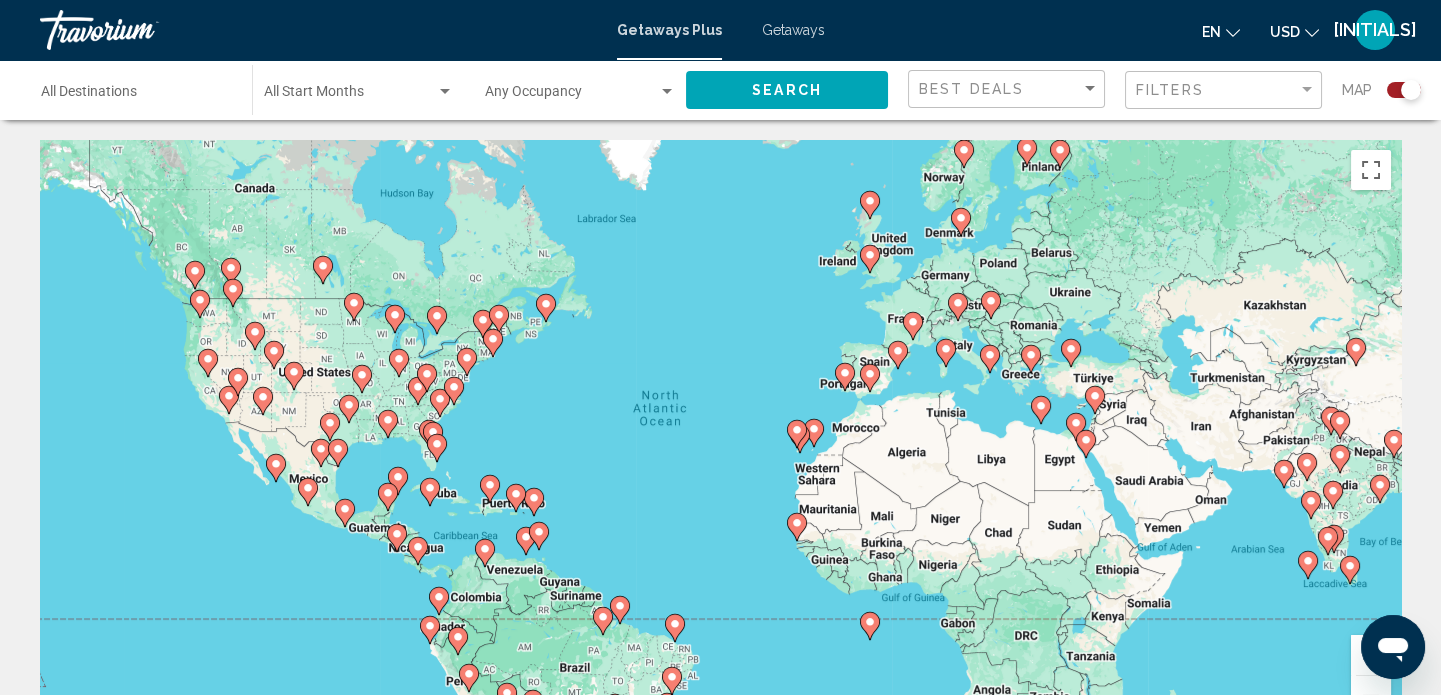 click on "To activate drag with keyboard, press Alt + Enter. Once in keyboard drag state, use the arrow keys to move the marker. To complete the drag, press the Enter key. To cancel, press Escape." at bounding box center [720, 440] 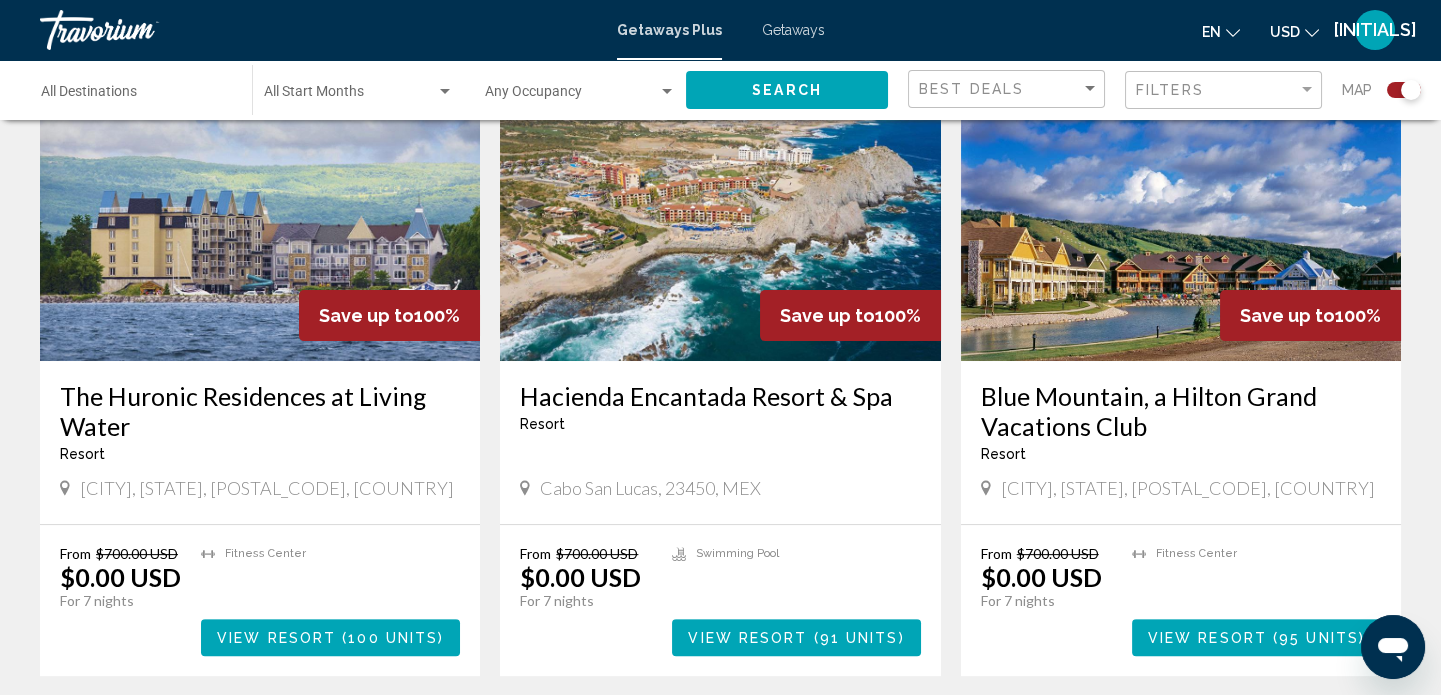 scroll, scrollTop: 1469, scrollLeft: 0, axis: vertical 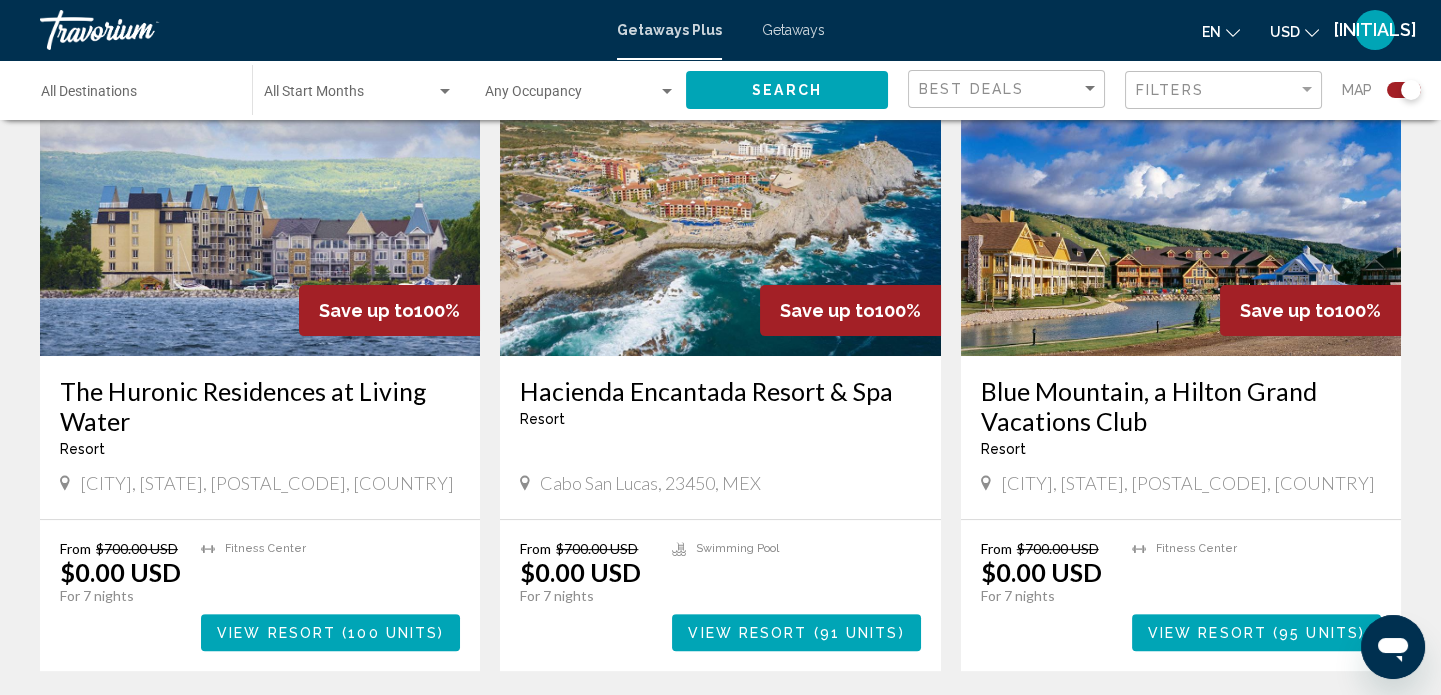 click at bounding box center (1181, 196) 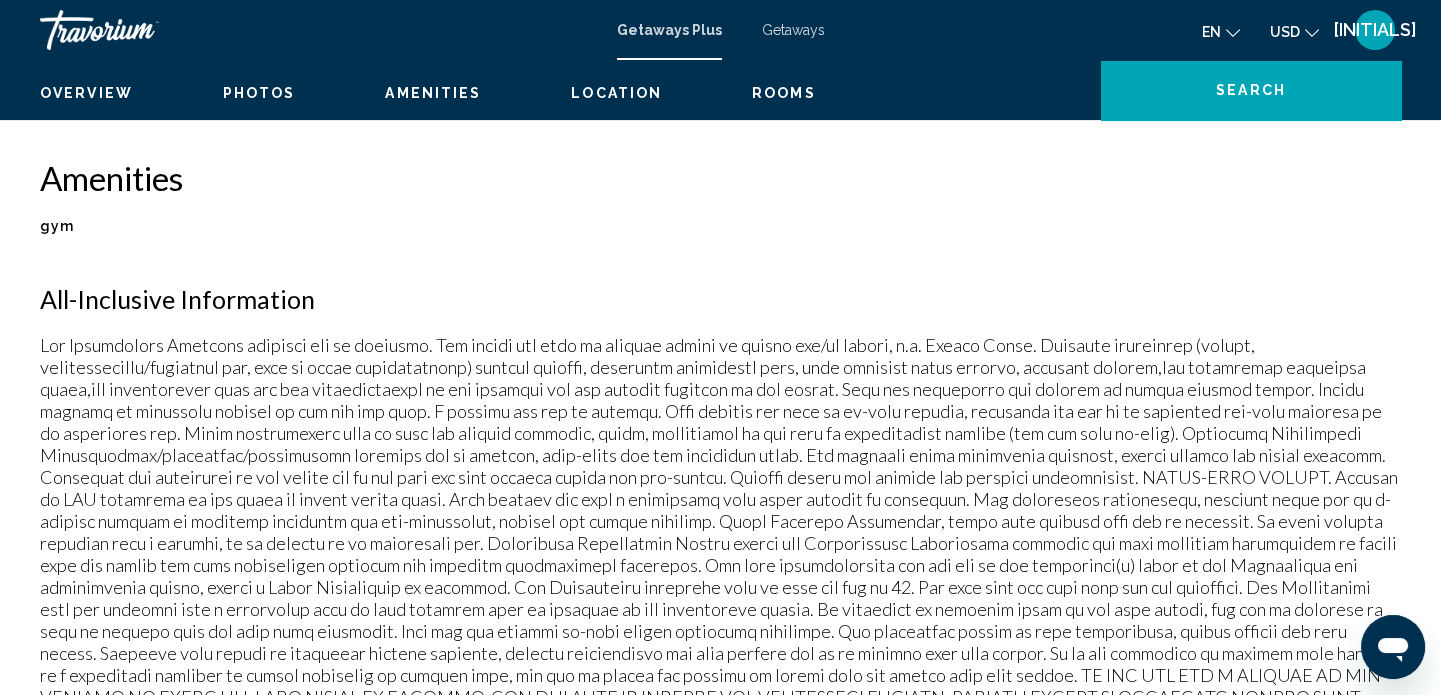 scroll, scrollTop: 12, scrollLeft: 0, axis: vertical 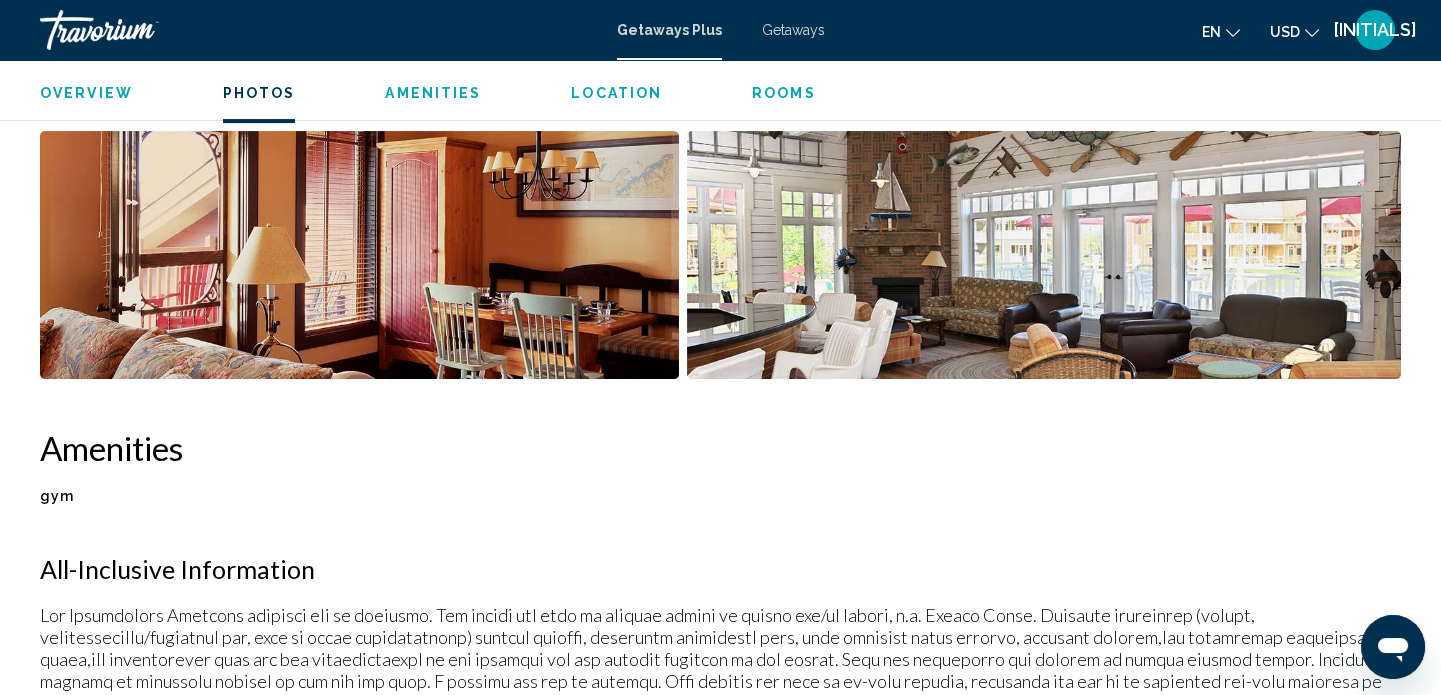 click at bounding box center [1044, 255] 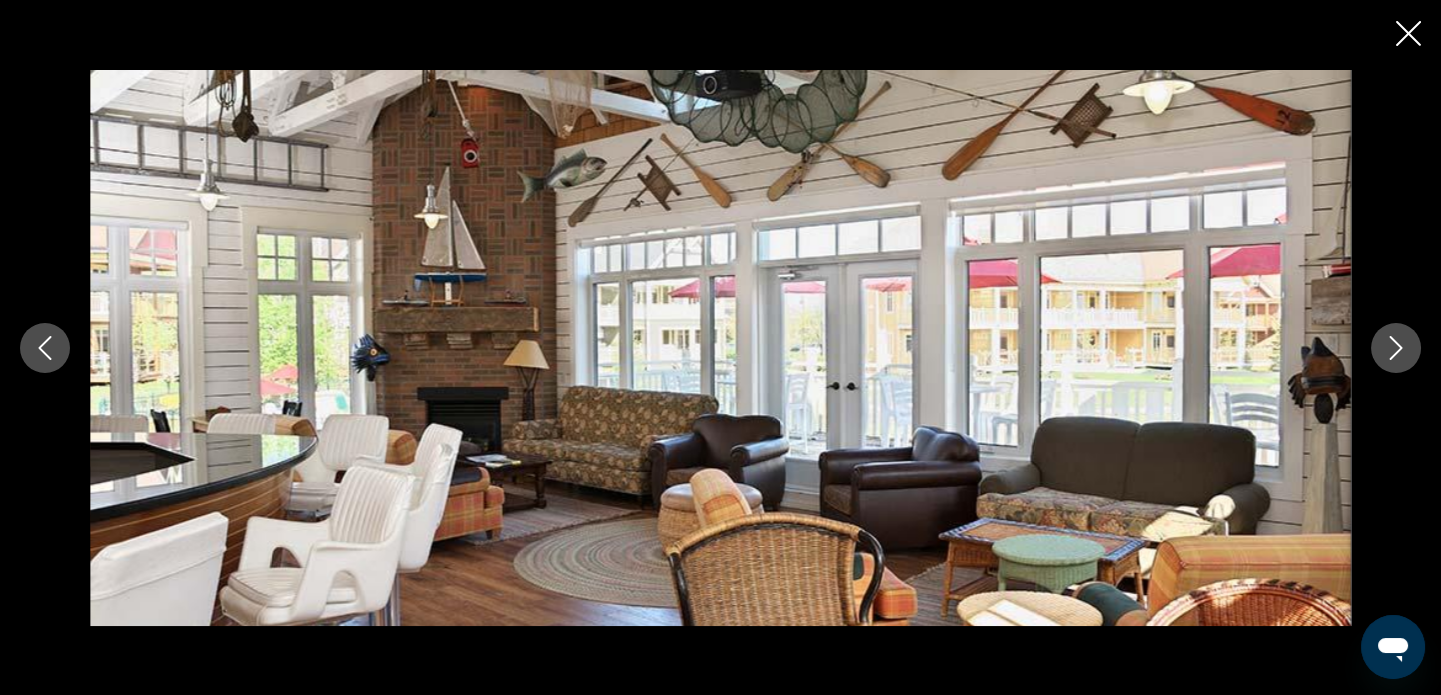 scroll, scrollTop: 1397, scrollLeft: 0, axis: vertical 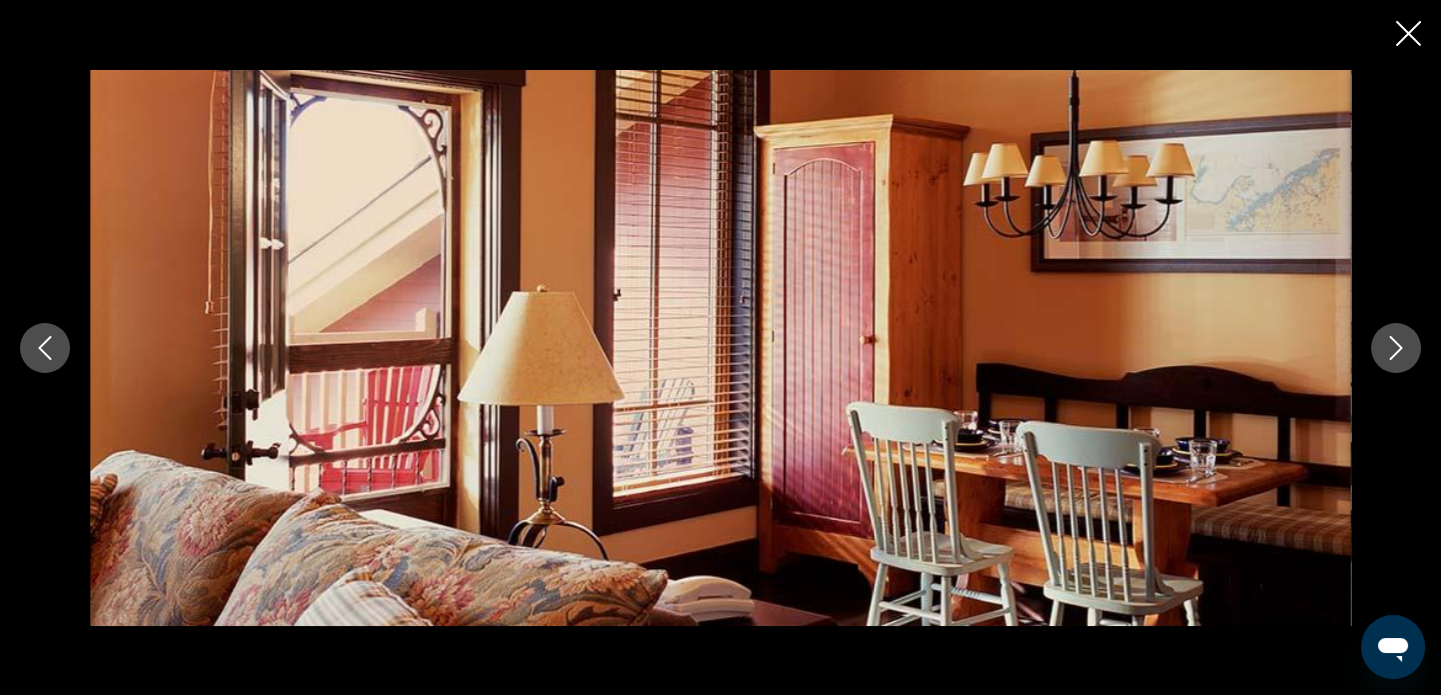 click at bounding box center [45, 348] 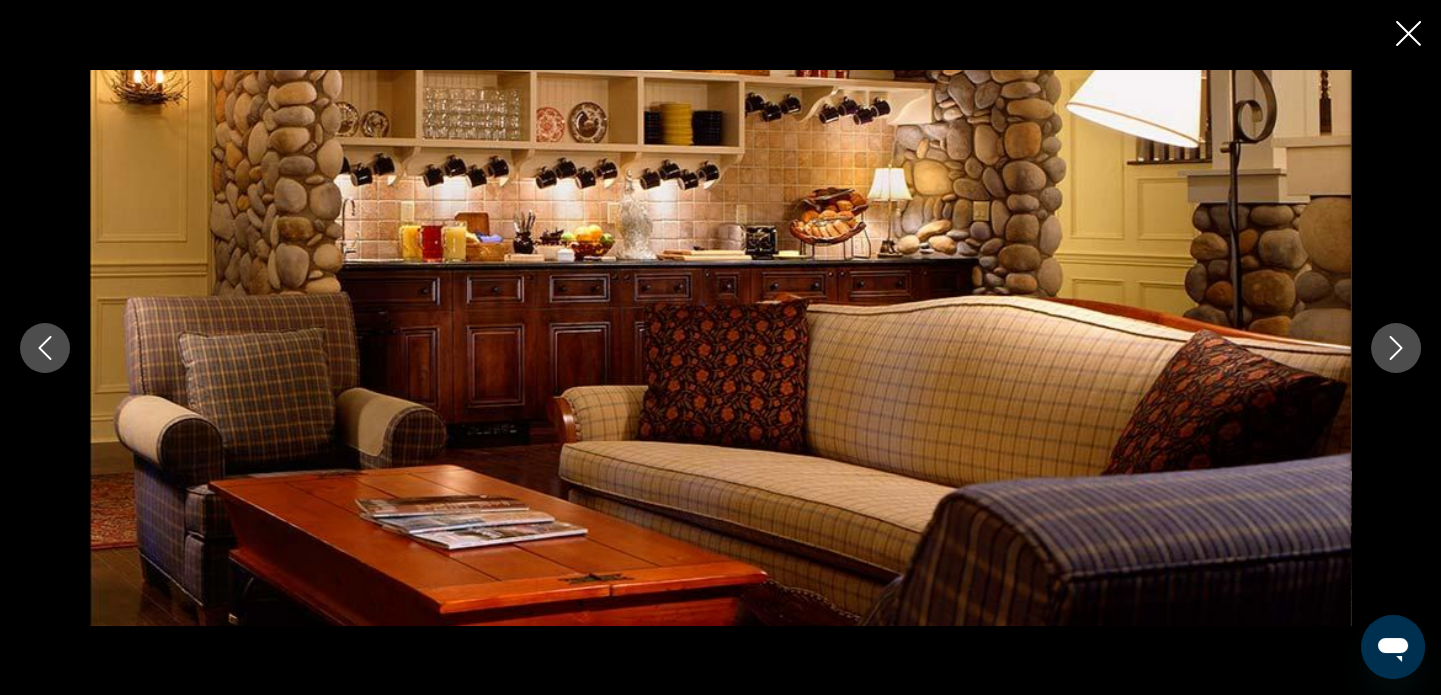 click at bounding box center (45, 348) 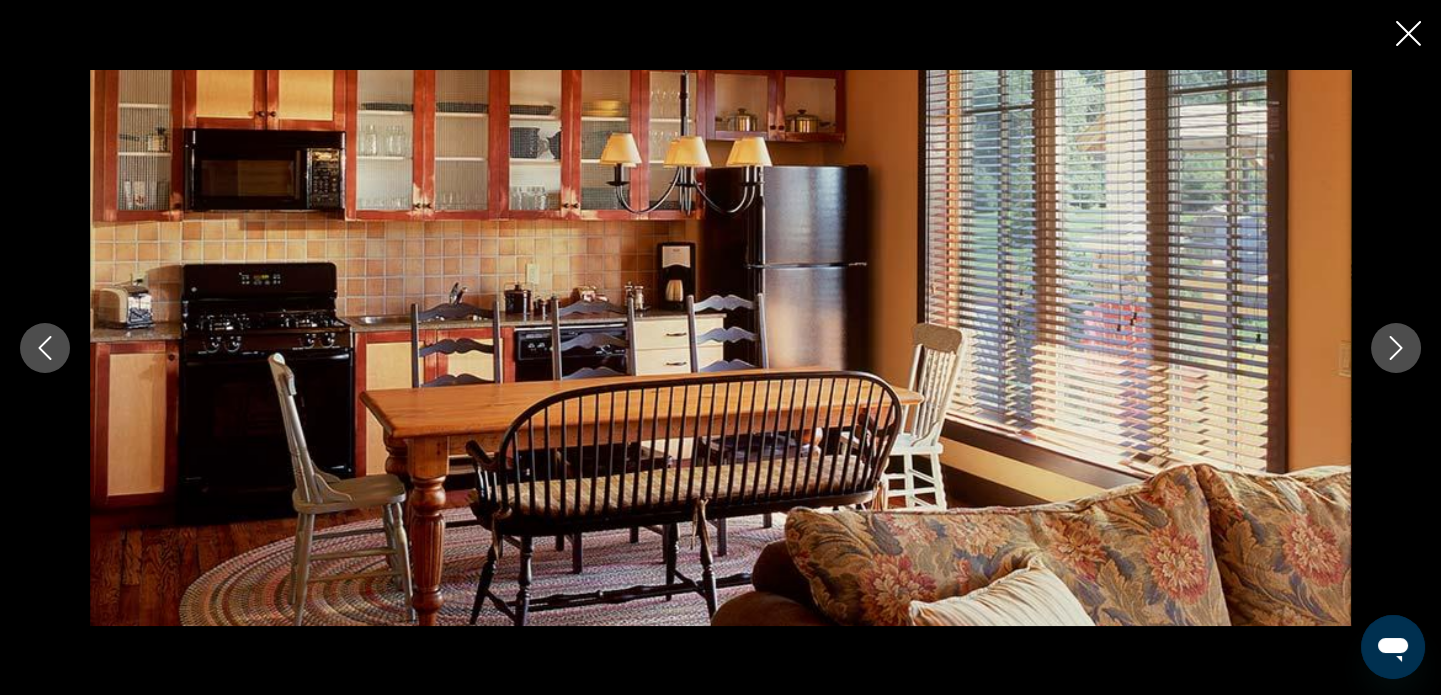 click at bounding box center (45, 348) 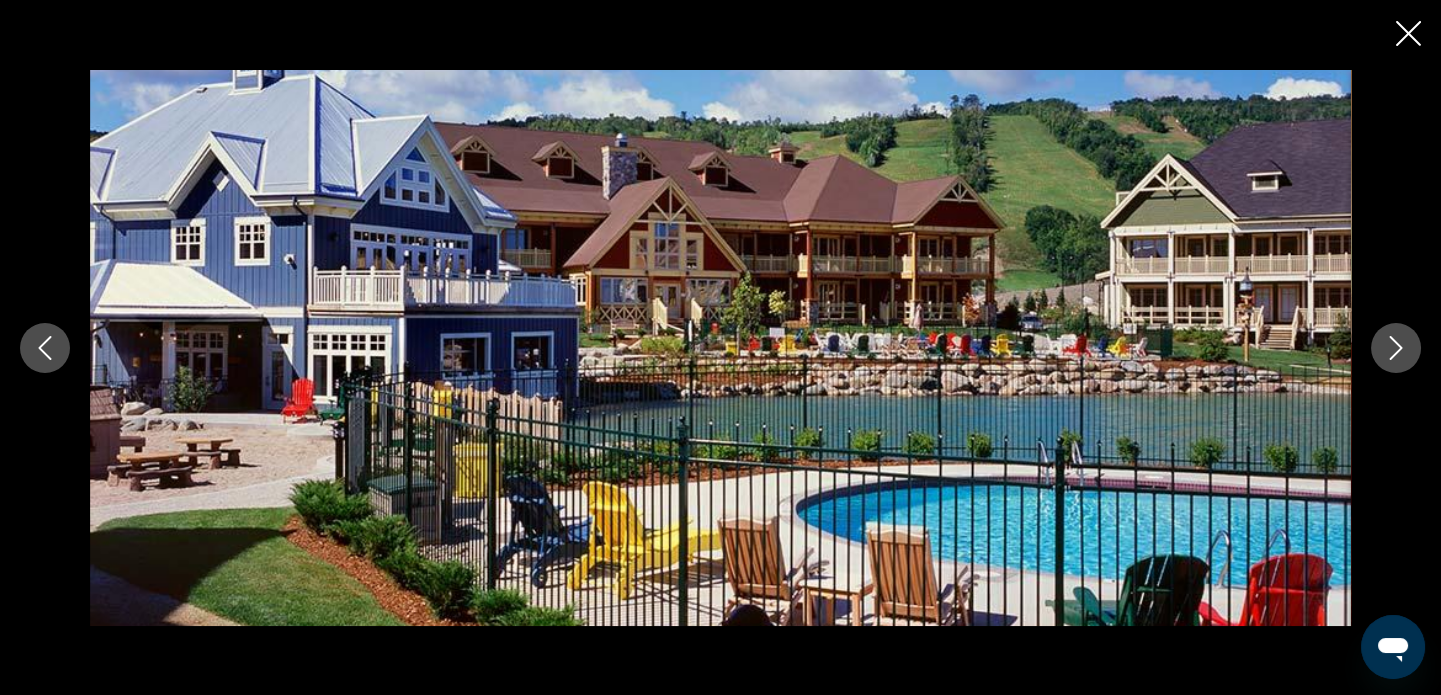 click at bounding box center [45, 348] 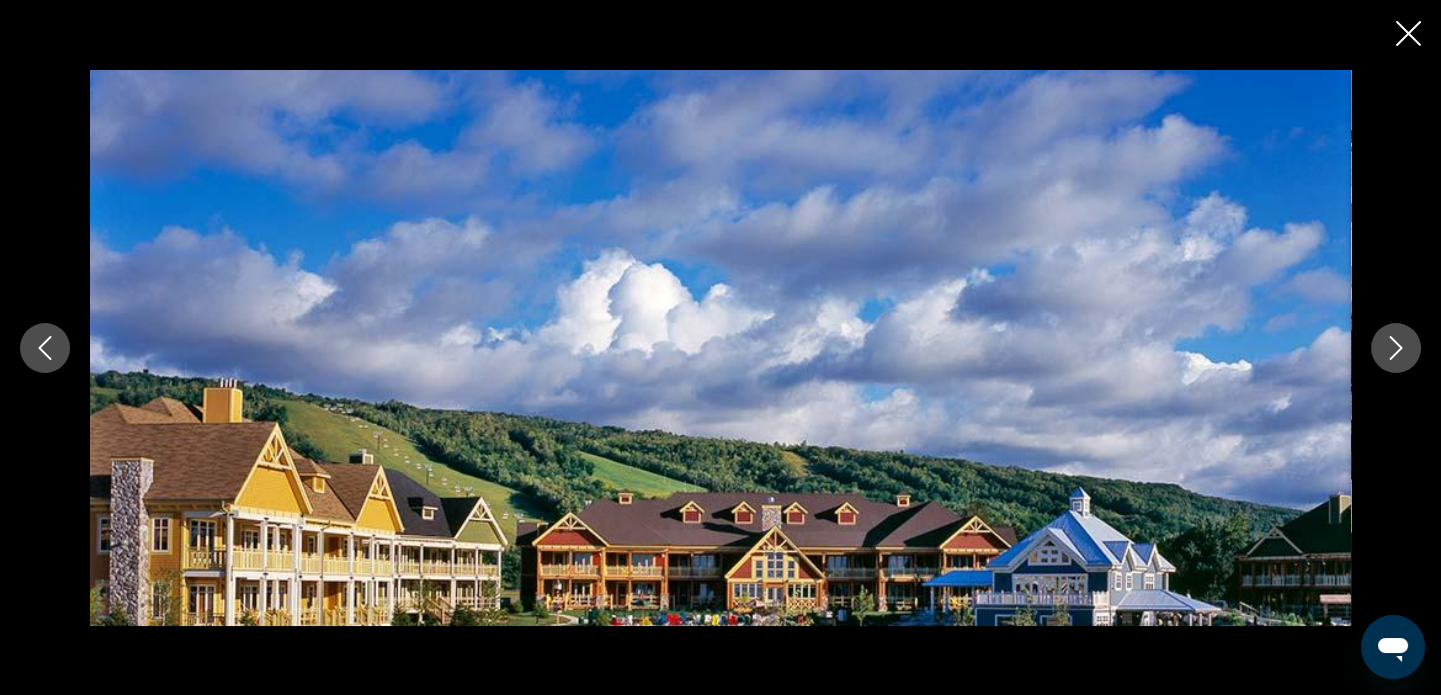 click at bounding box center [45, 348] 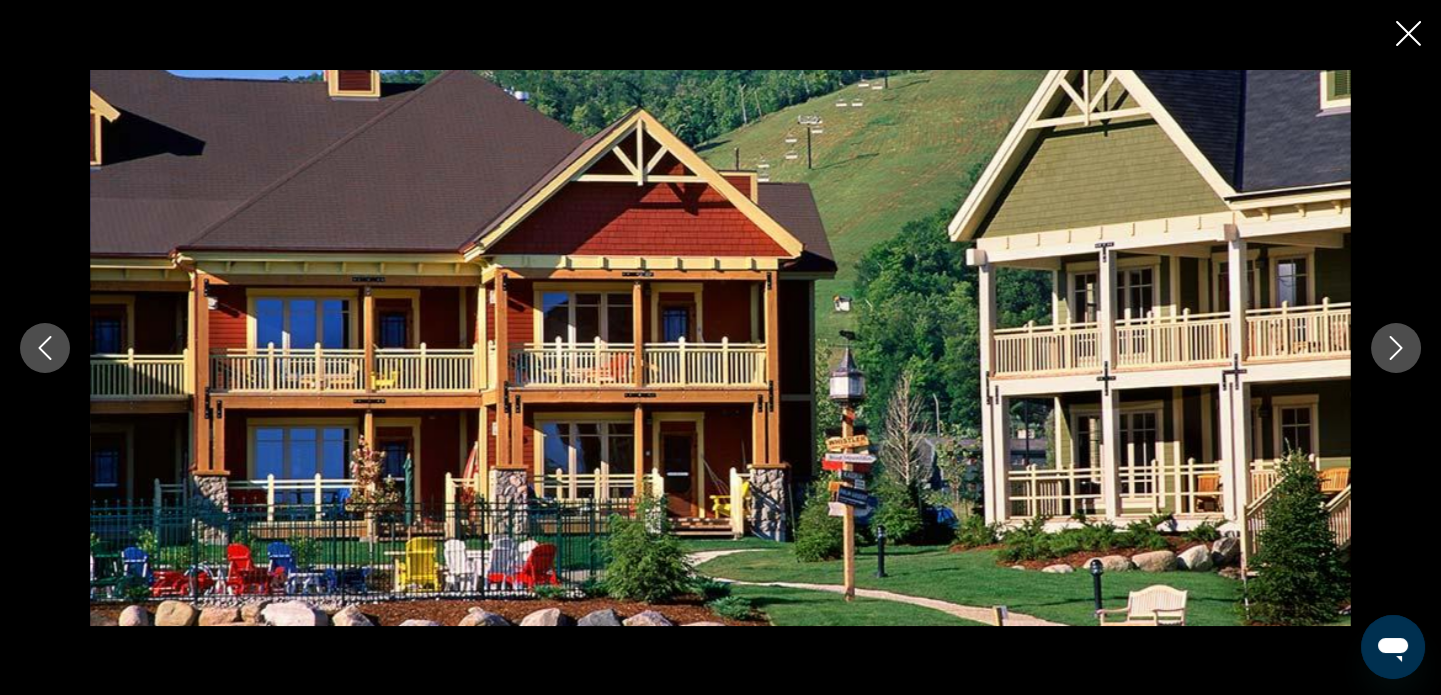 scroll, scrollTop: 337, scrollLeft: 0, axis: vertical 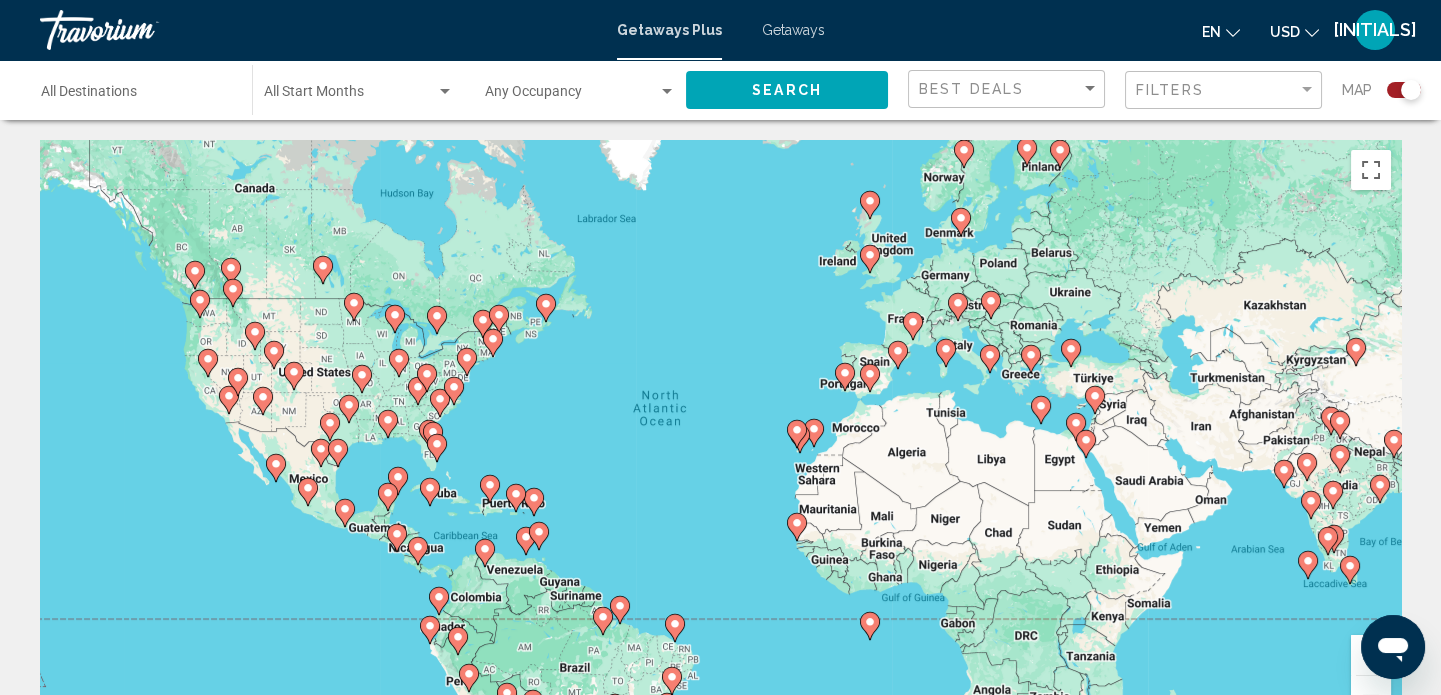 click on "To activate drag with keyboard, press Alt + Enter. Once in keyboard drag state, use the arrow keys to move the marker. To complete the drag, press the Enter key. To cancel, press Escape." at bounding box center (720, 440) 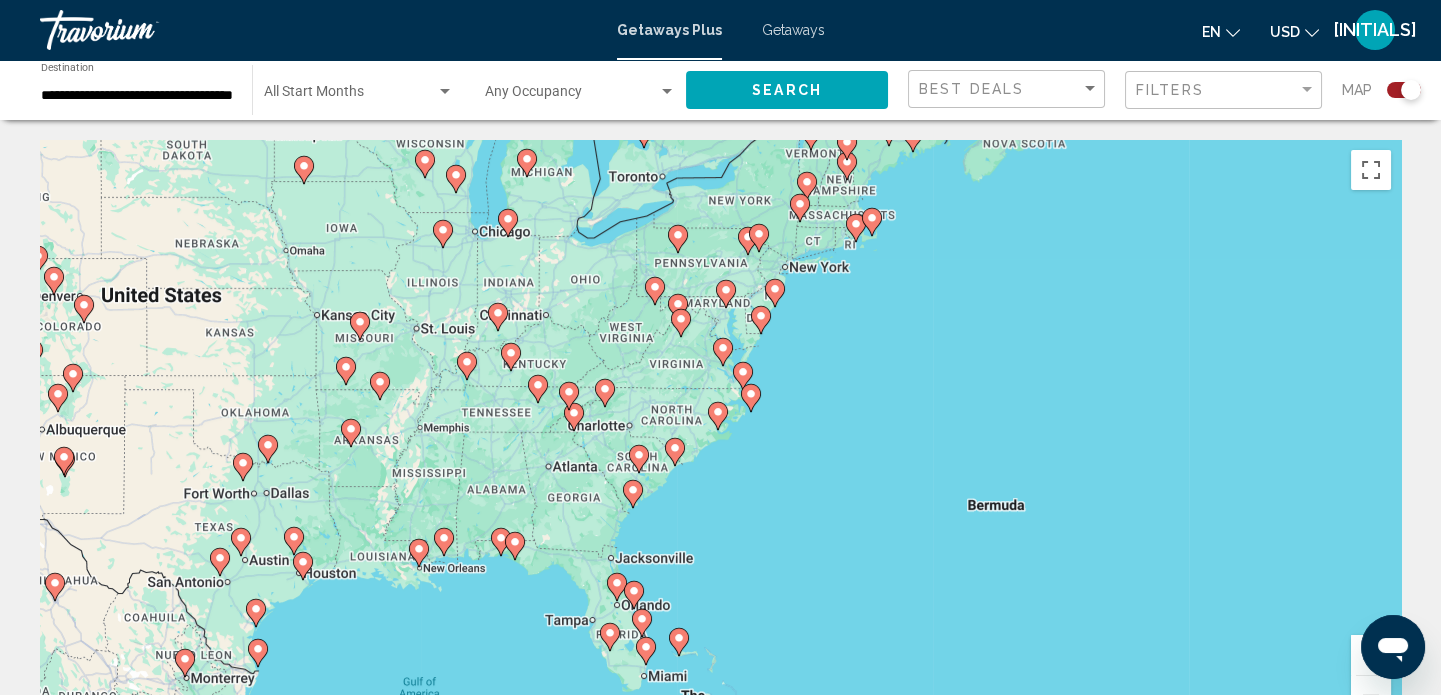 click 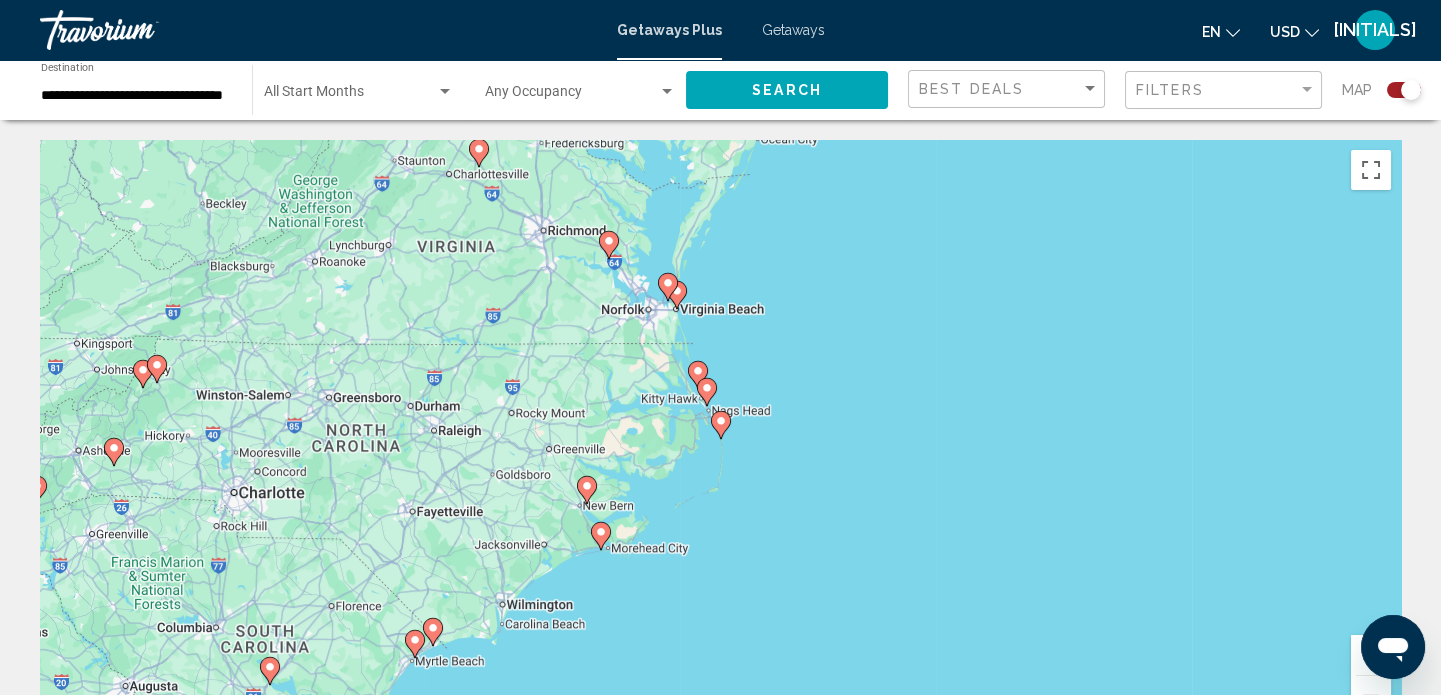 click 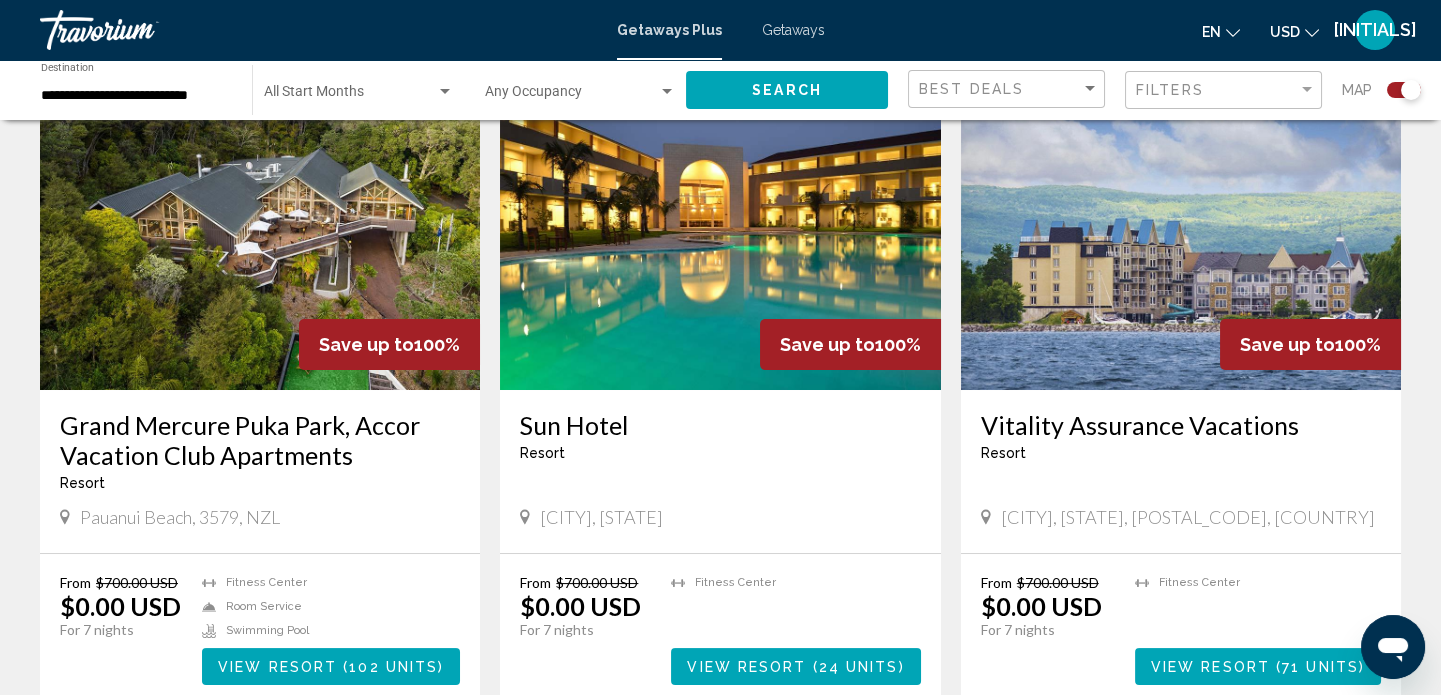 scroll, scrollTop: 745, scrollLeft: 0, axis: vertical 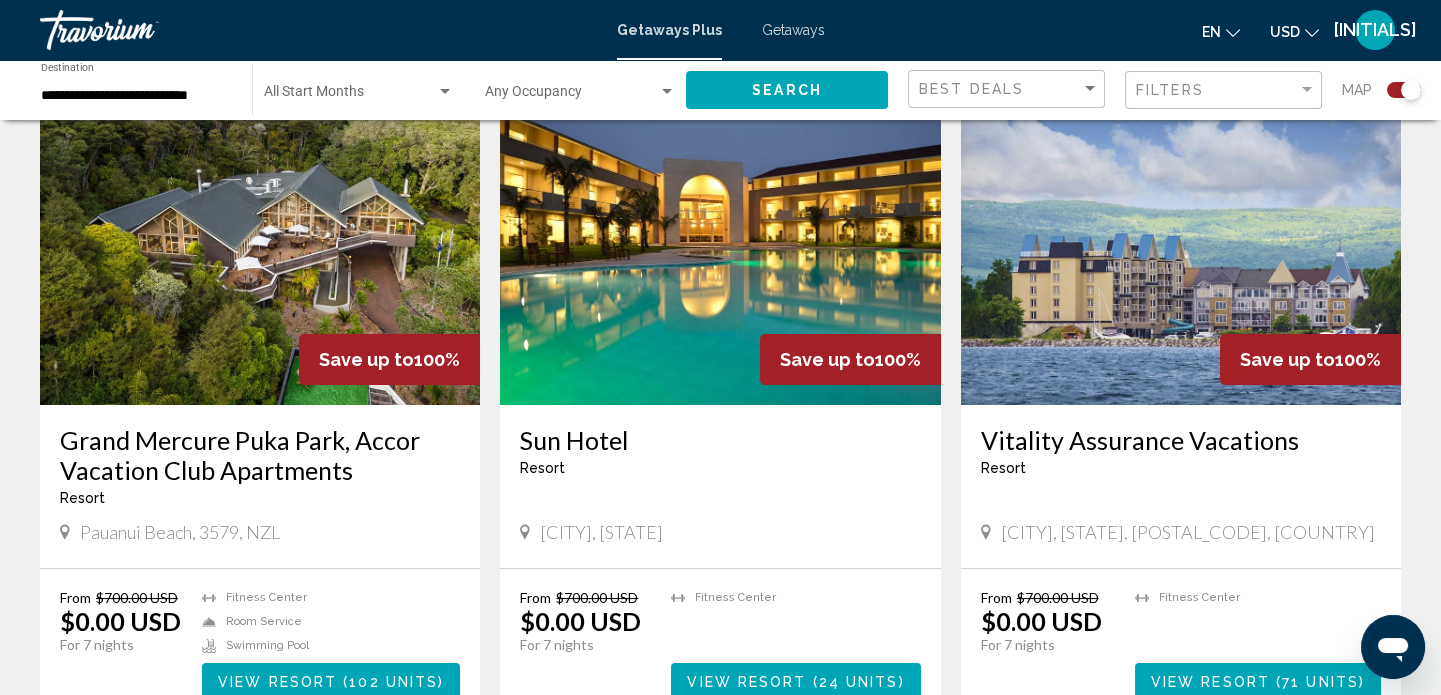 click at bounding box center [260, 245] 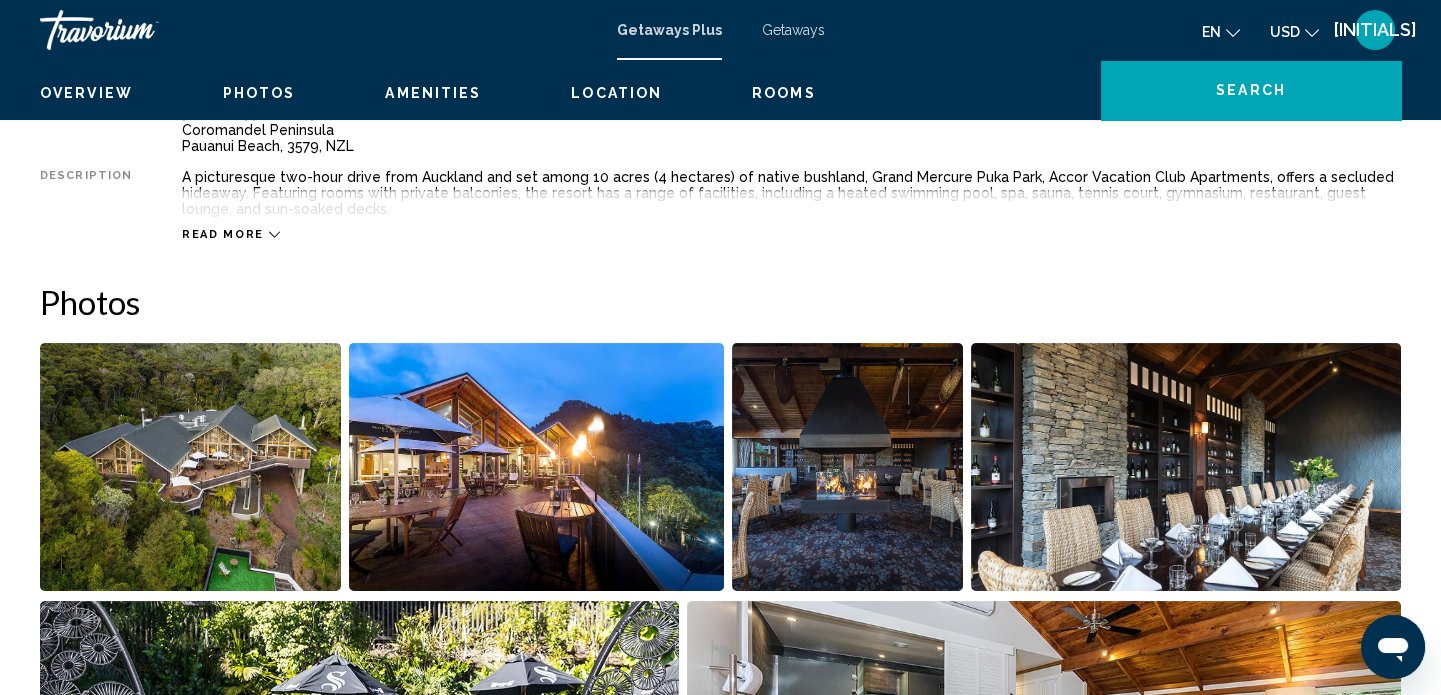 scroll, scrollTop: 12, scrollLeft: 0, axis: vertical 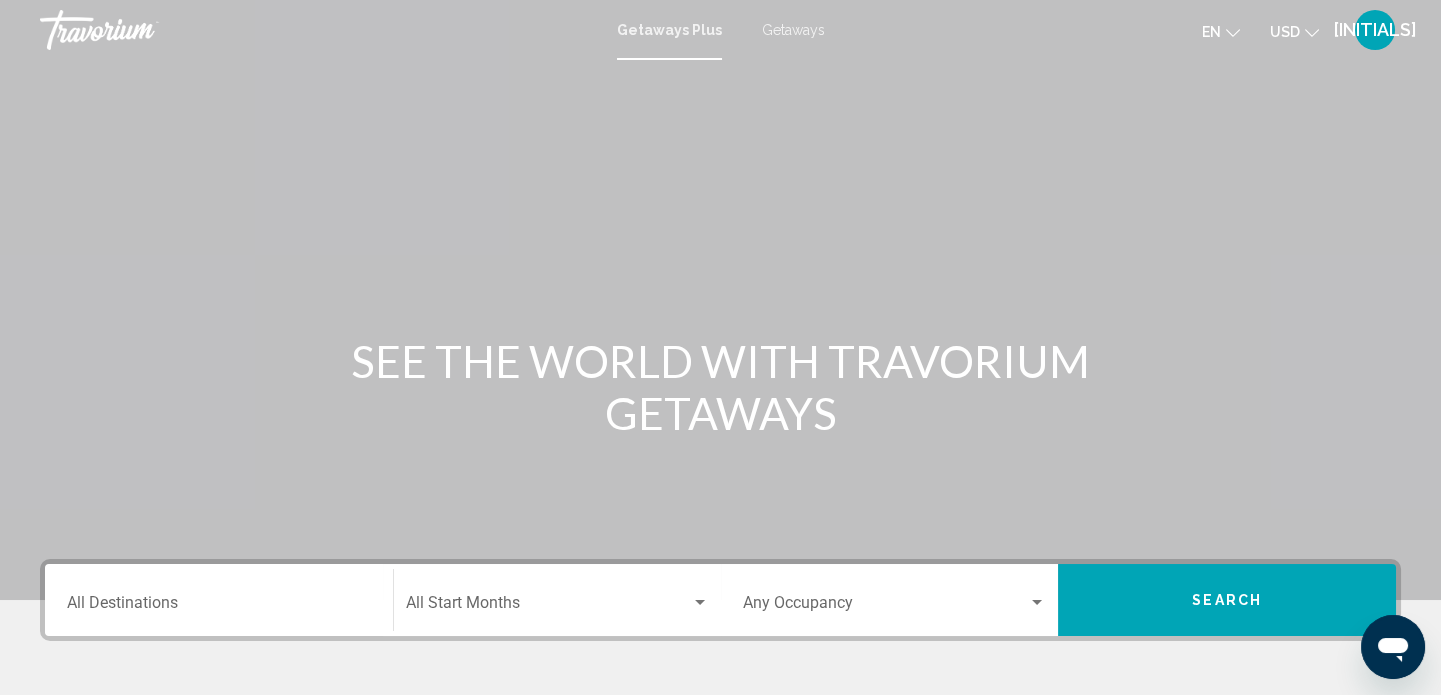 click on "Getaways" at bounding box center (793, 30) 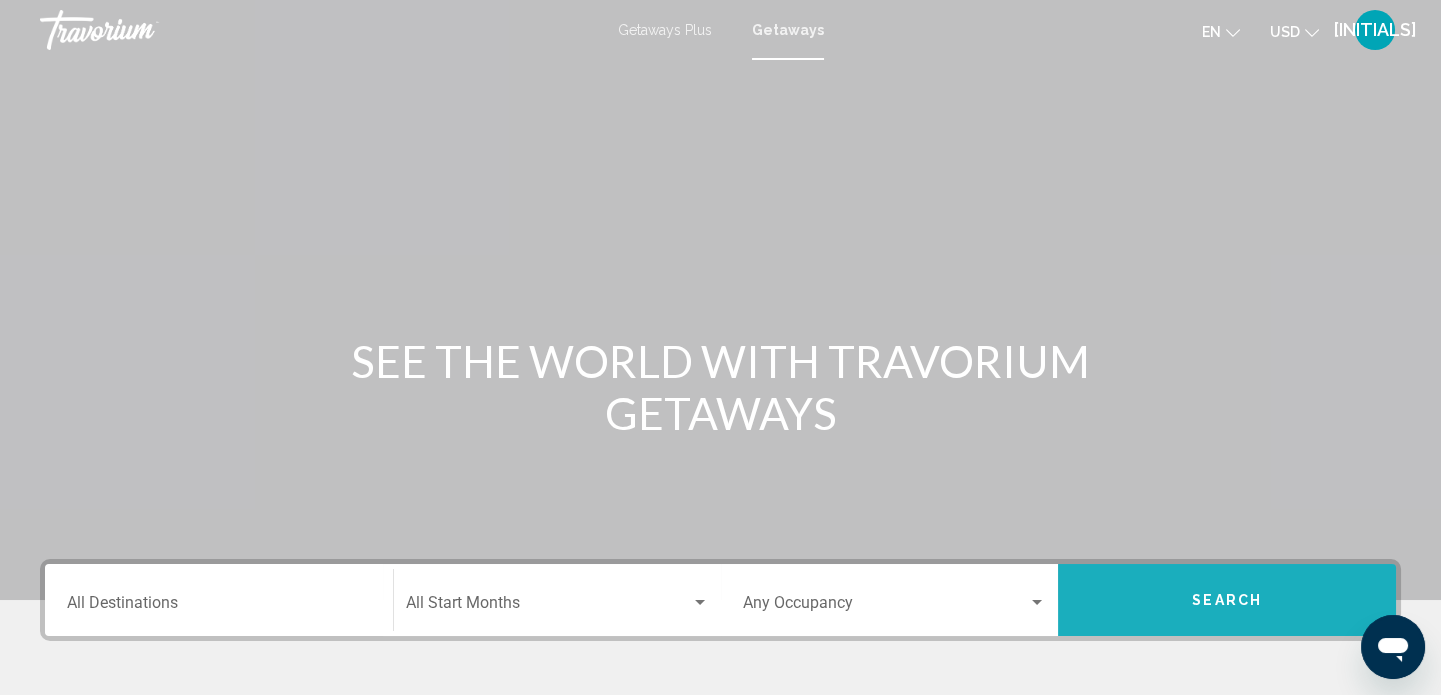 click on "Search" at bounding box center [1227, 600] 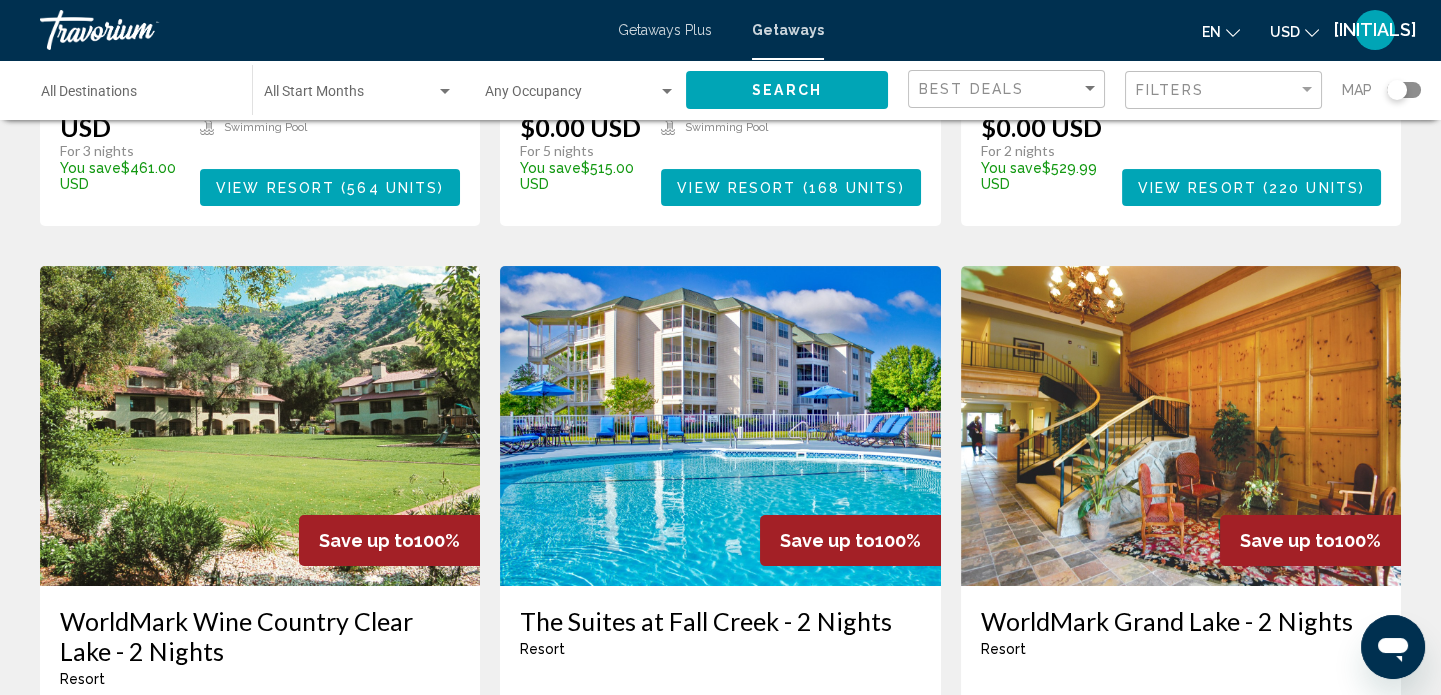 scroll, scrollTop: 0, scrollLeft: 0, axis: both 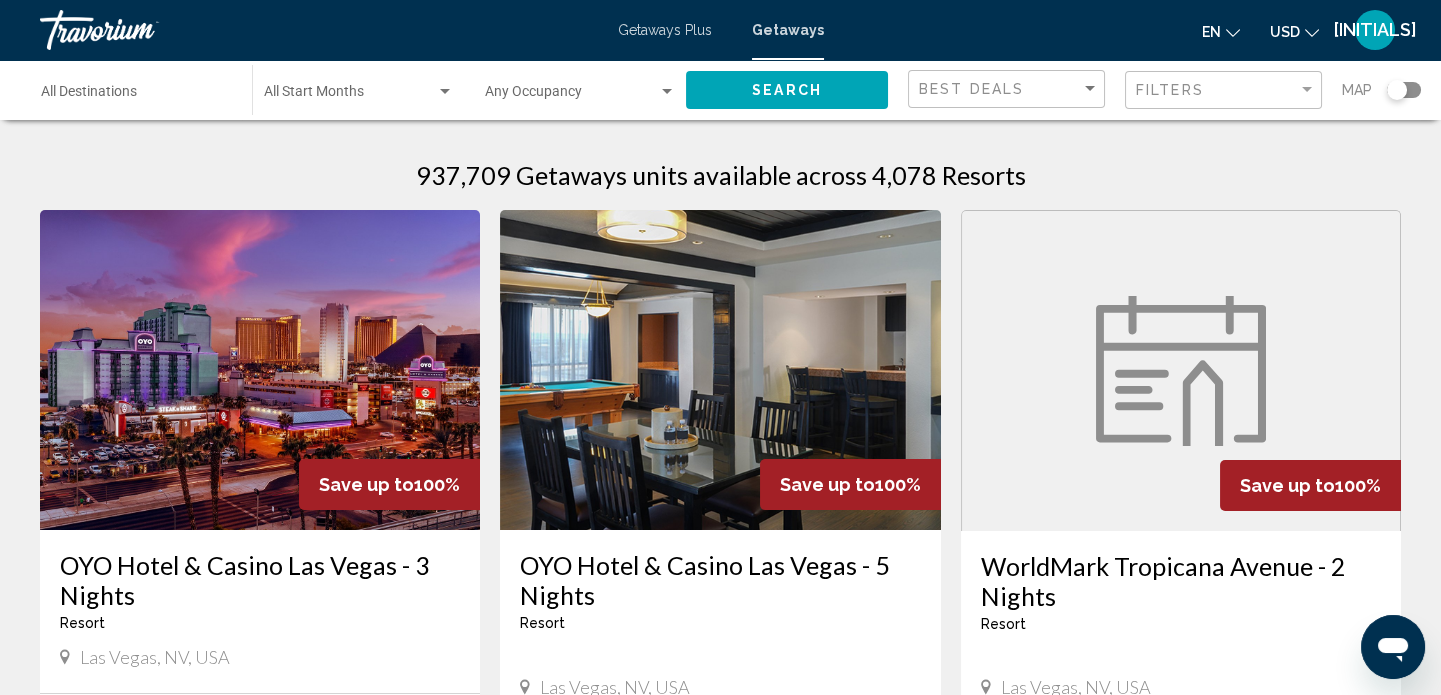 click on "Destination All Destinations" 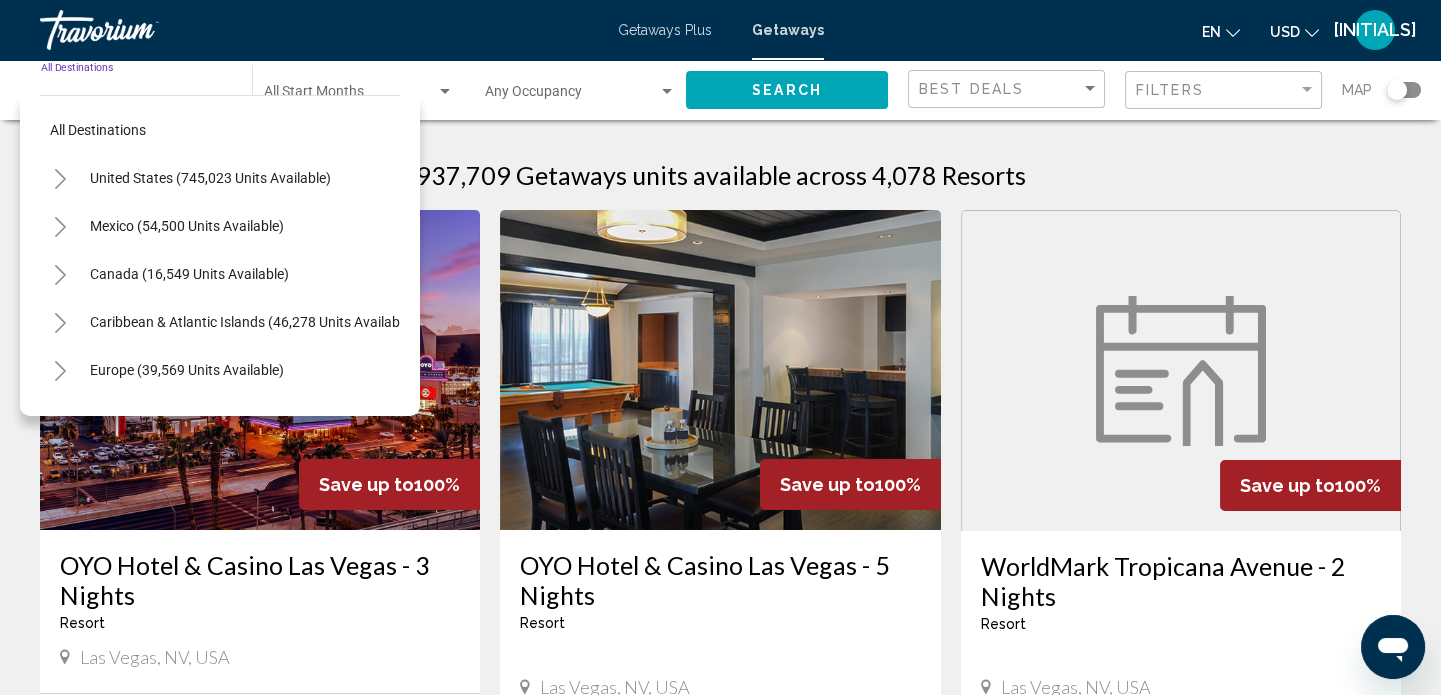 click 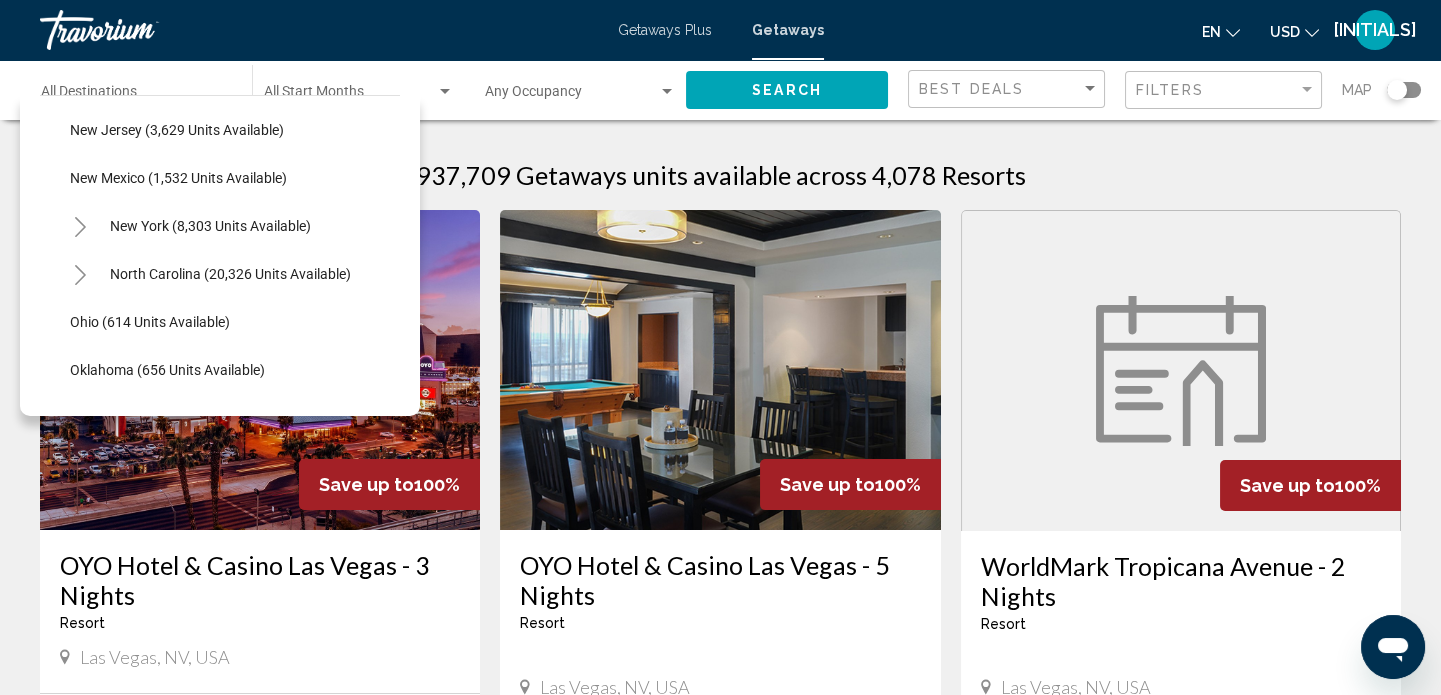 scroll, scrollTop: 1267, scrollLeft: 0, axis: vertical 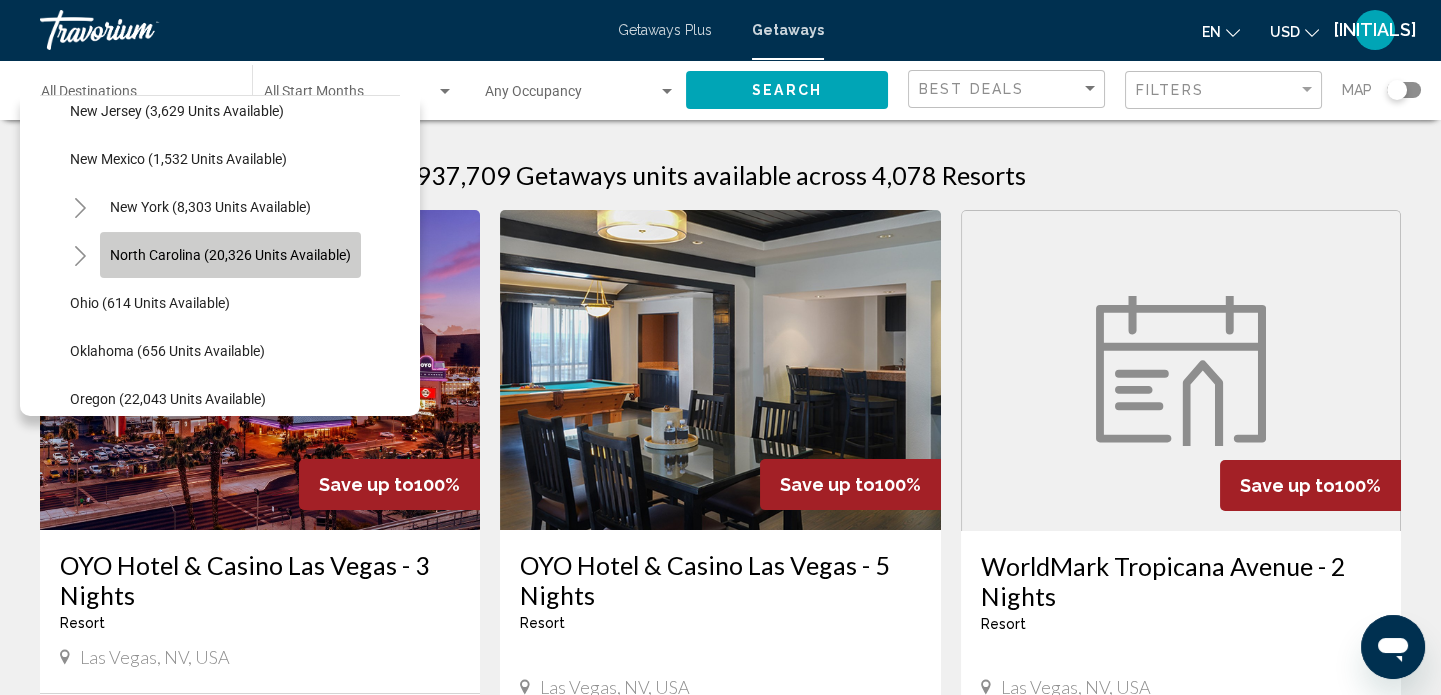 click on "North Carolina (20,326 units available)" 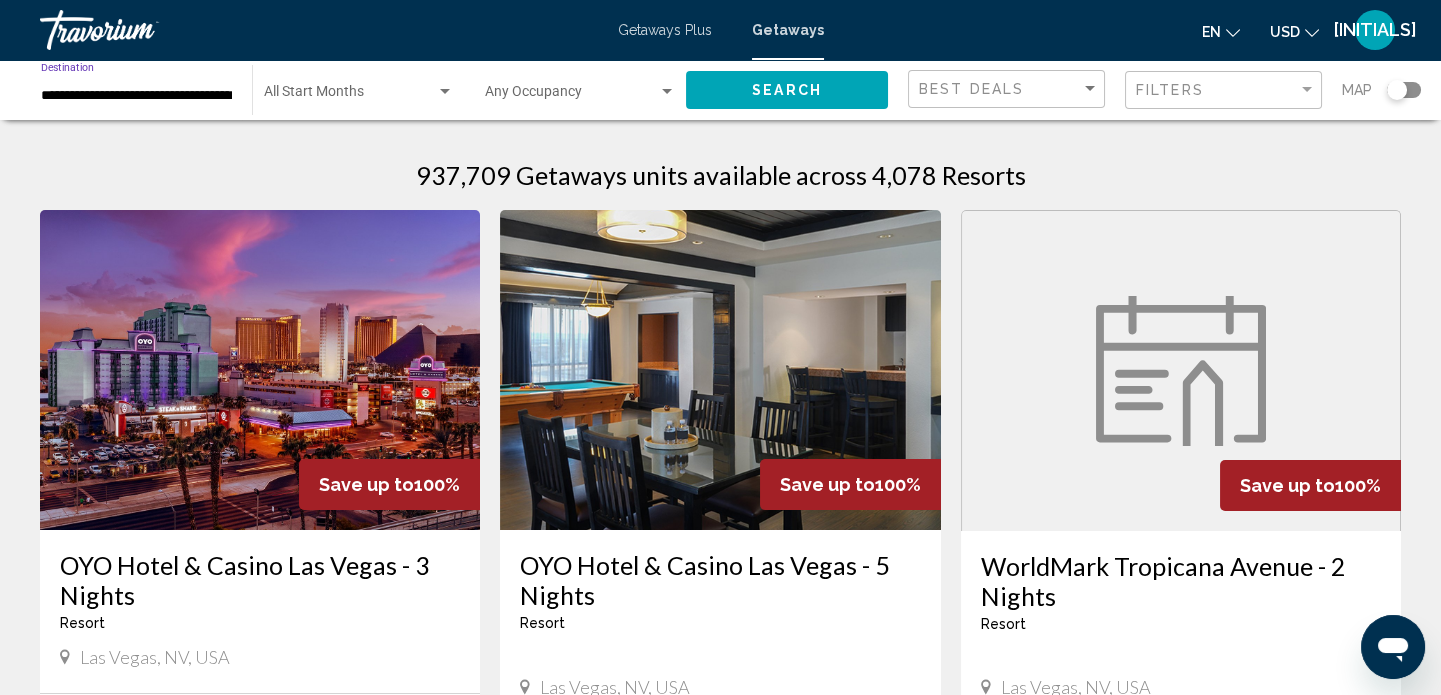 click at bounding box center (350, 96) 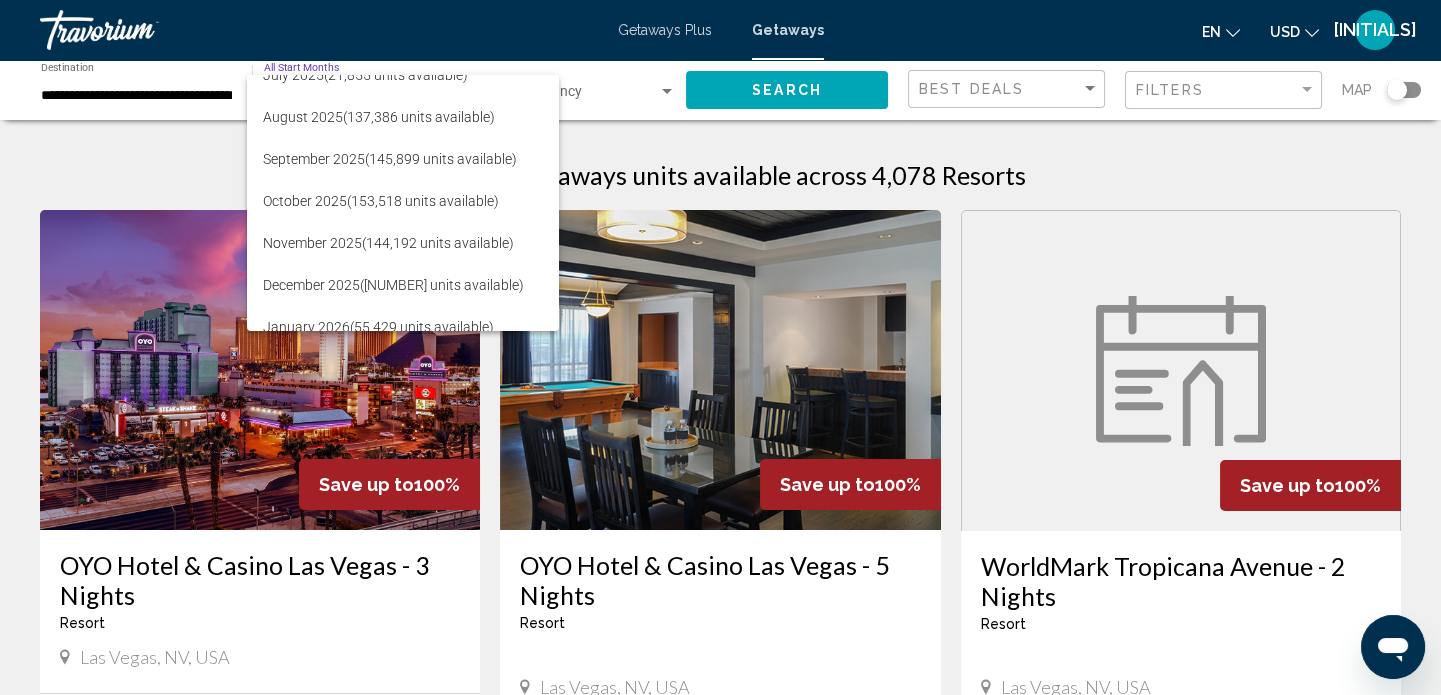 scroll, scrollTop: 320, scrollLeft: 0, axis: vertical 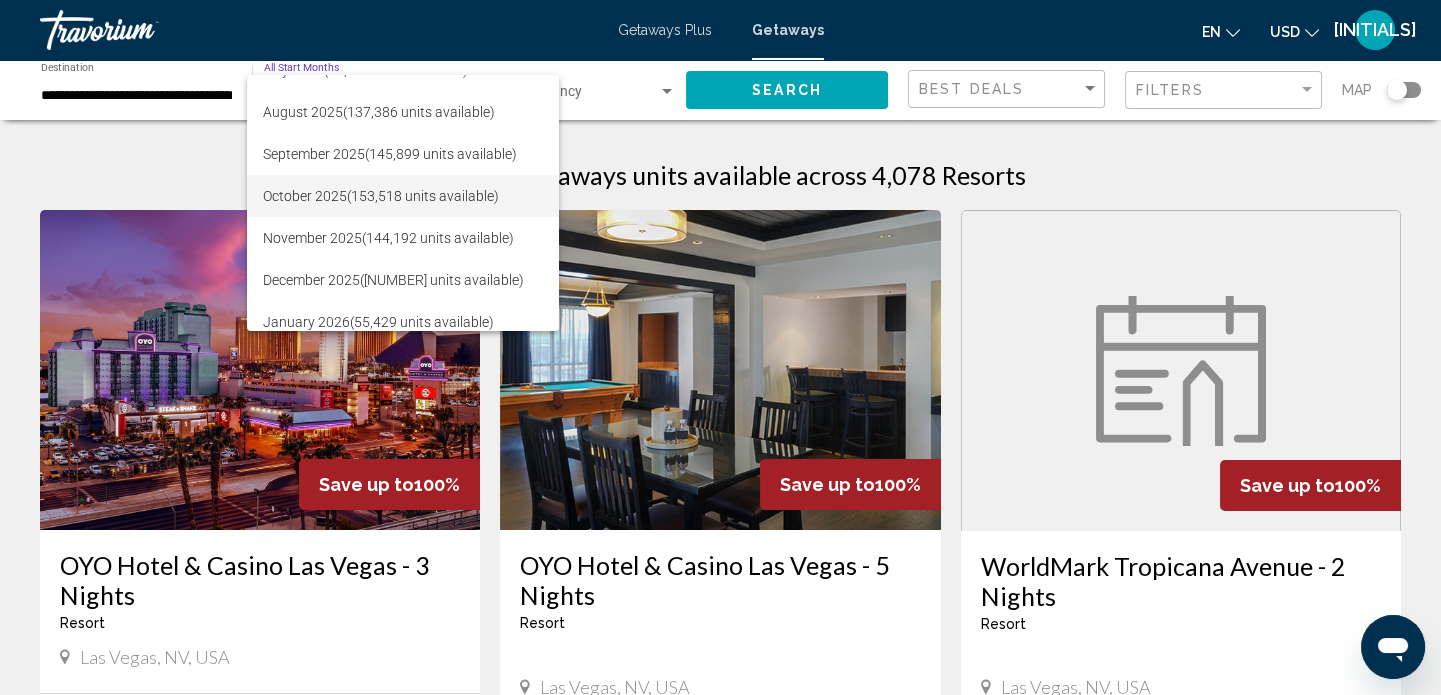 click on "[DATE]  ([UNITS] units available)" at bounding box center [403, 196] 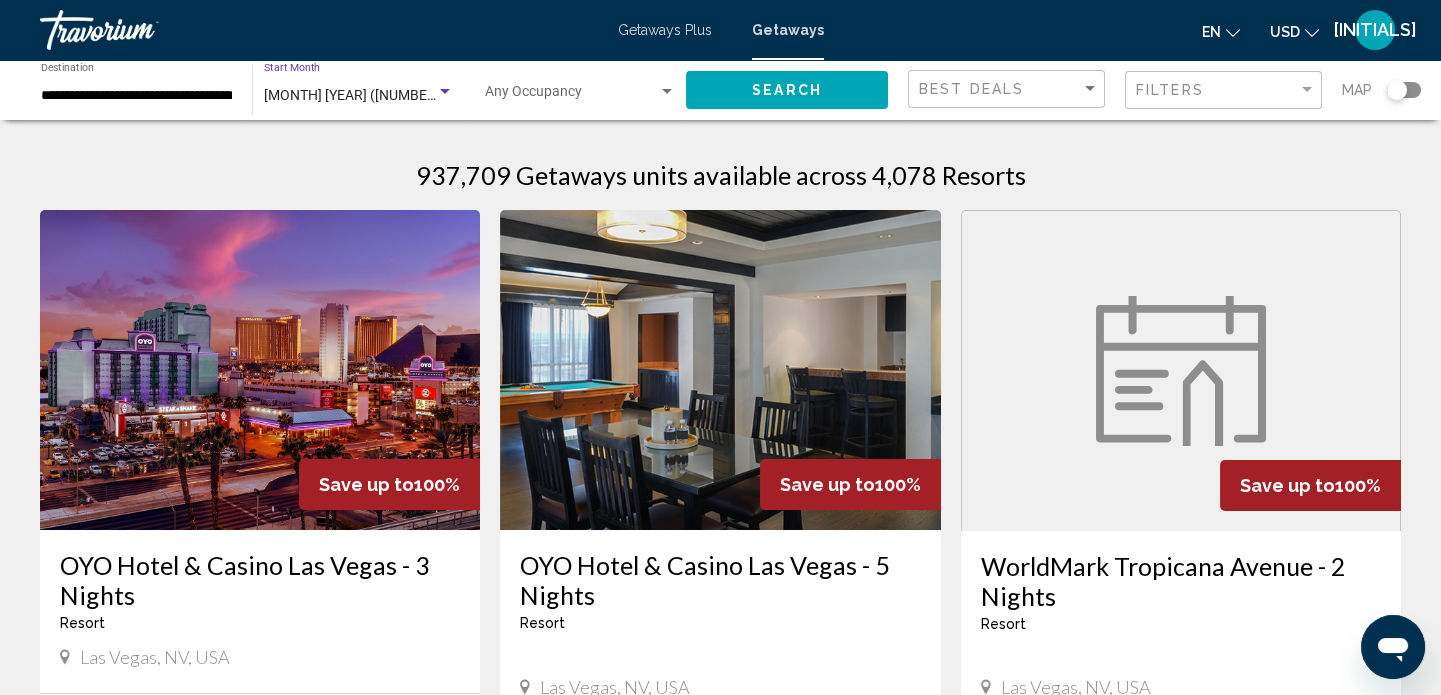 click on "Search" 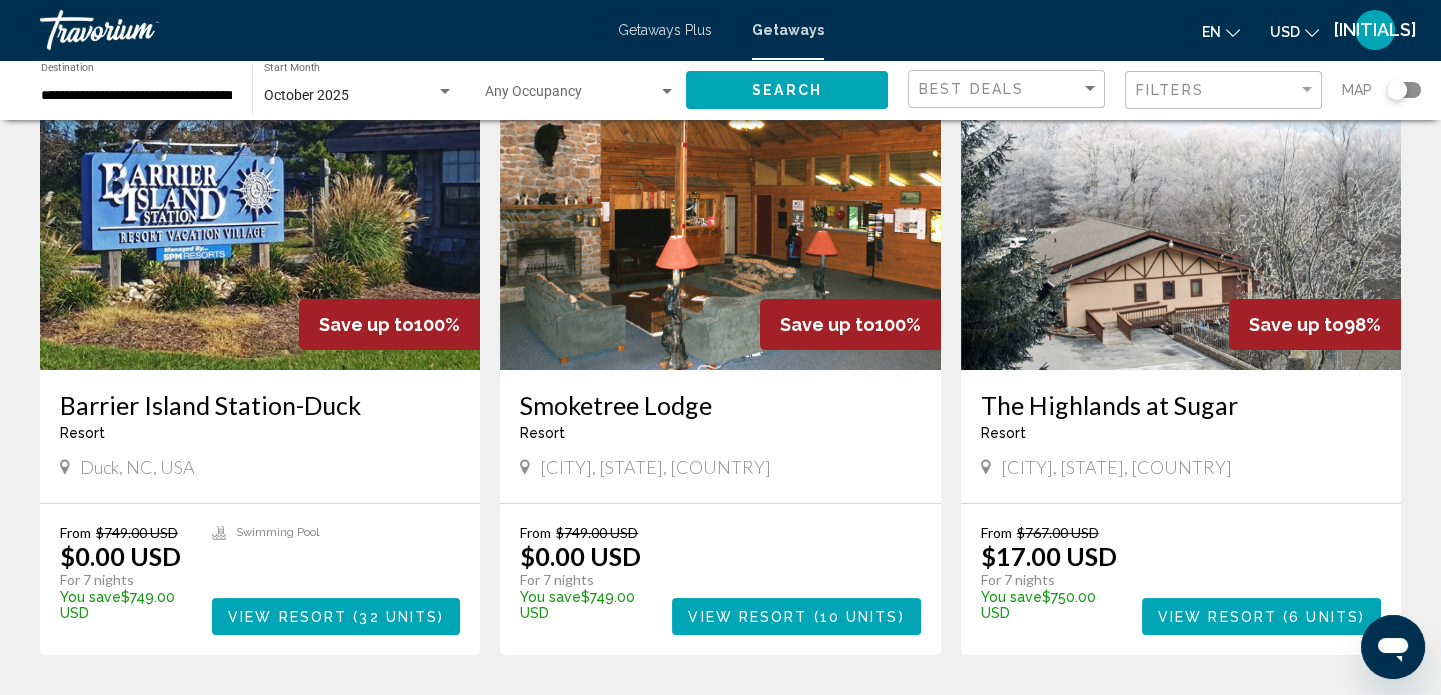 scroll, scrollTop: 848, scrollLeft: 0, axis: vertical 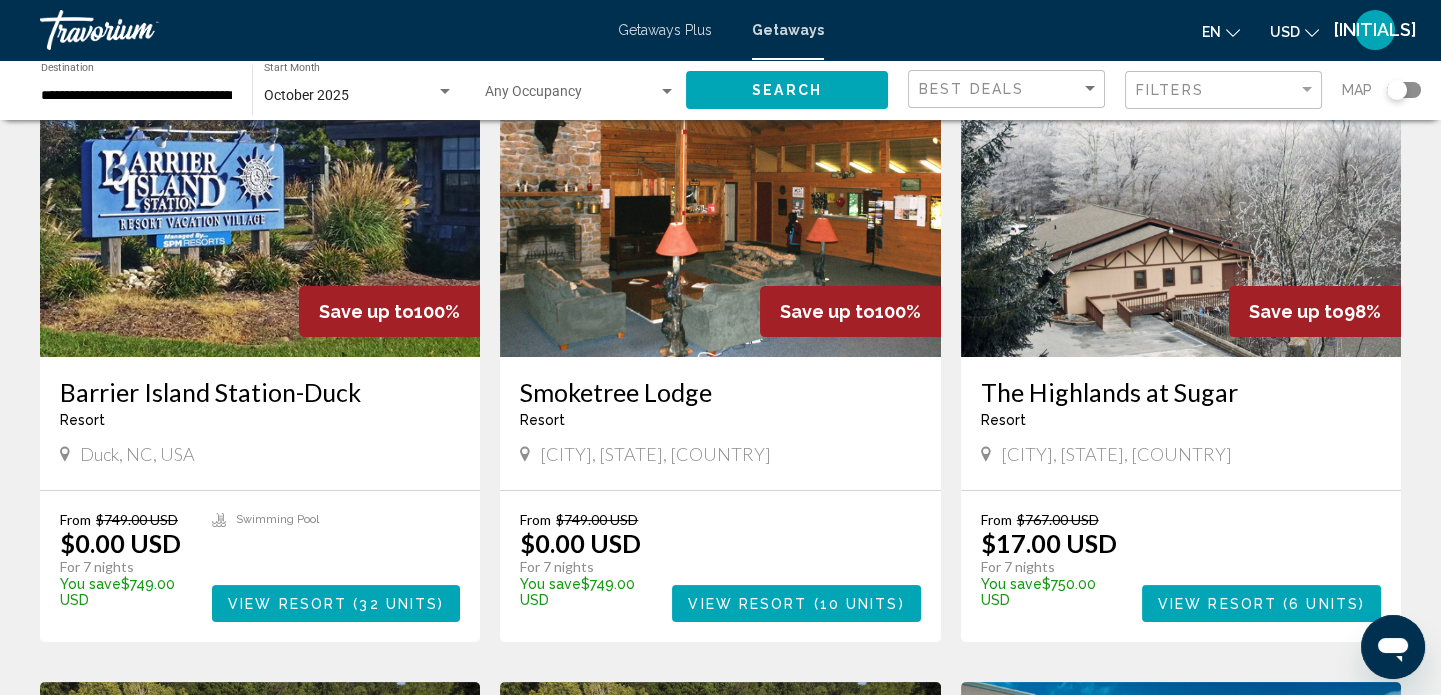 click on "View Resort" at bounding box center (747, 604) 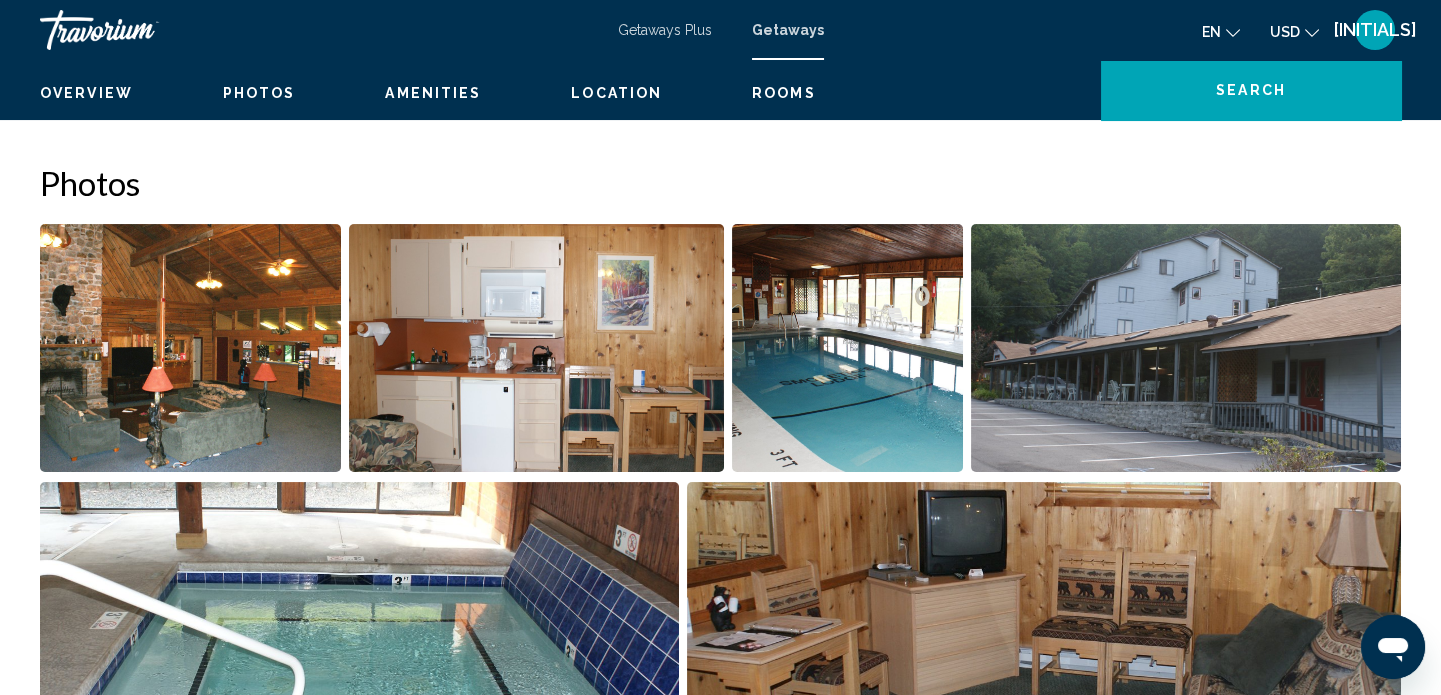 scroll, scrollTop: 12, scrollLeft: 0, axis: vertical 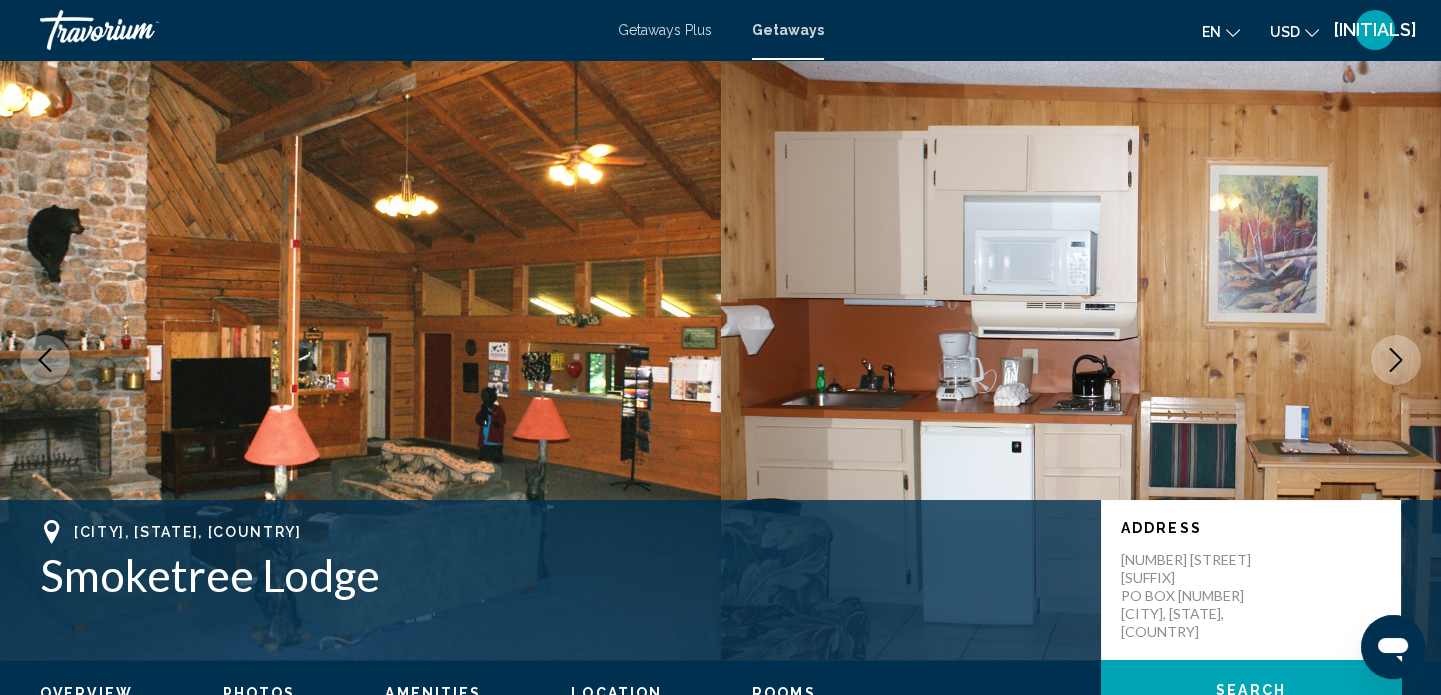 click on "Getaways Plus" at bounding box center [665, 30] 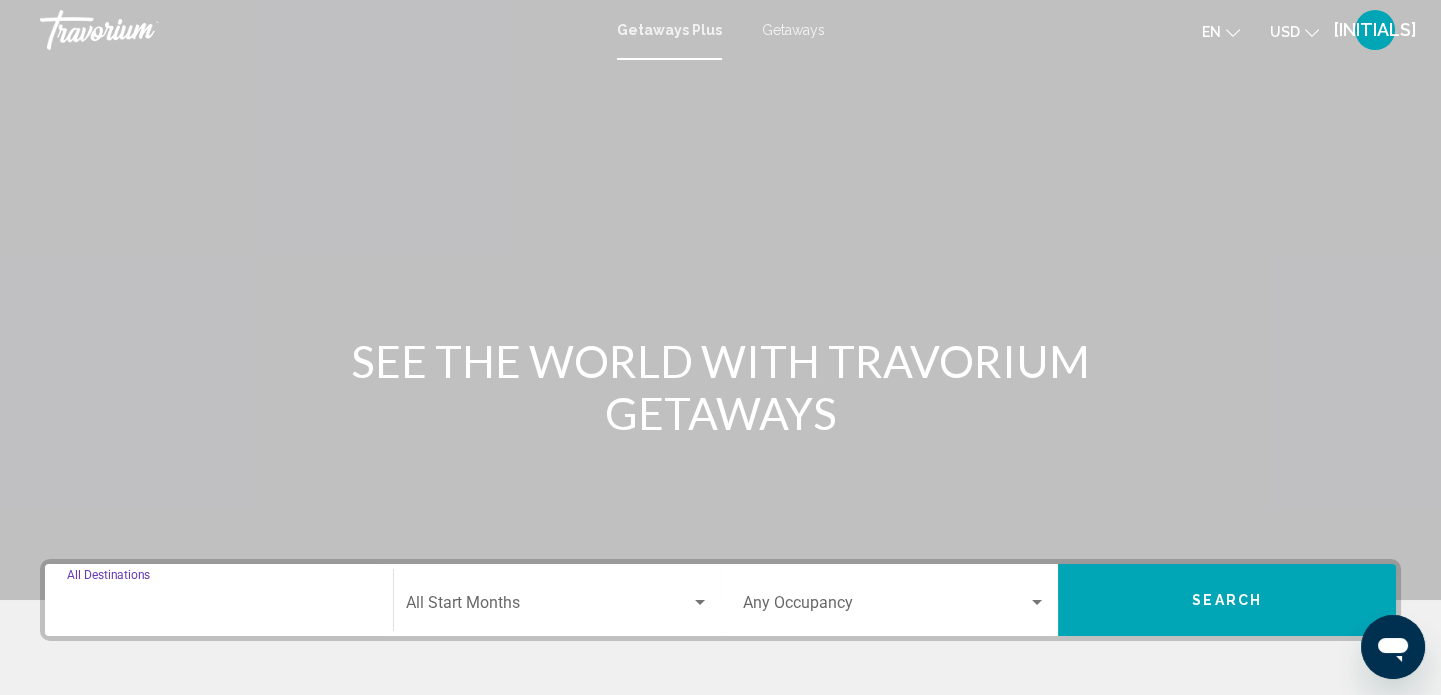click on "Destination All Destinations" at bounding box center (219, 607) 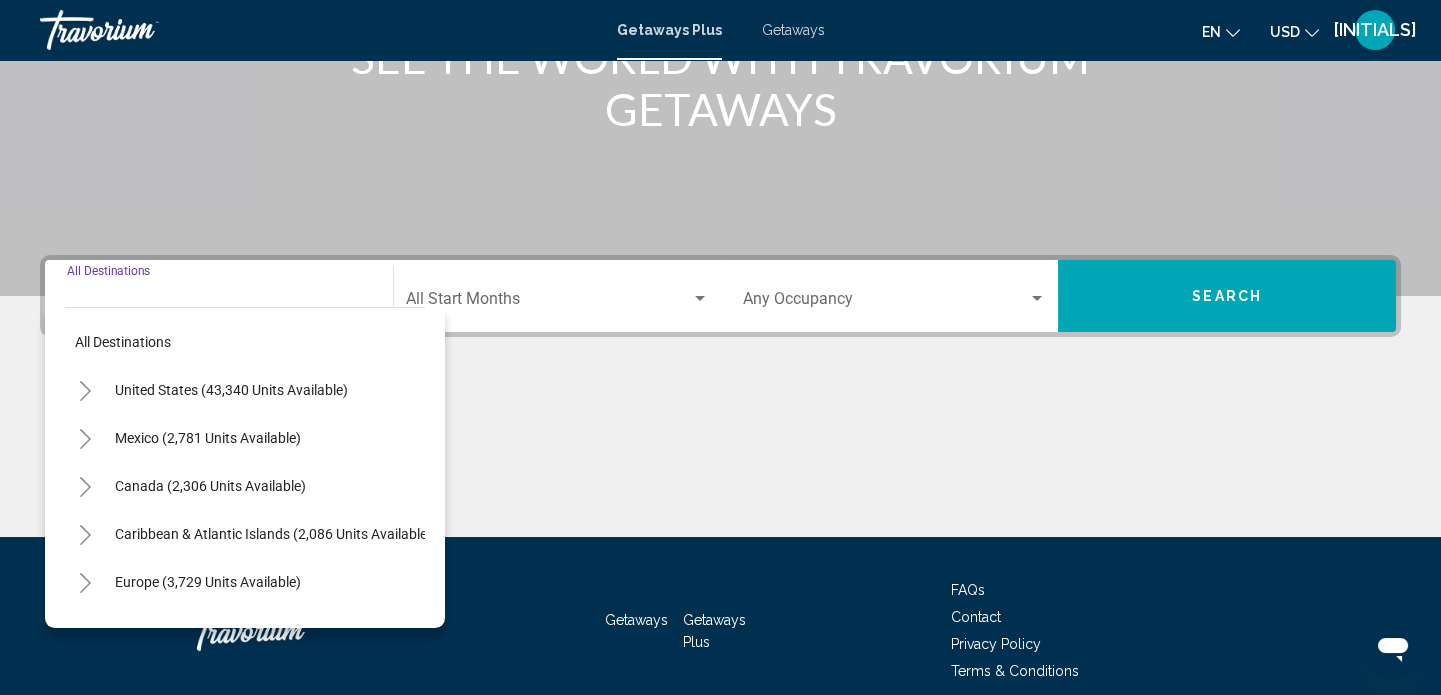 scroll, scrollTop: 390, scrollLeft: 0, axis: vertical 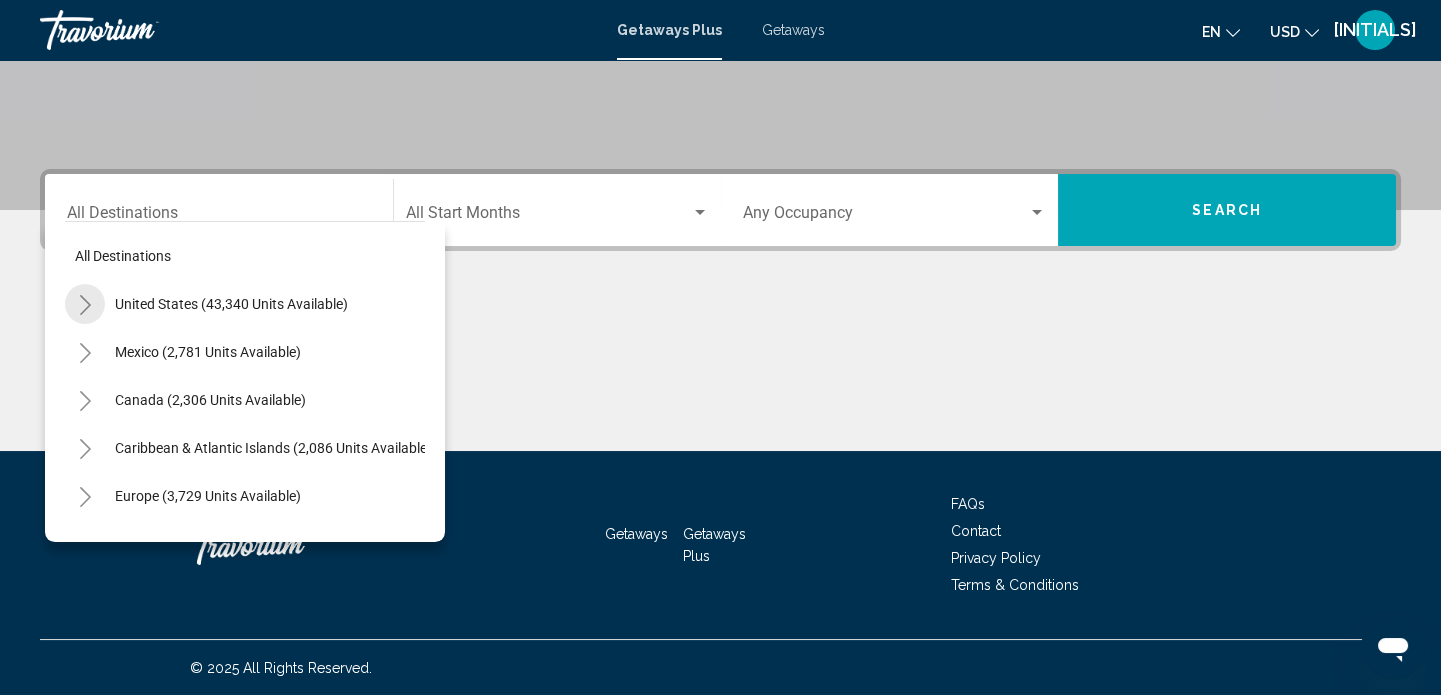 click 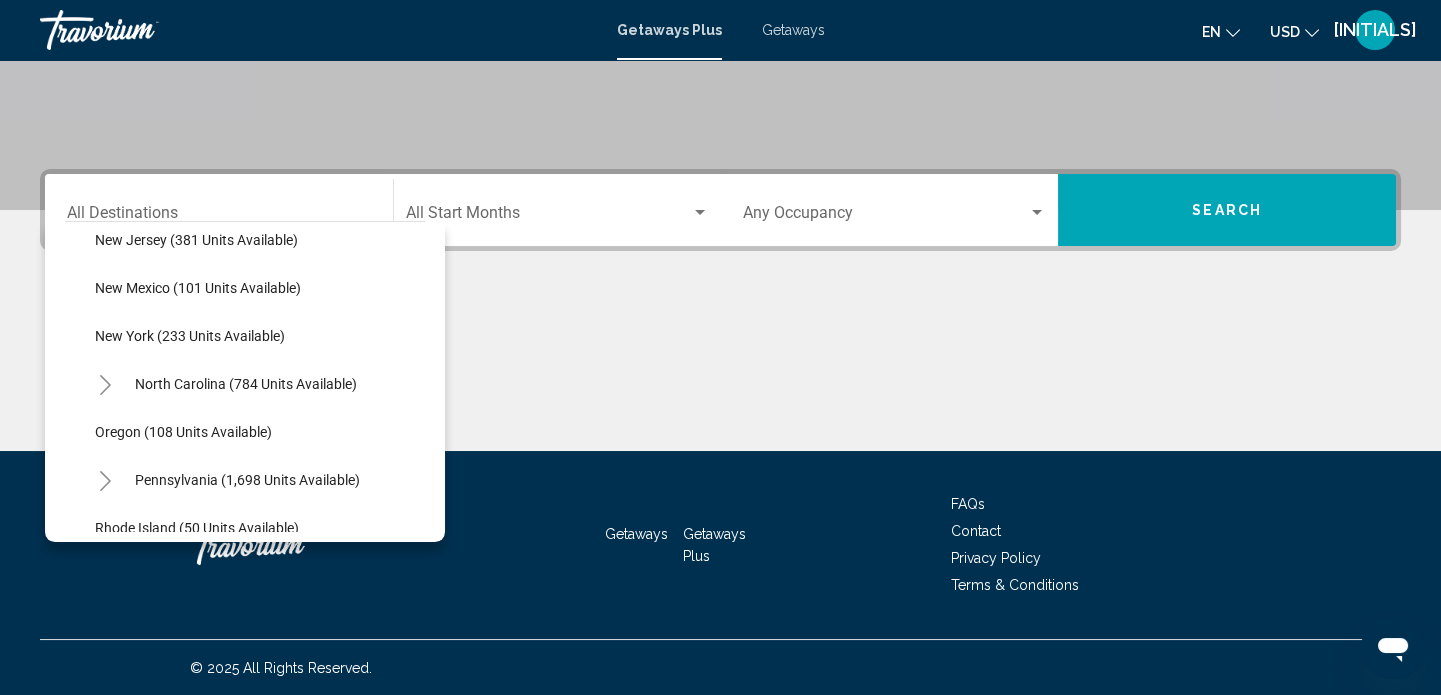 scroll, scrollTop: 1225, scrollLeft: 0, axis: vertical 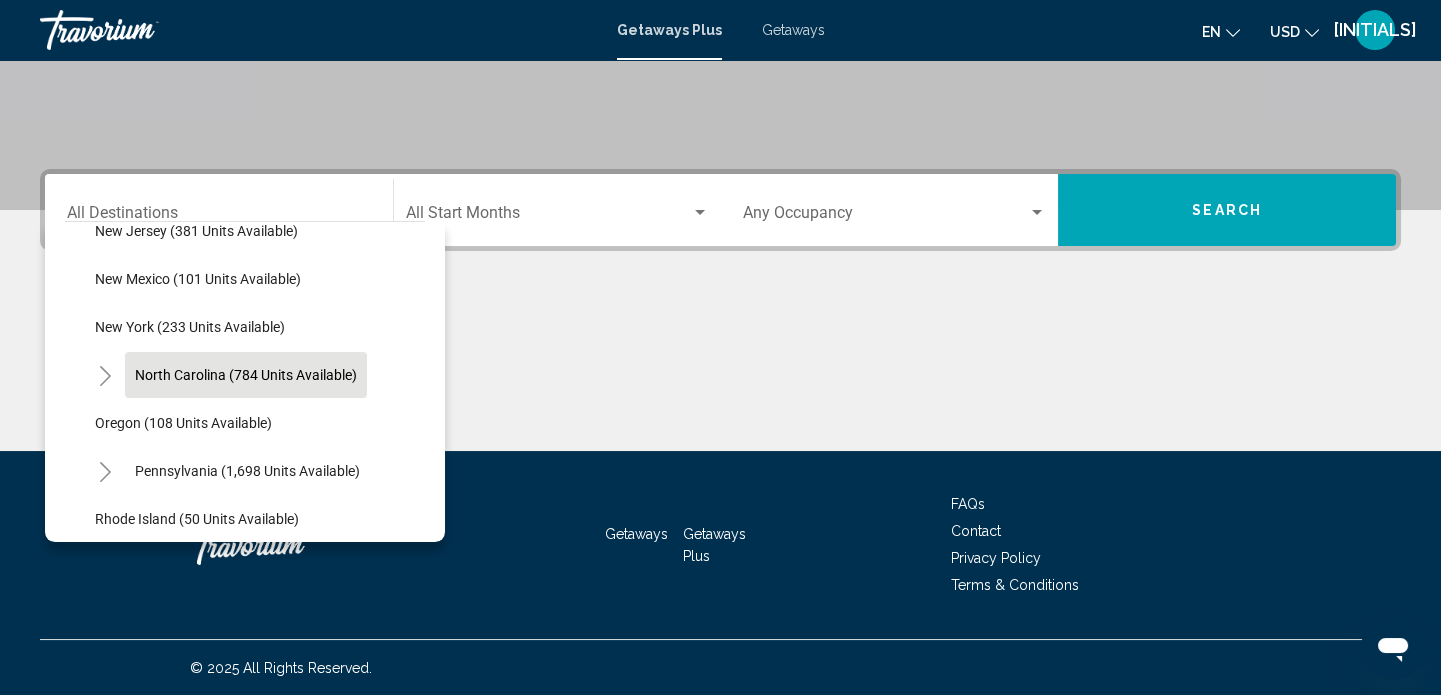 click on "North Carolina (784 units available)" 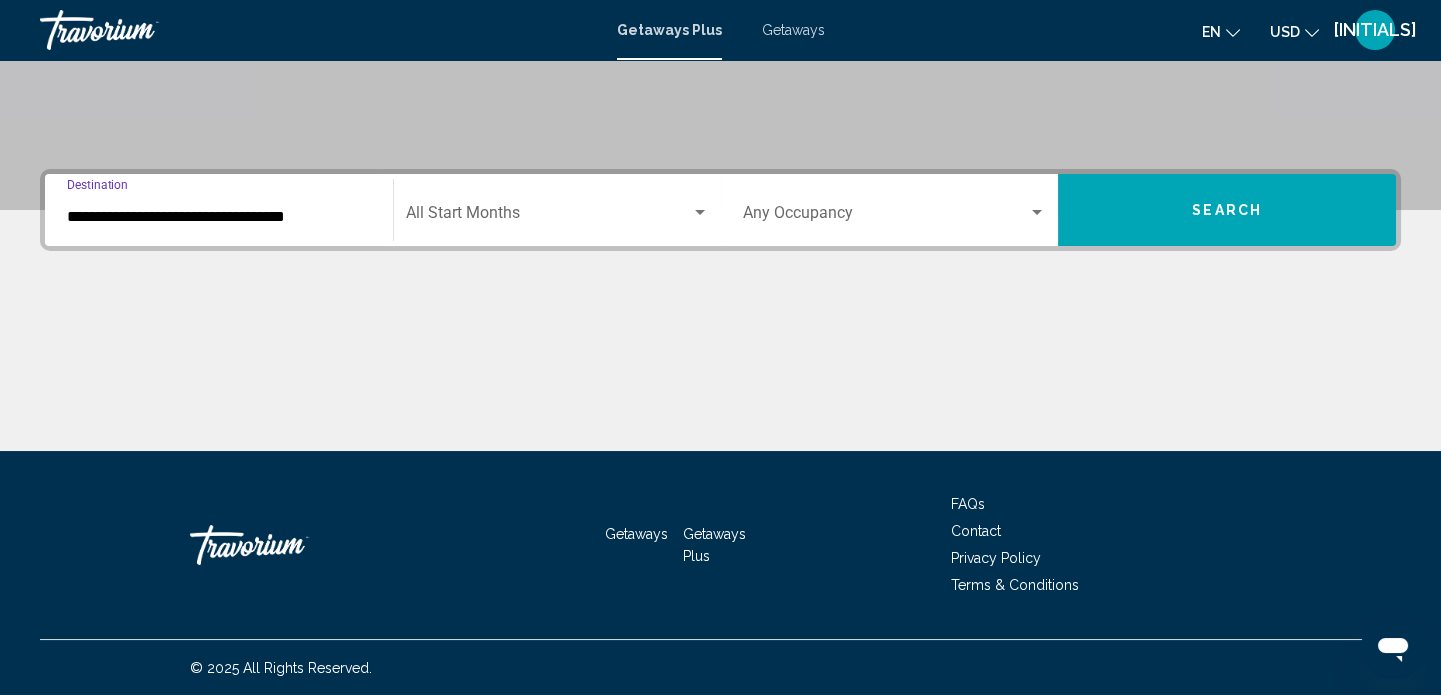 click on "Search" at bounding box center (1227, 210) 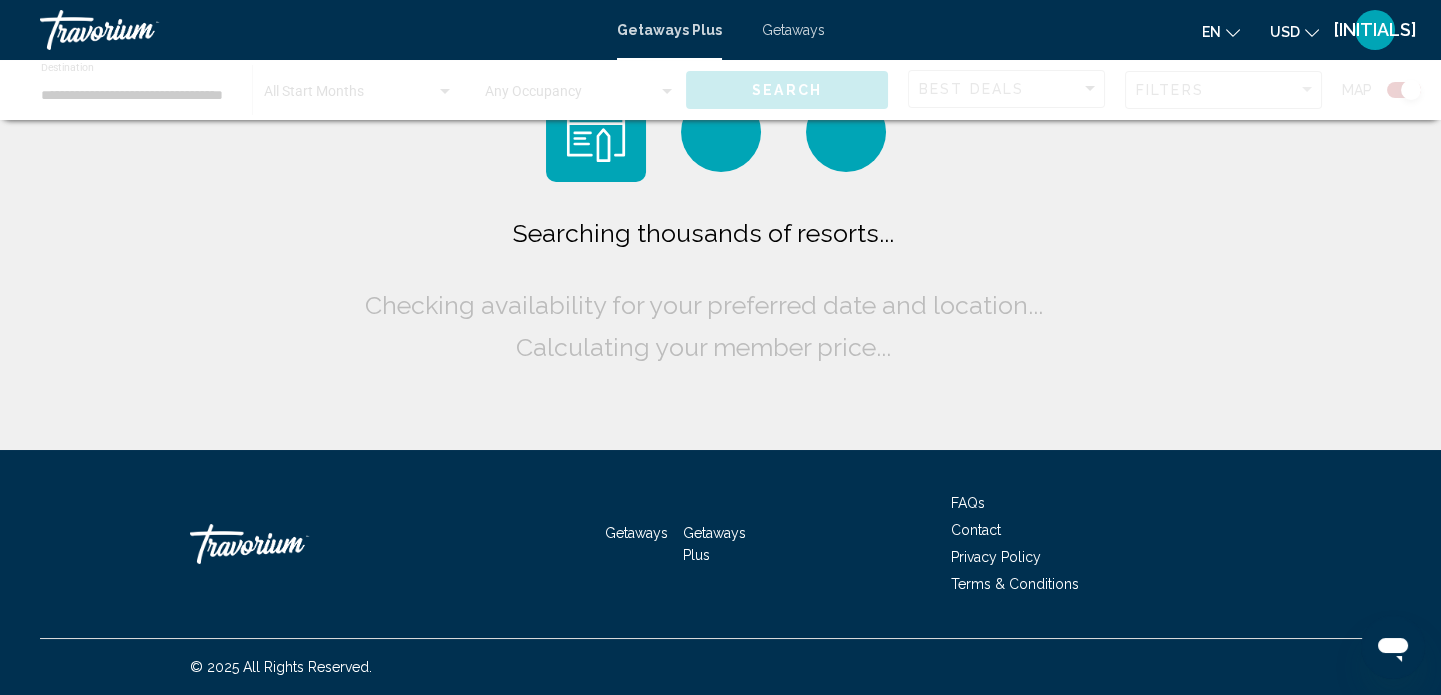 scroll, scrollTop: 0, scrollLeft: 0, axis: both 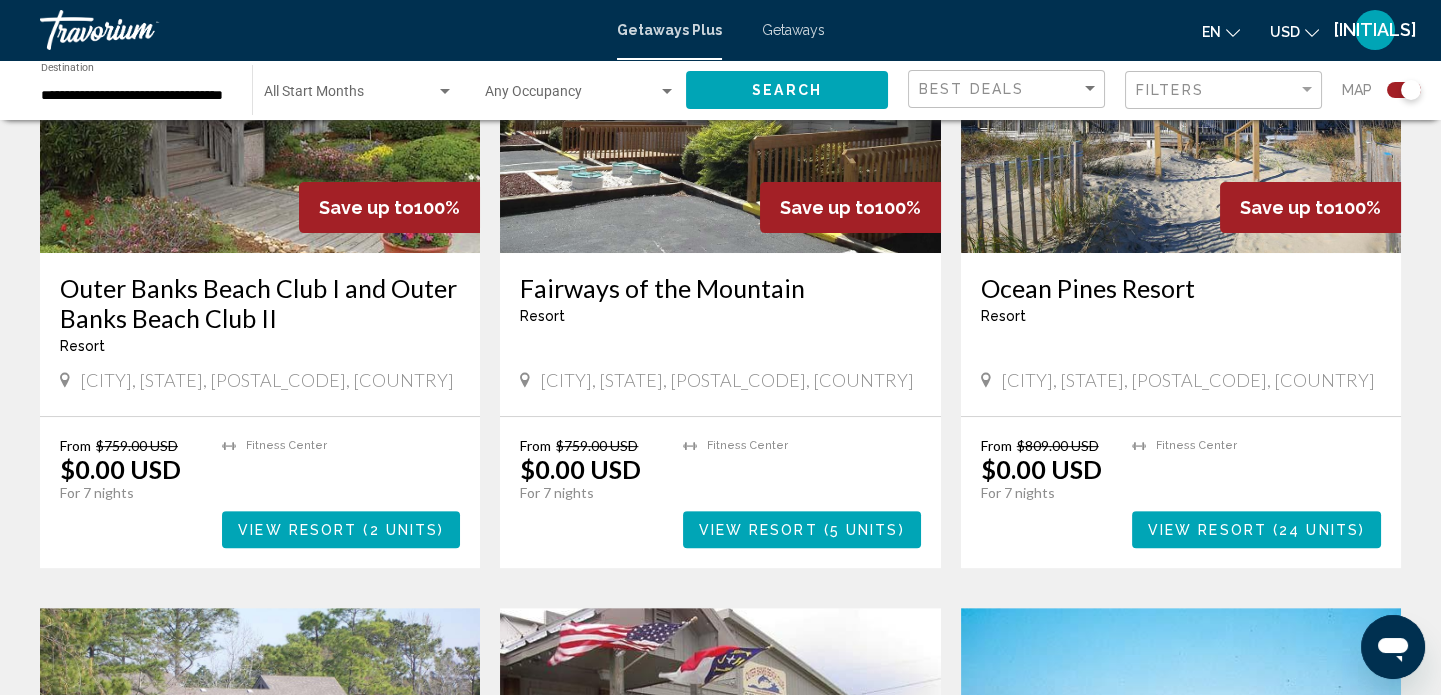 click on "View Resort" at bounding box center (297, 530) 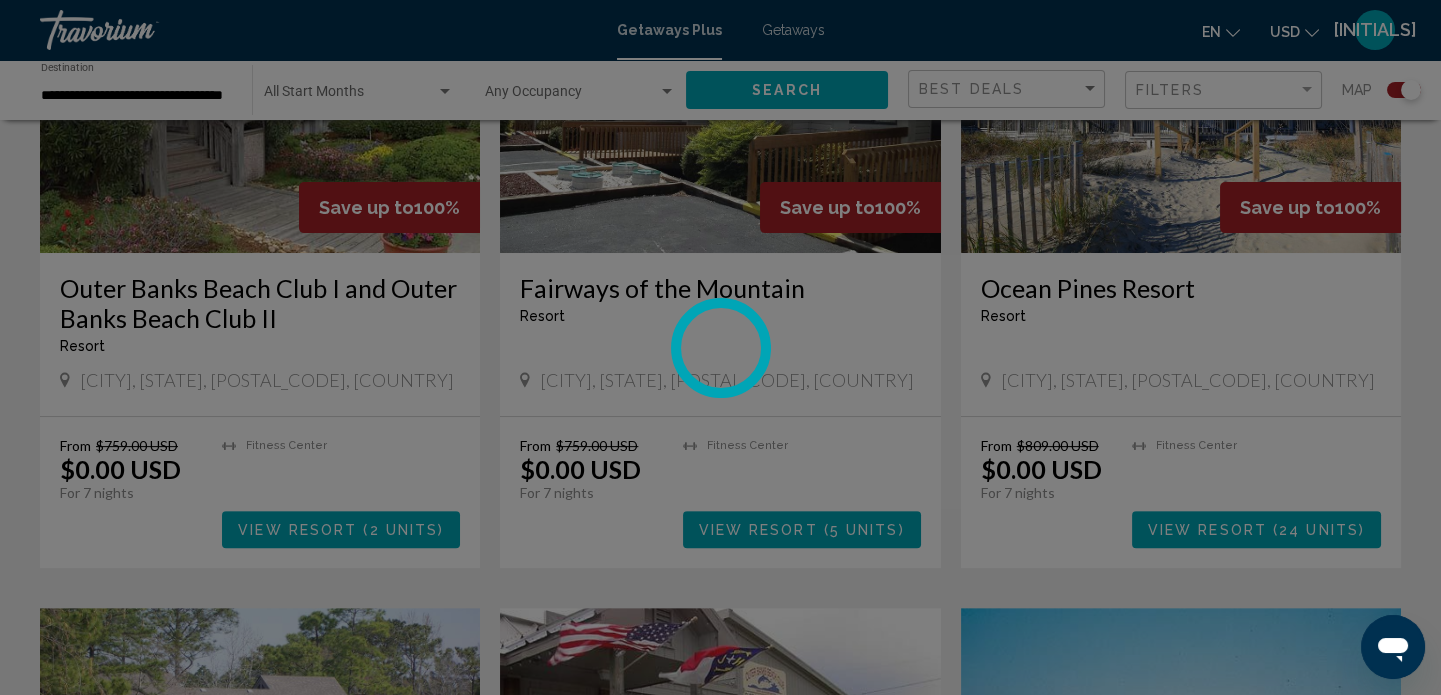scroll, scrollTop: 12, scrollLeft: 0, axis: vertical 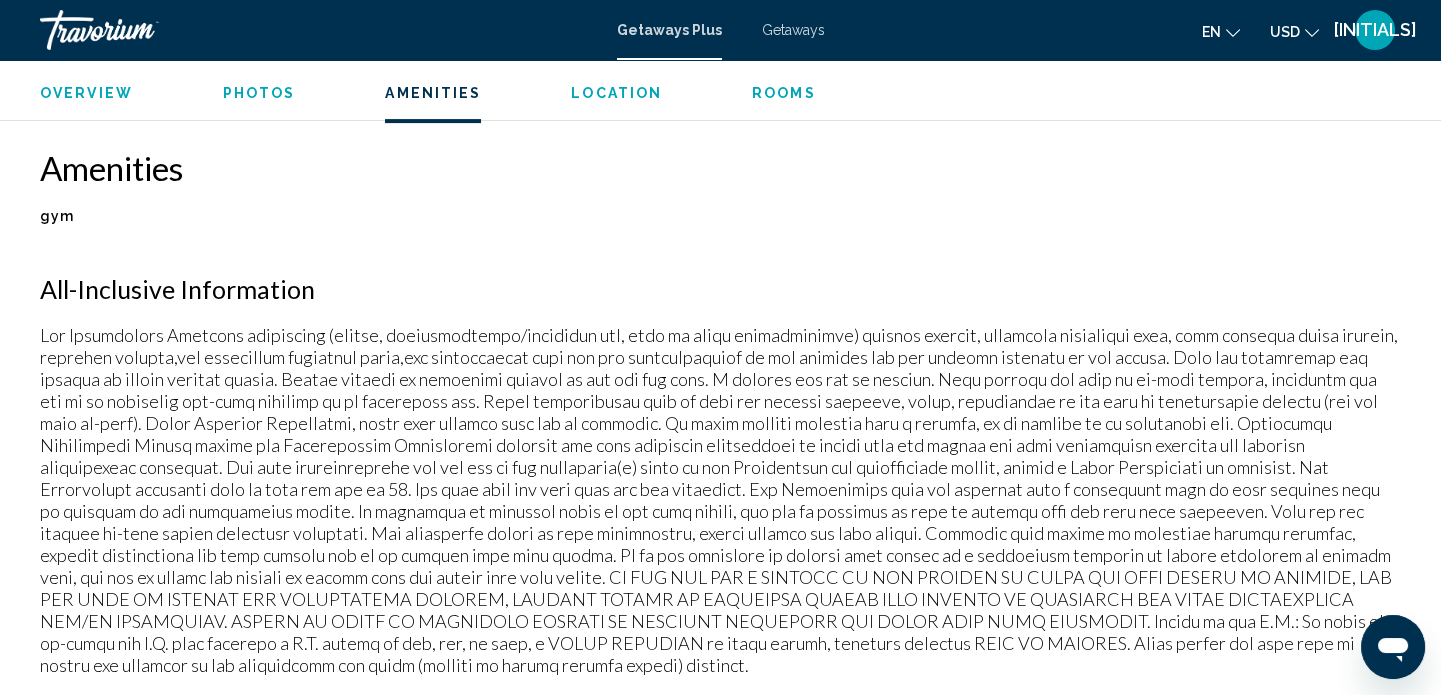 click on "Location" at bounding box center [616, 93] 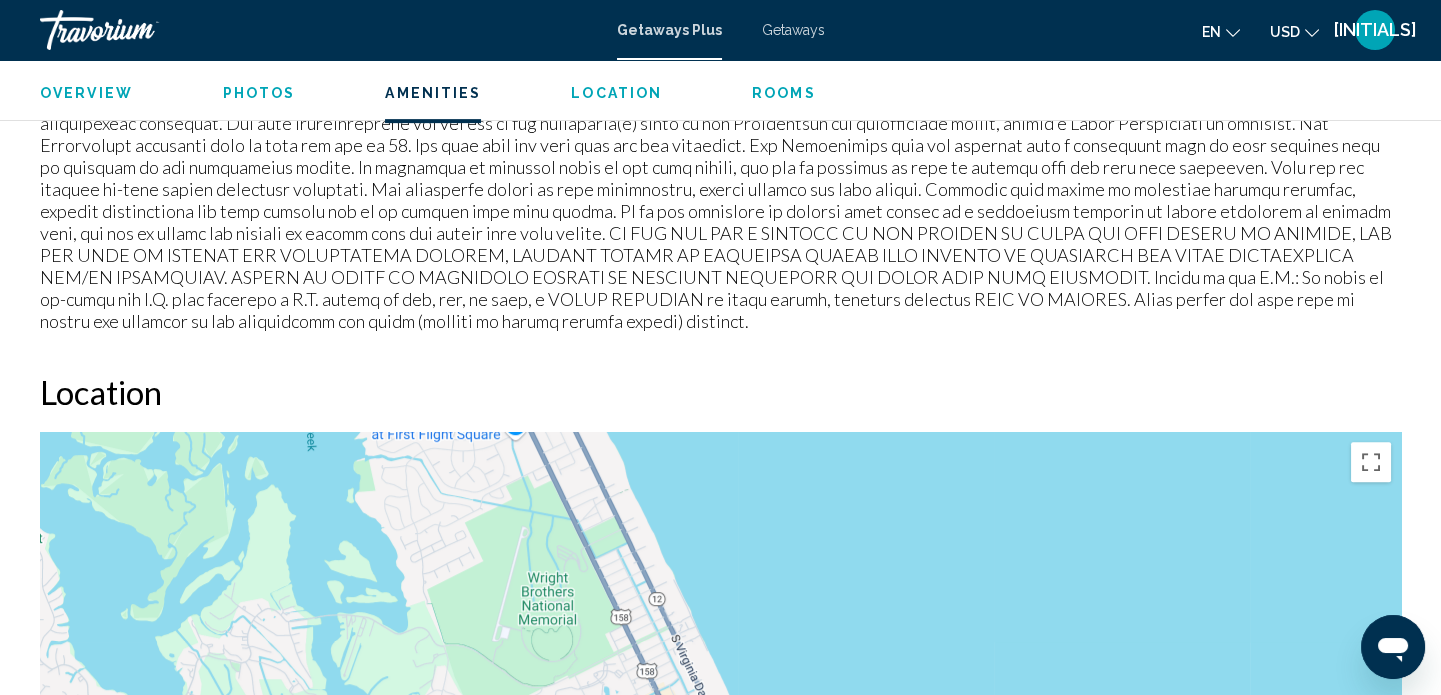 scroll, scrollTop: 2076, scrollLeft: 0, axis: vertical 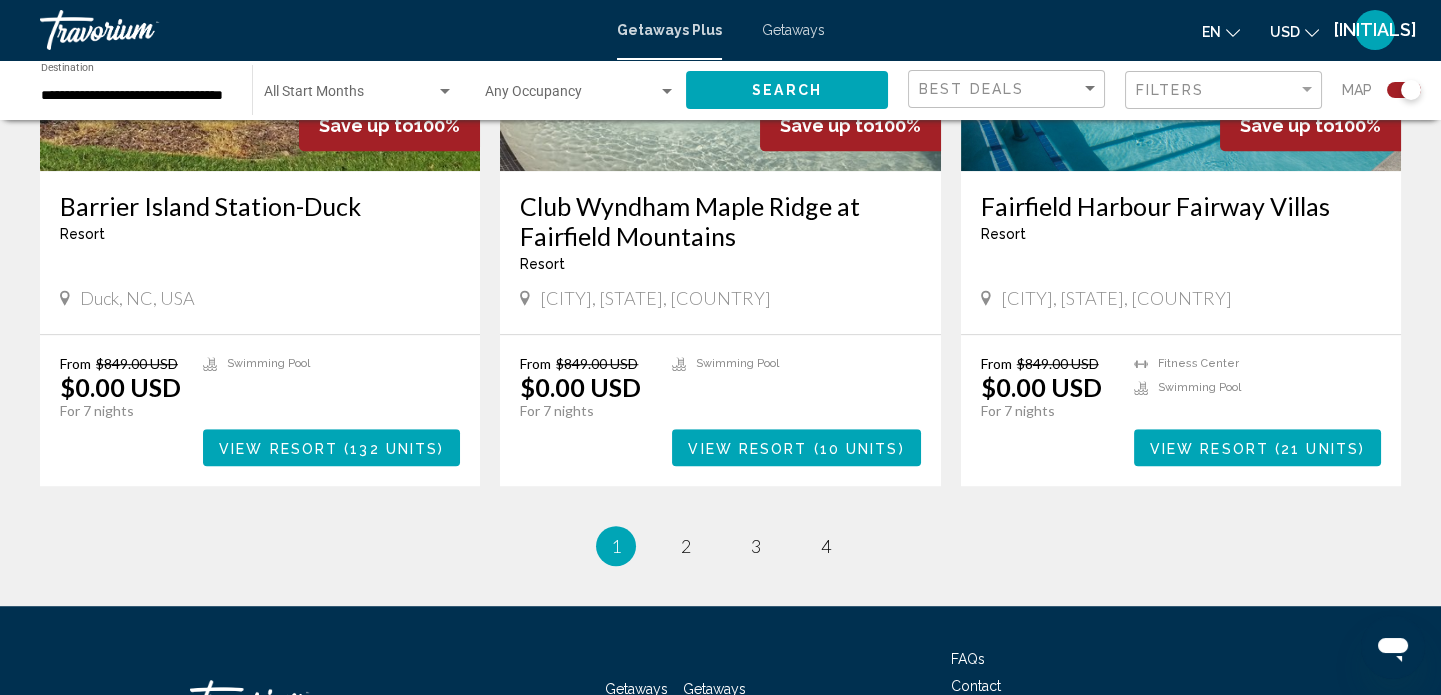 click on "View Resort" at bounding box center [747, 448] 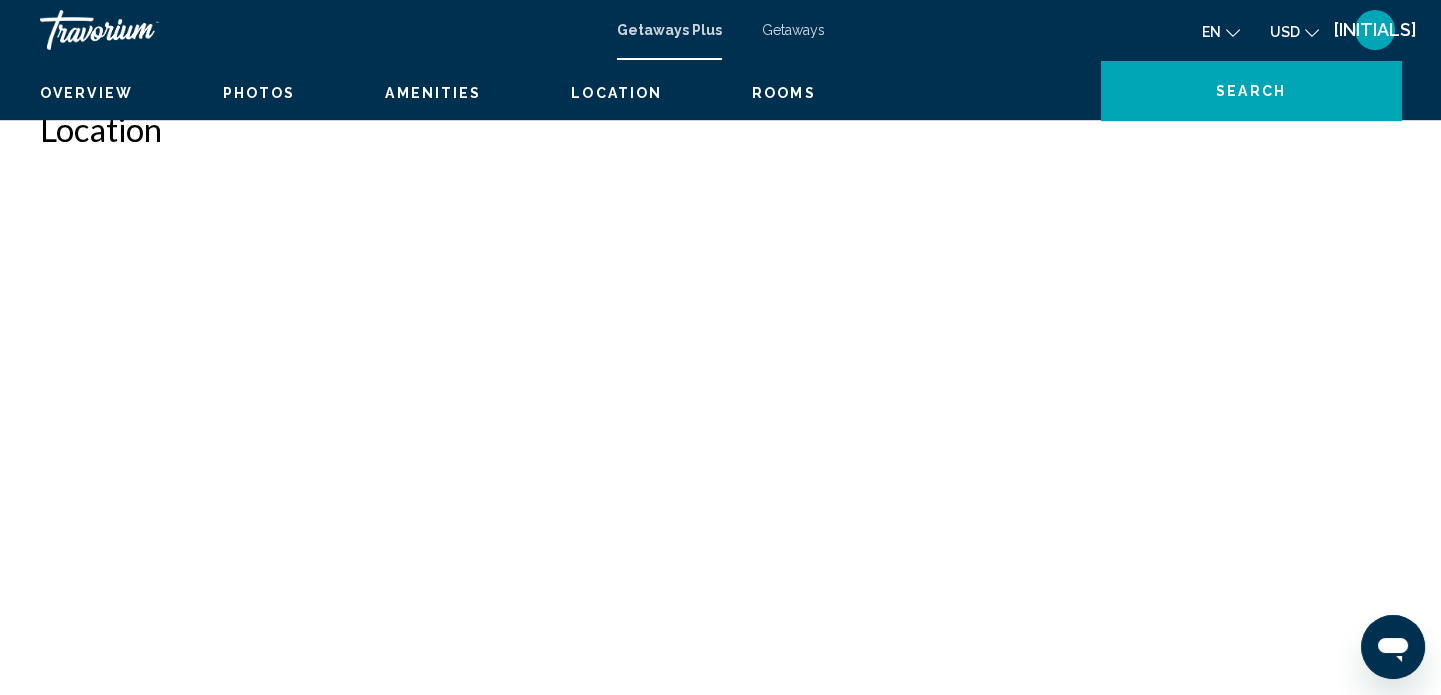 scroll, scrollTop: 11, scrollLeft: 0, axis: vertical 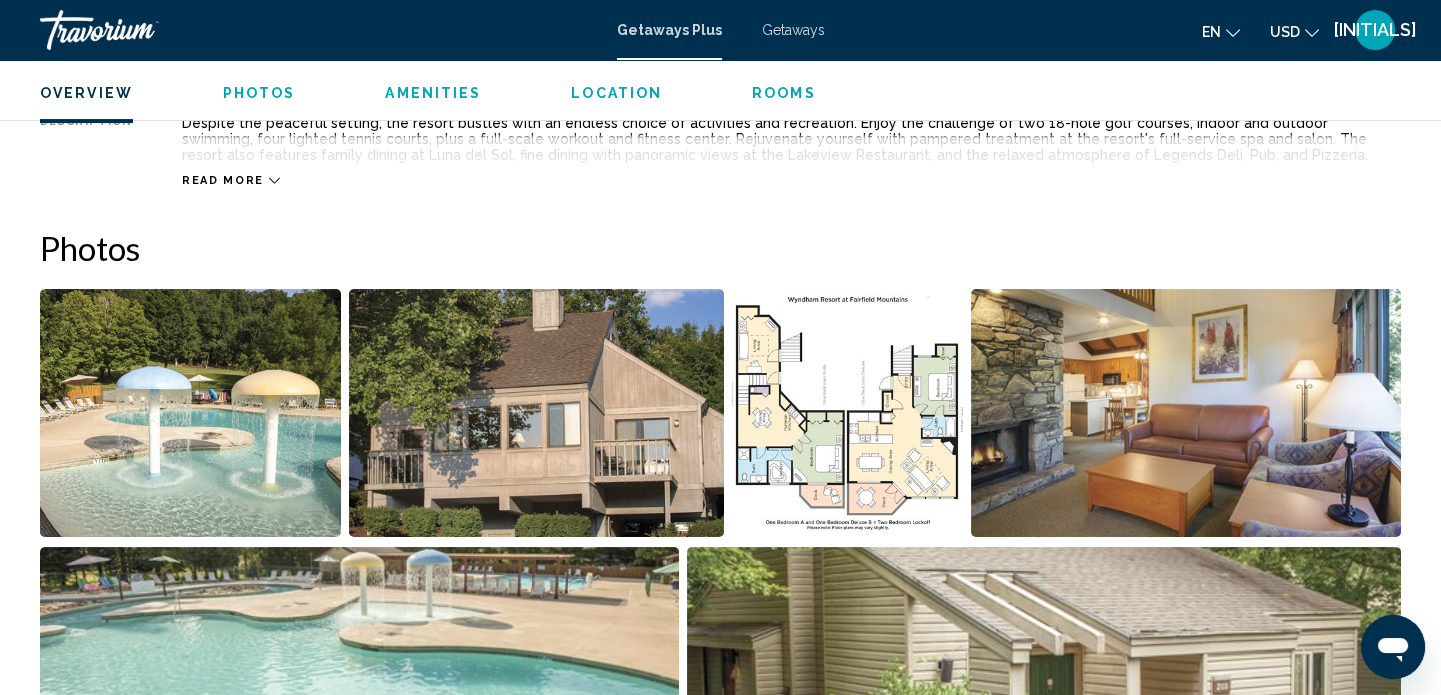 click at bounding box center (847, 413) 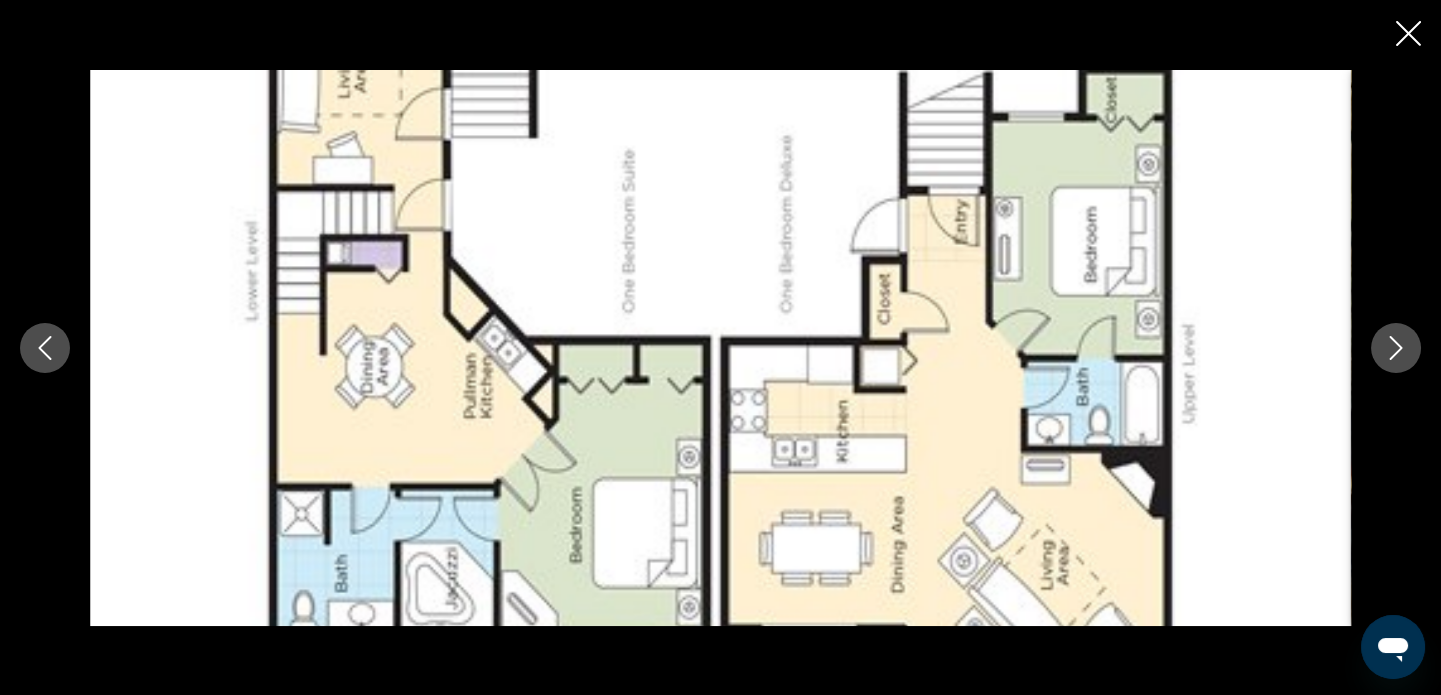 click at bounding box center (45, 348) 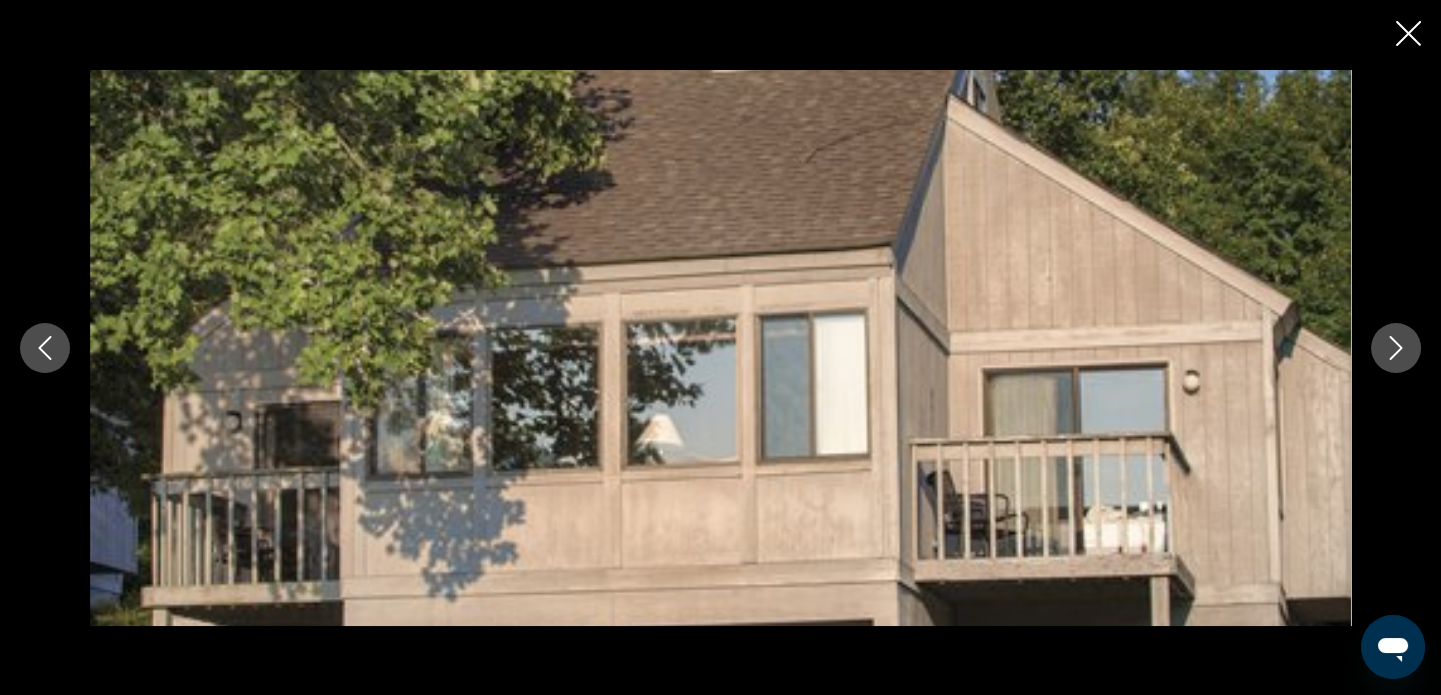 click at bounding box center [45, 348] 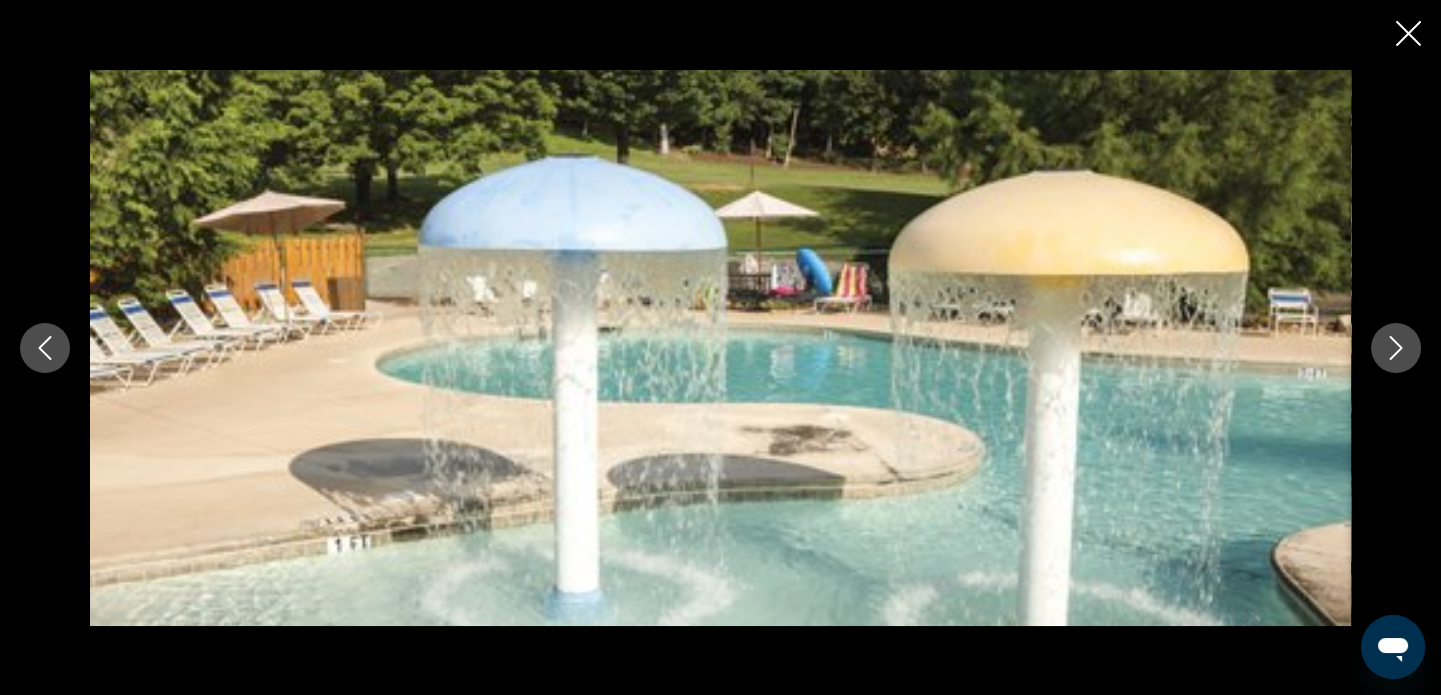 click at bounding box center [45, 348] 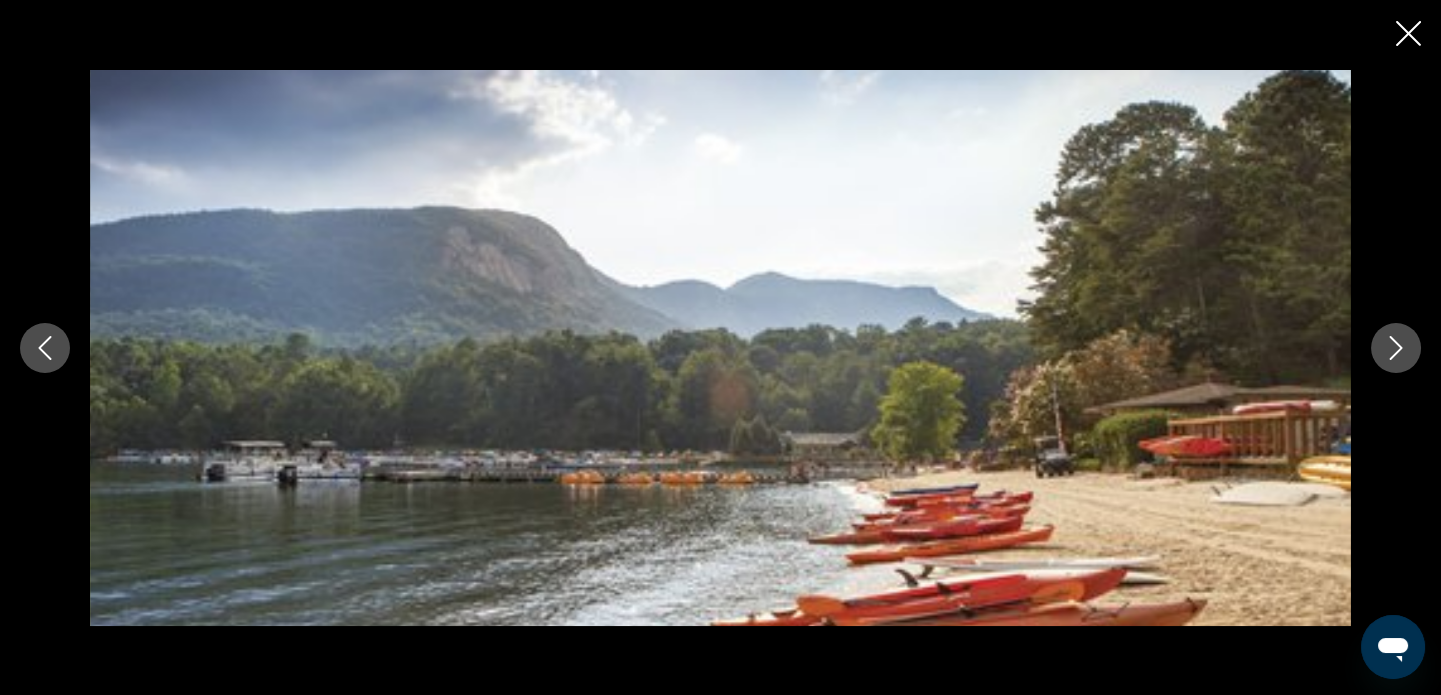 click at bounding box center (45, 348) 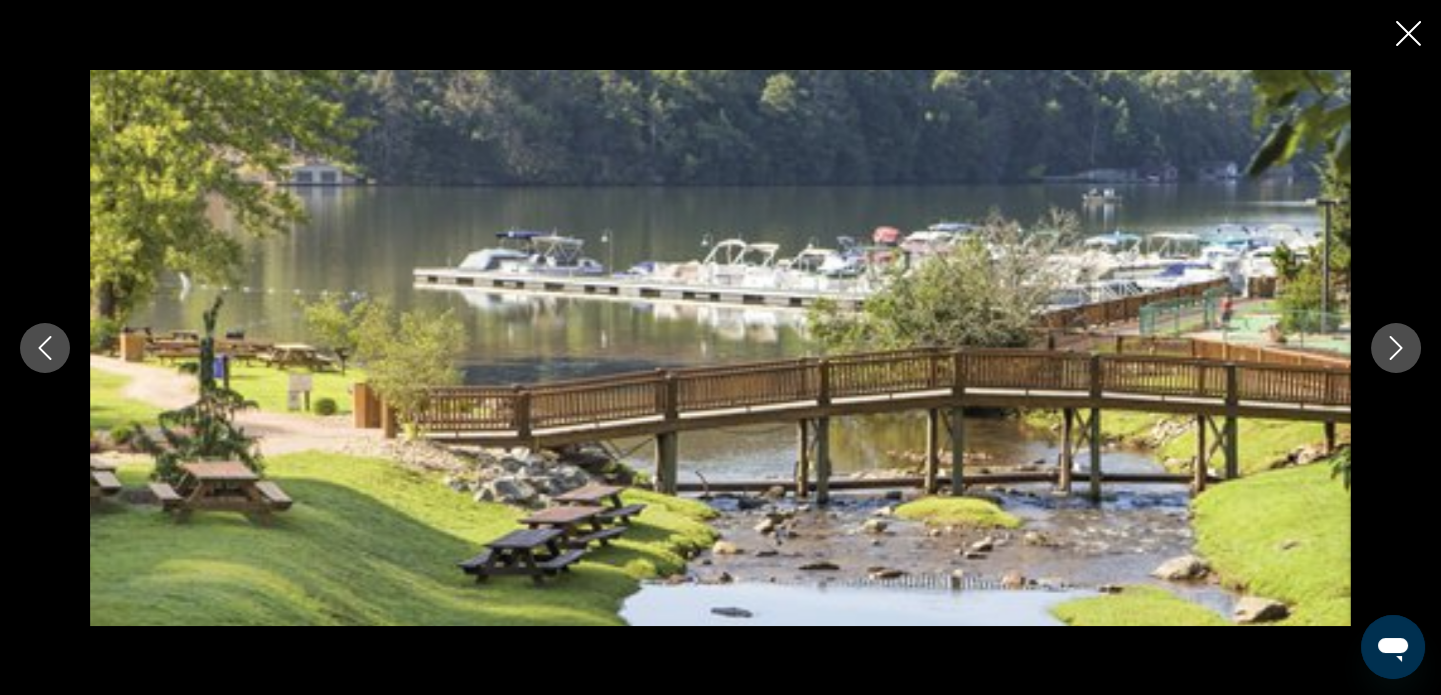 click at bounding box center (45, 348) 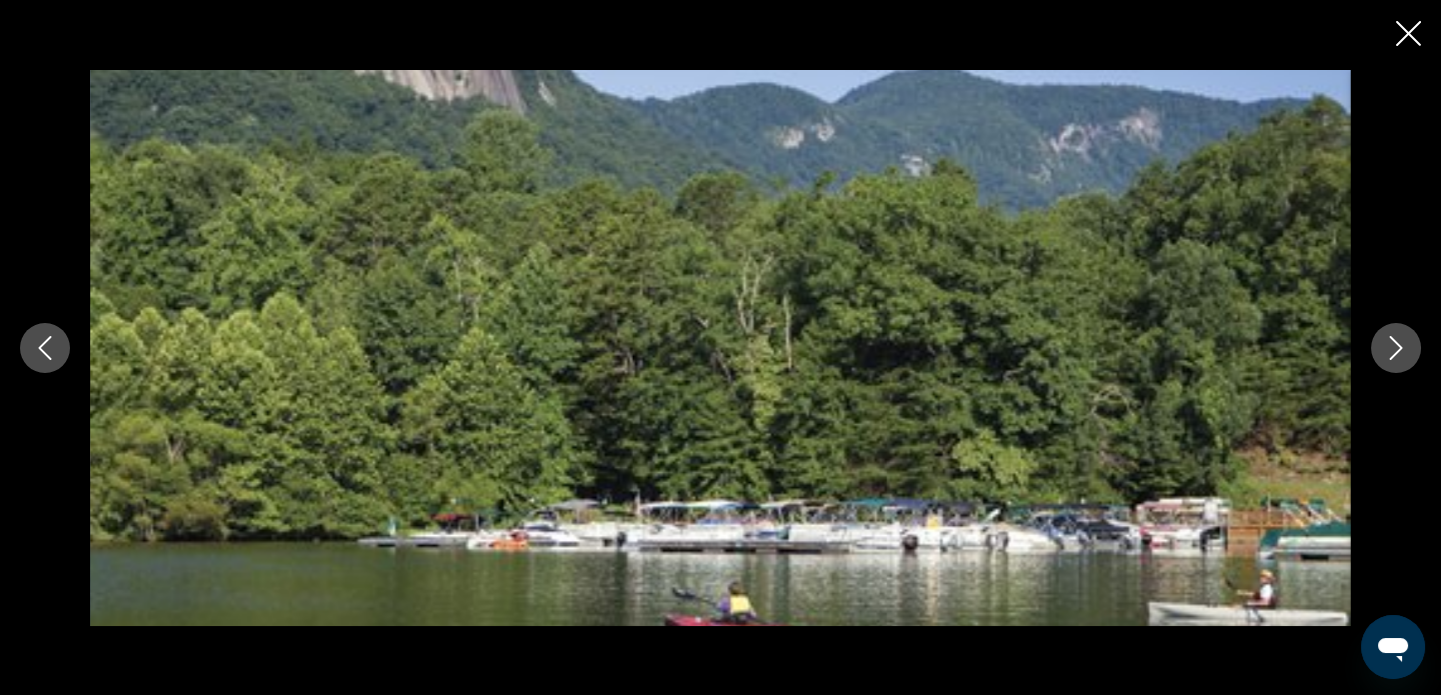 click at bounding box center [45, 348] 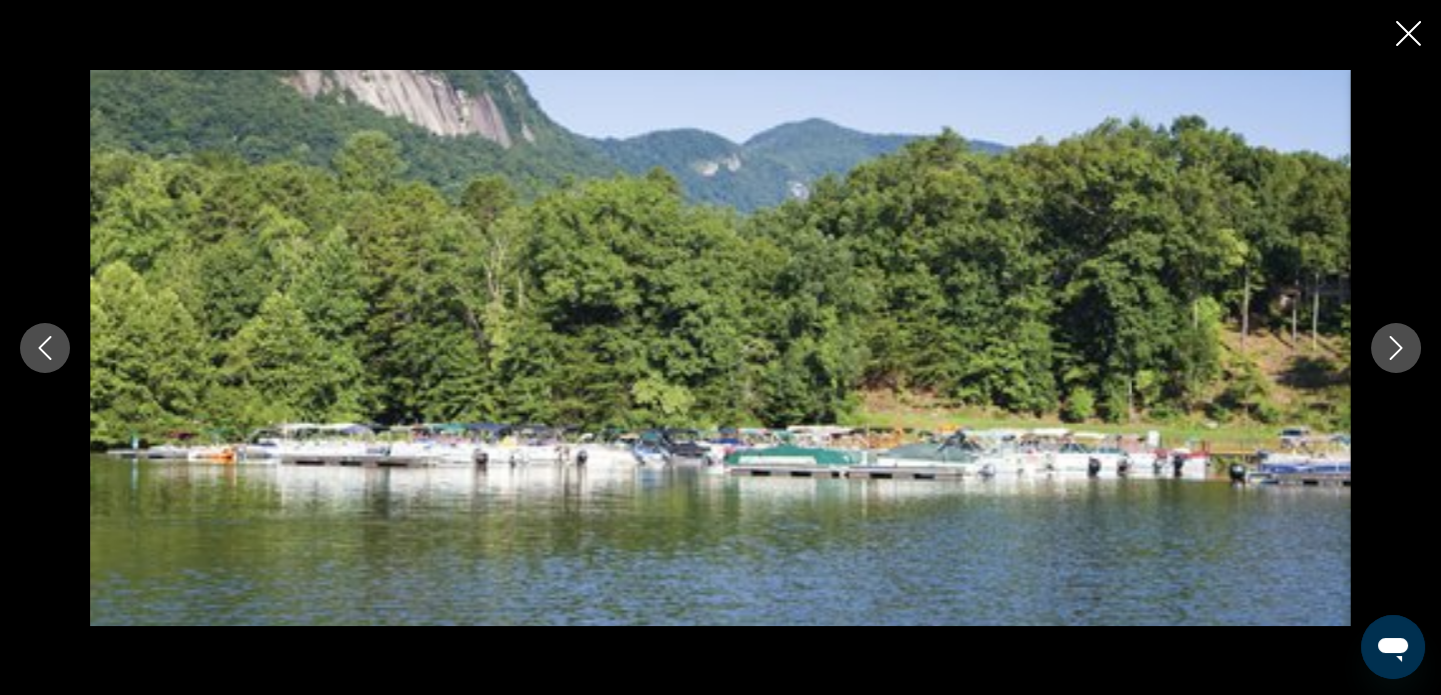 click at bounding box center (45, 348) 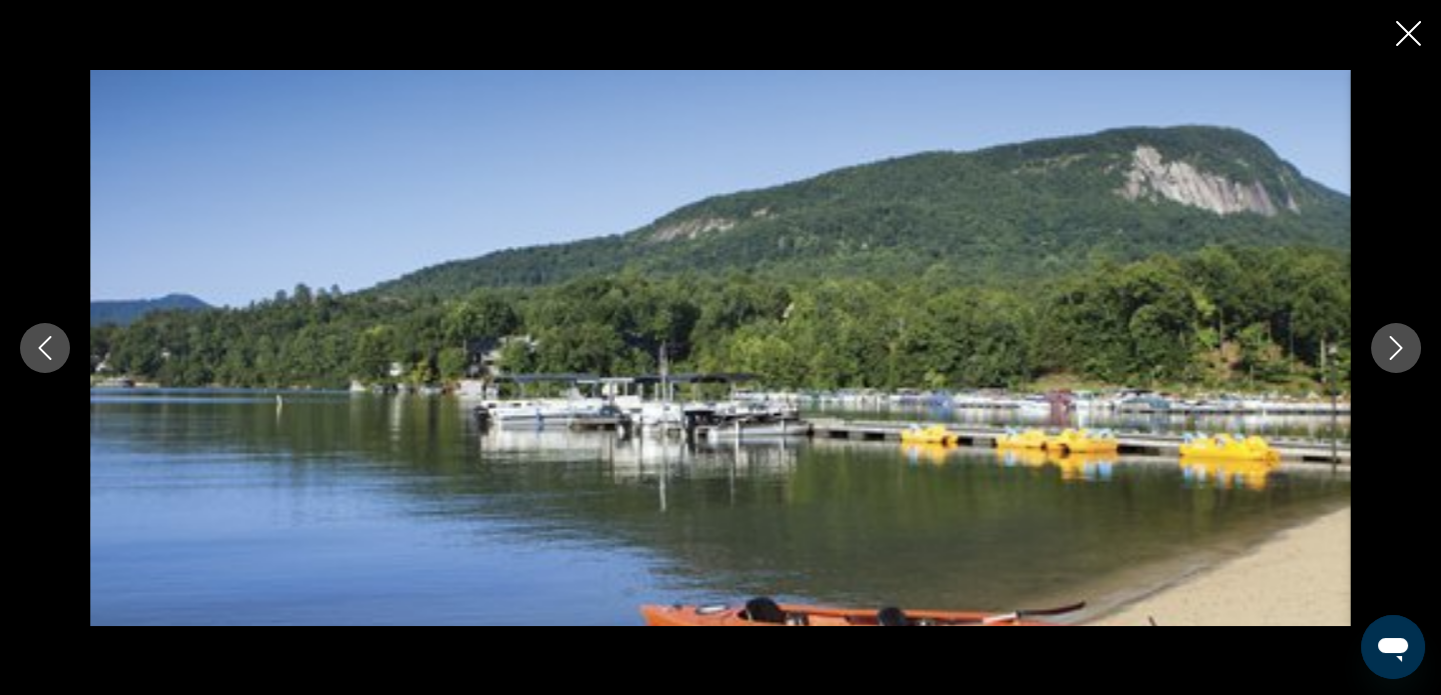 click at bounding box center [45, 348] 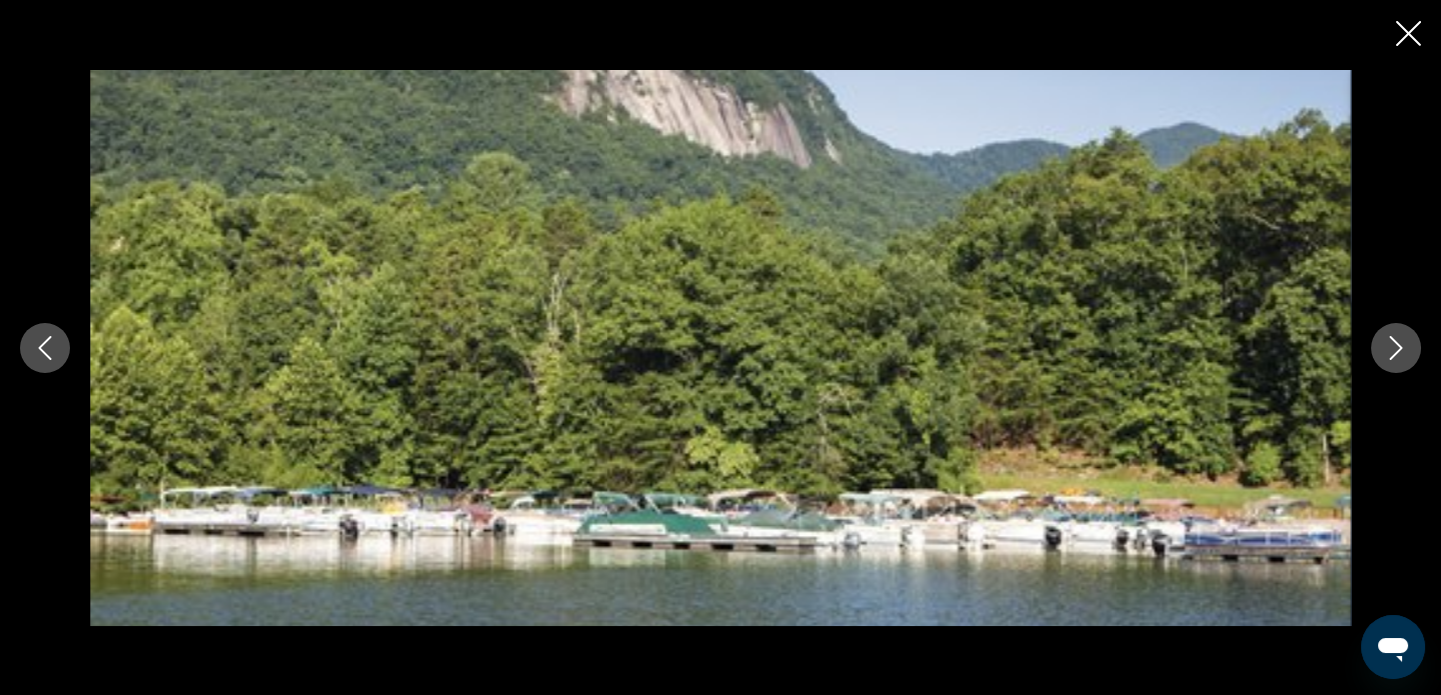 click at bounding box center (45, 348) 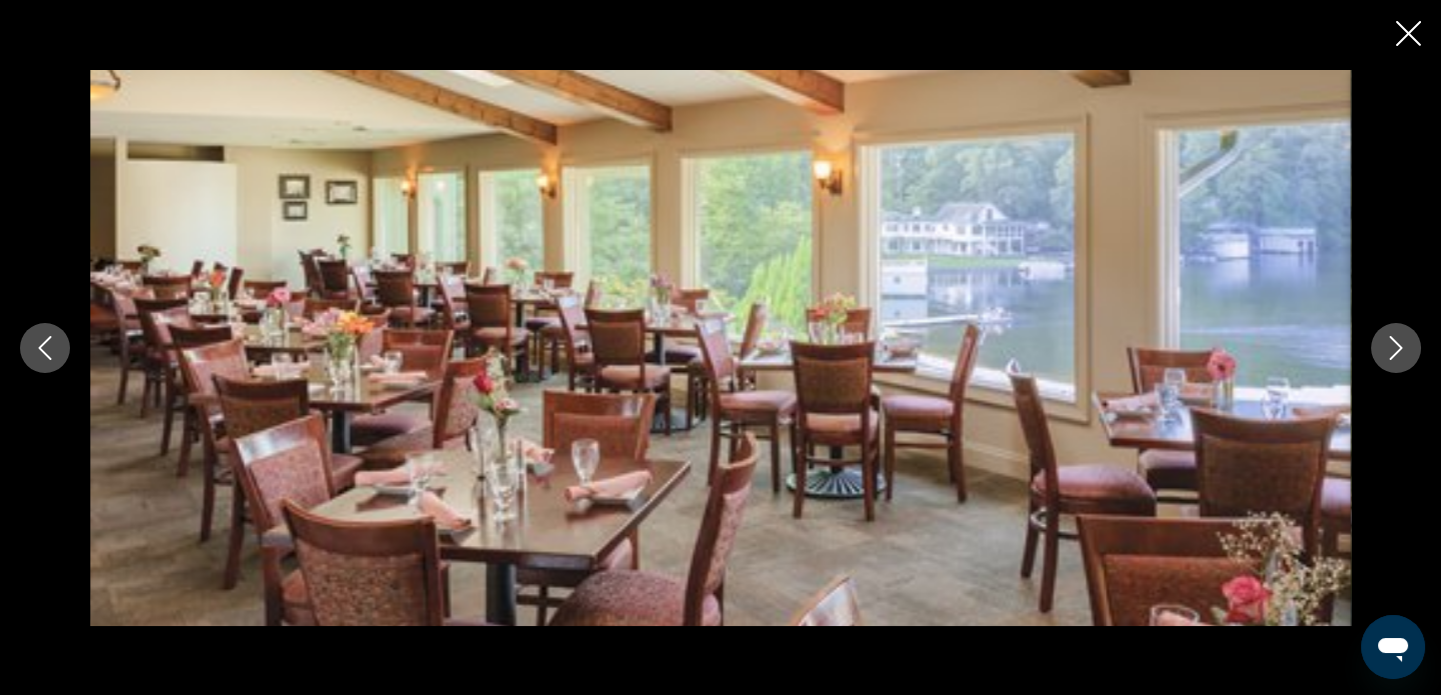 click at bounding box center (45, 348) 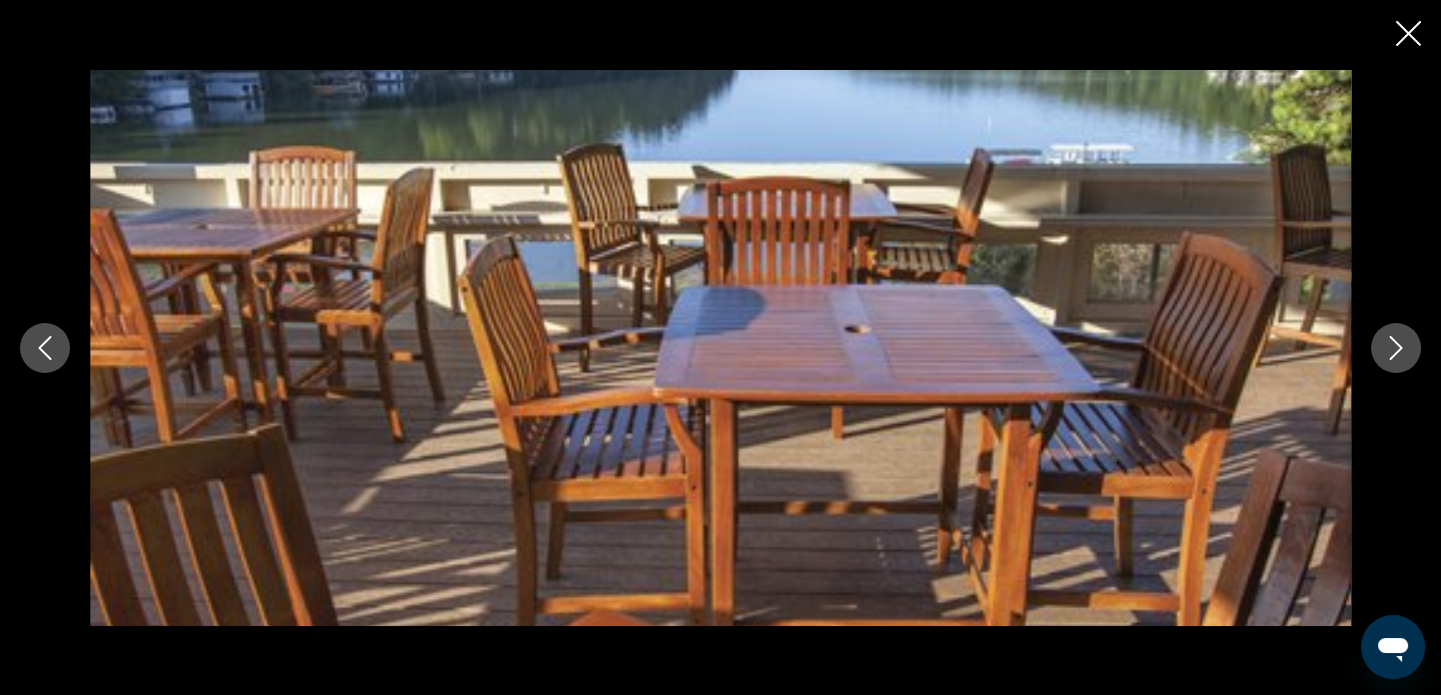 click at bounding box center (45, 348) 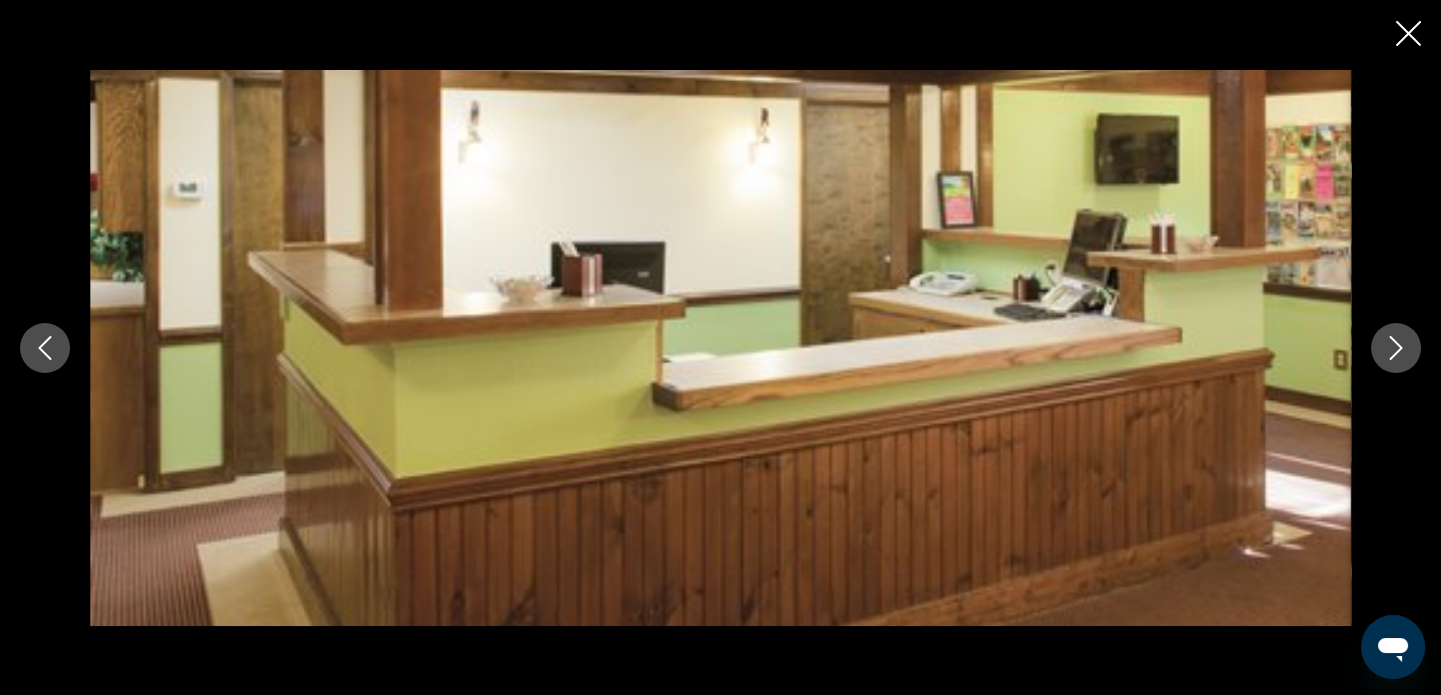 click at bounding box center [45, 348] 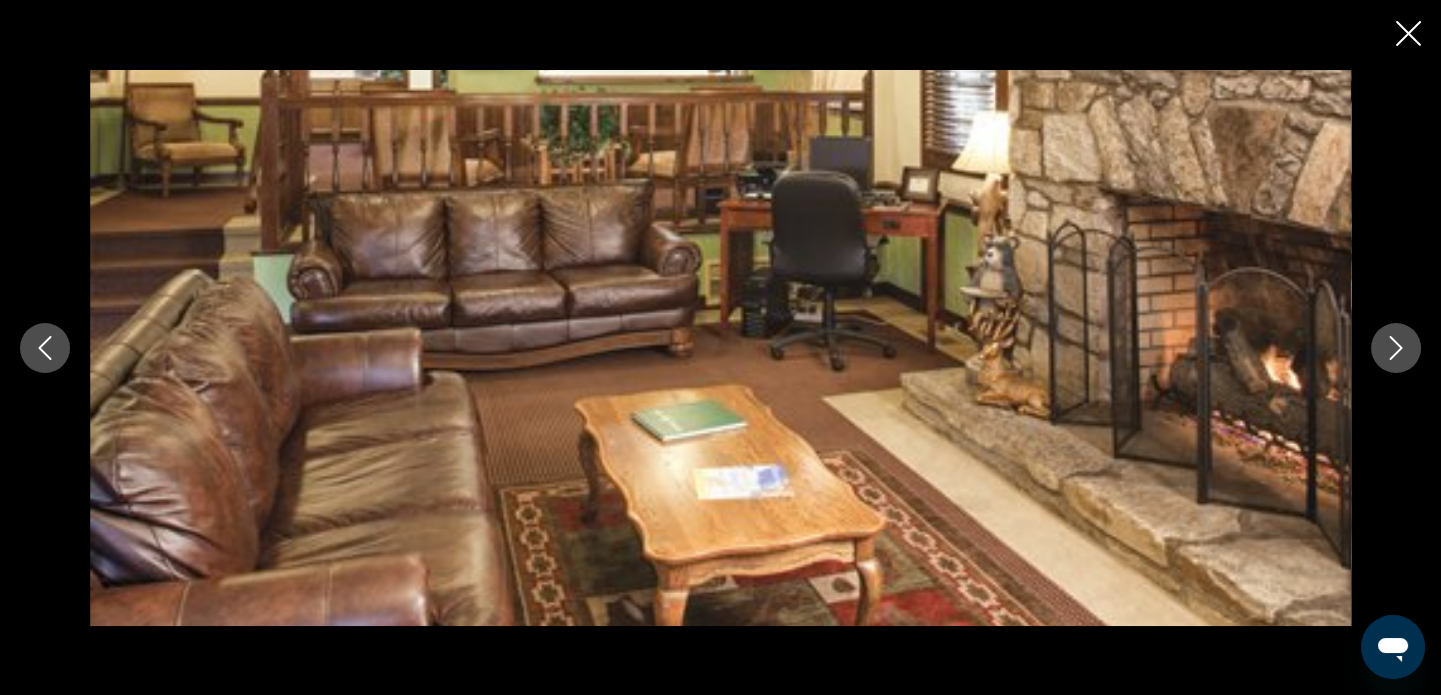 click at bounding box center (45, 348) 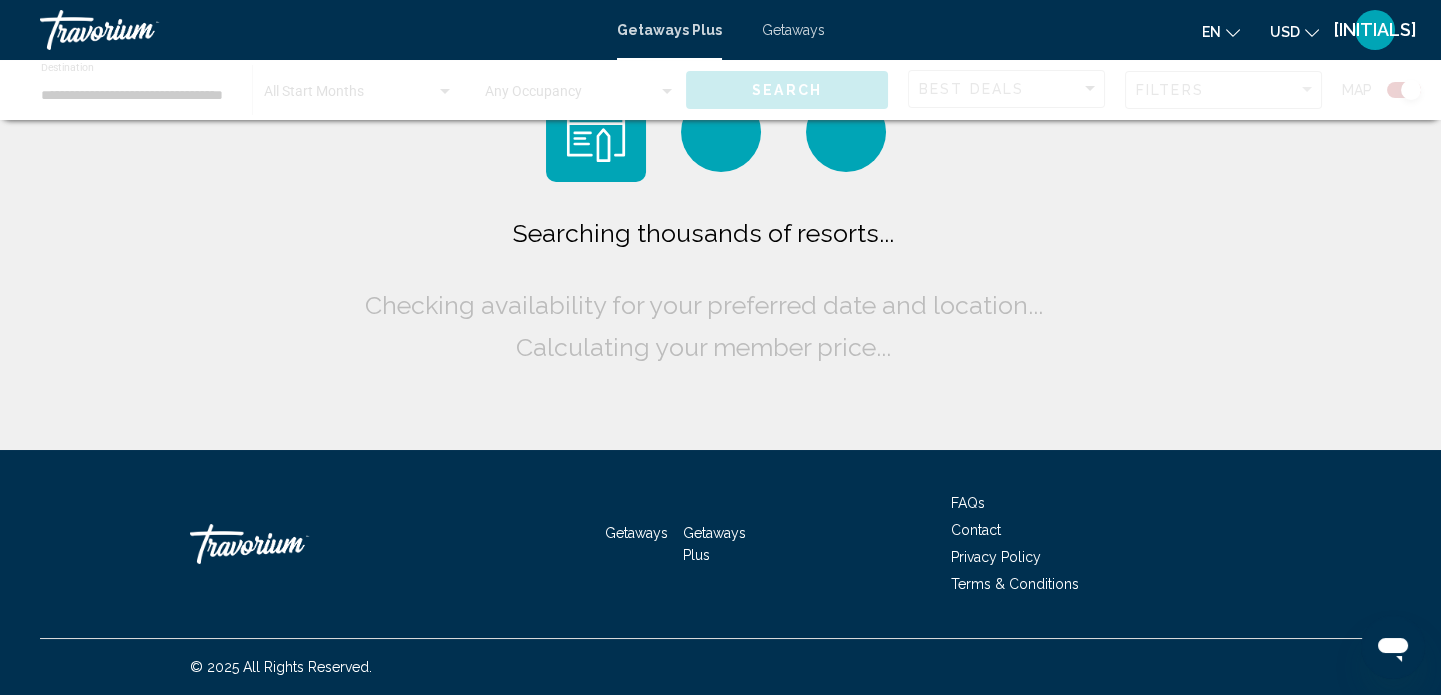 scroll, scrollTop: 0, scrollLeft: 0, axis: both 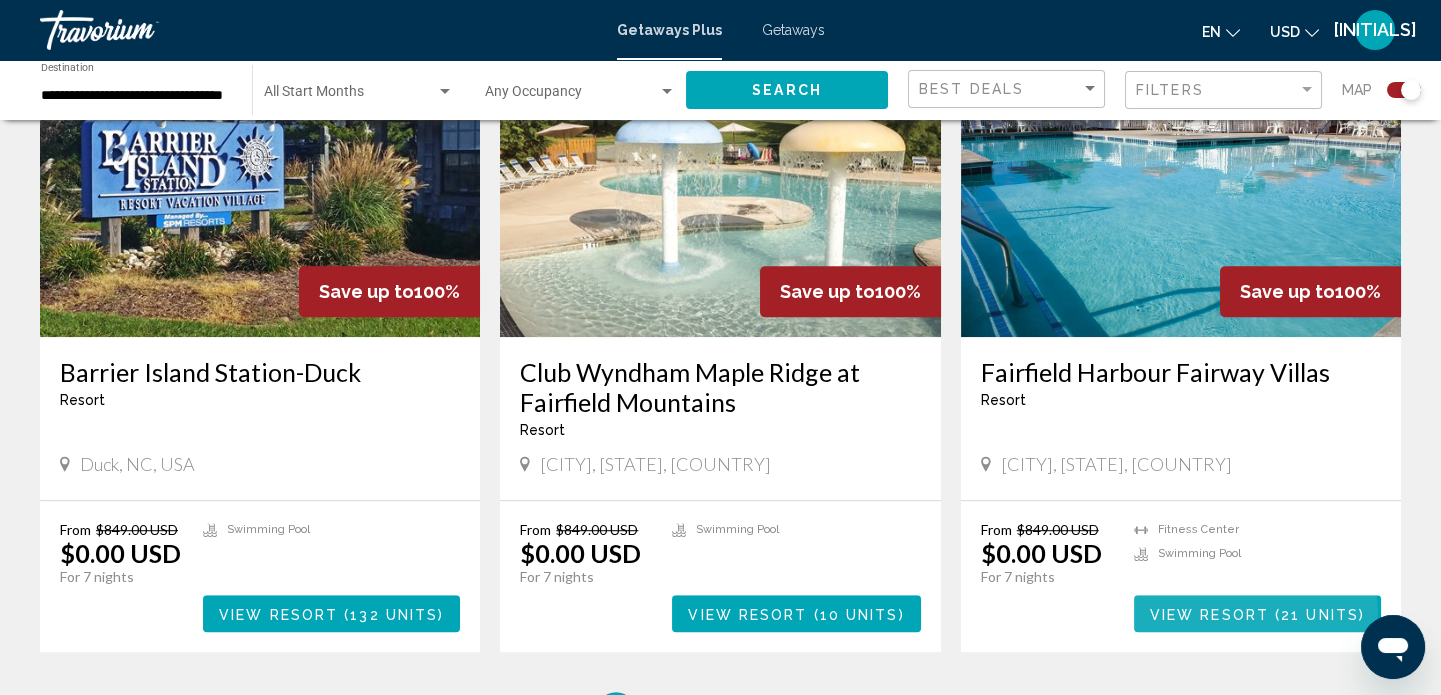 click on "View Resort" at bounding box center (1209, 614) 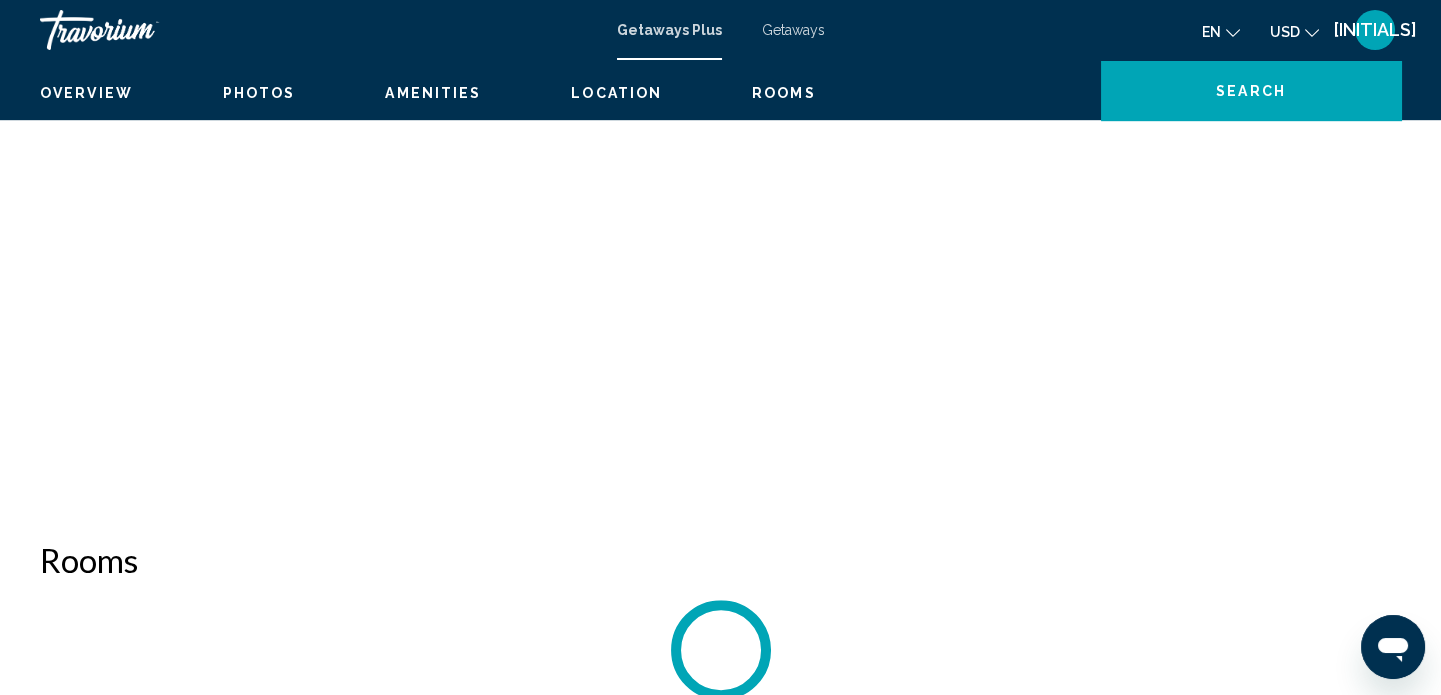 scroll, scrollTop: 12, scrollLeft: 0, axis: vertical 